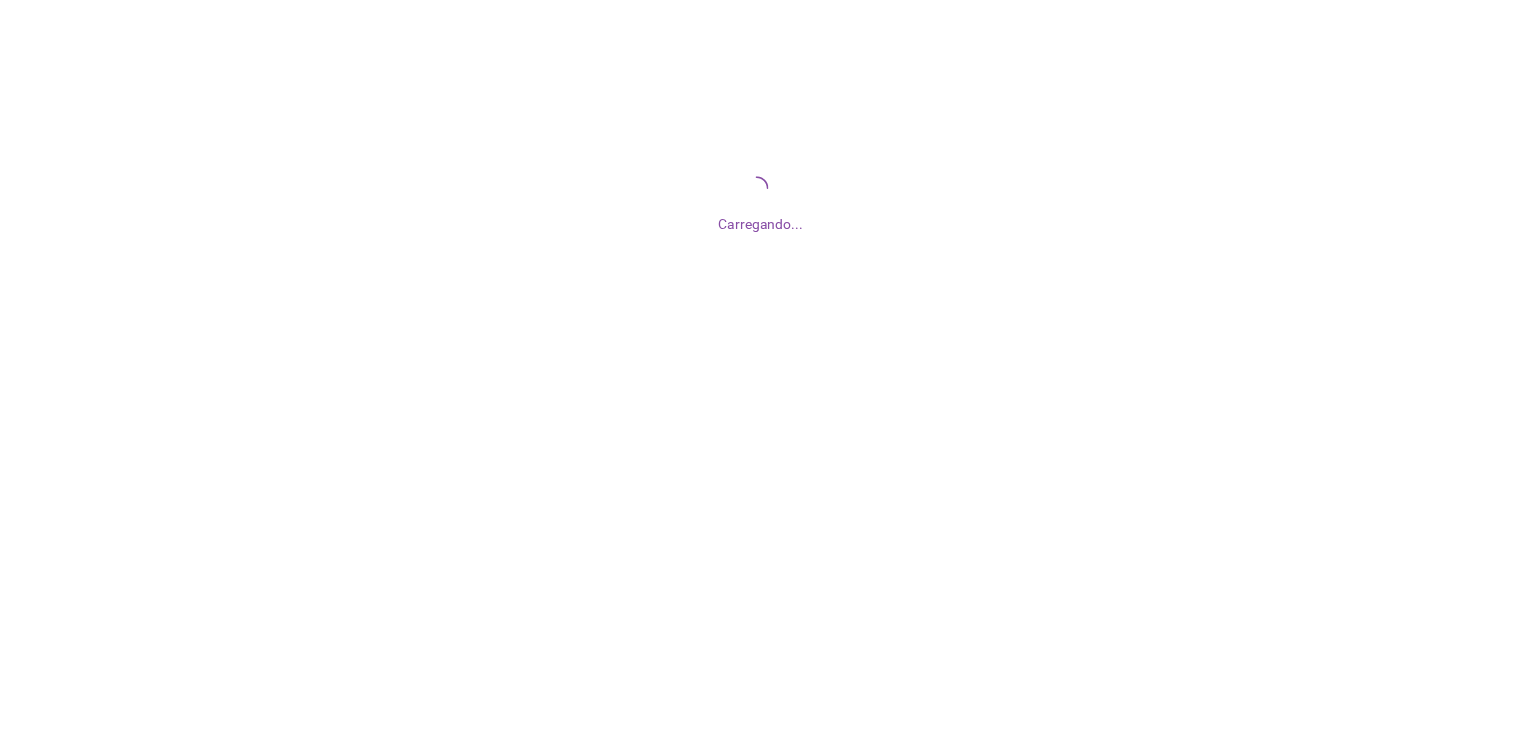 scroll, scrollTop: 0, scrollLeft: 0, axis: both 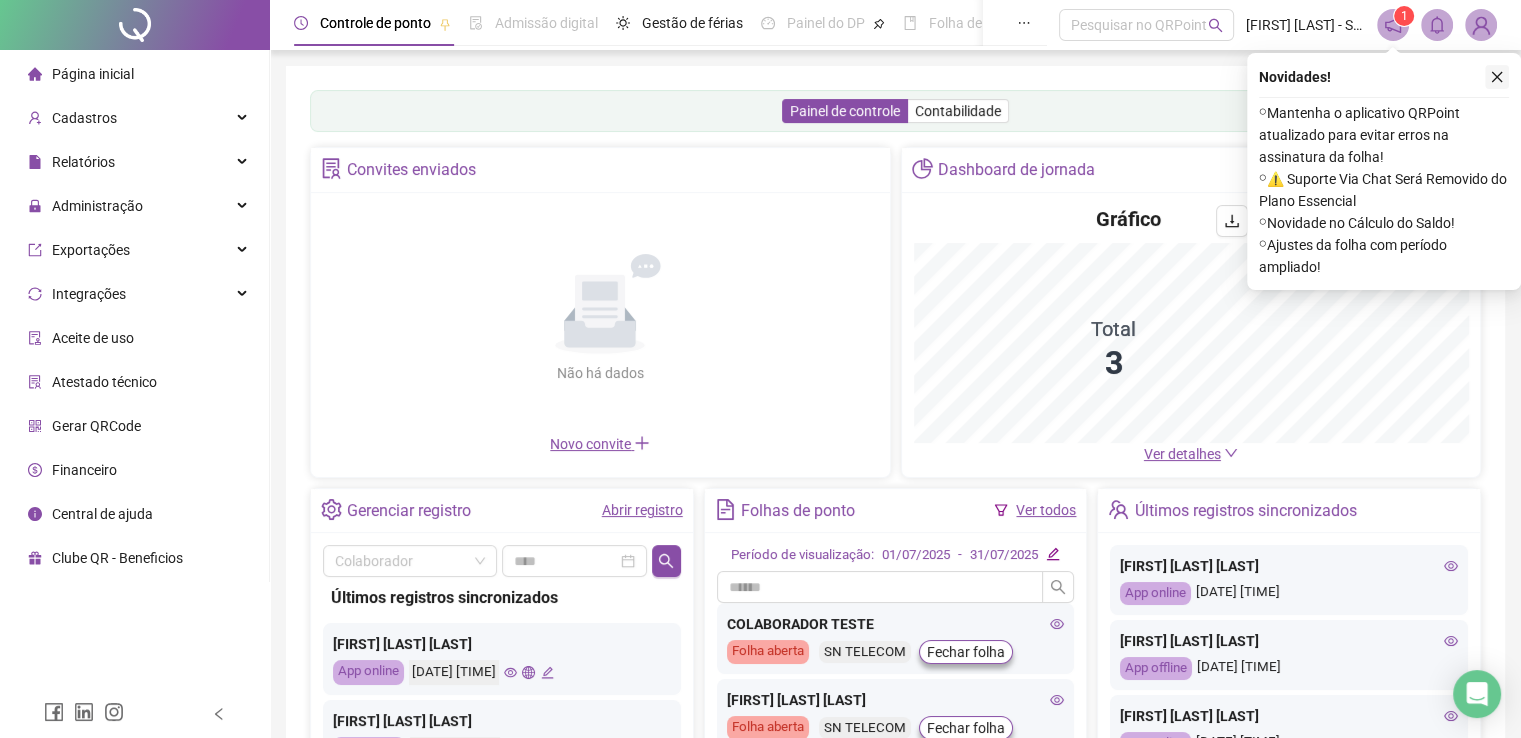 click 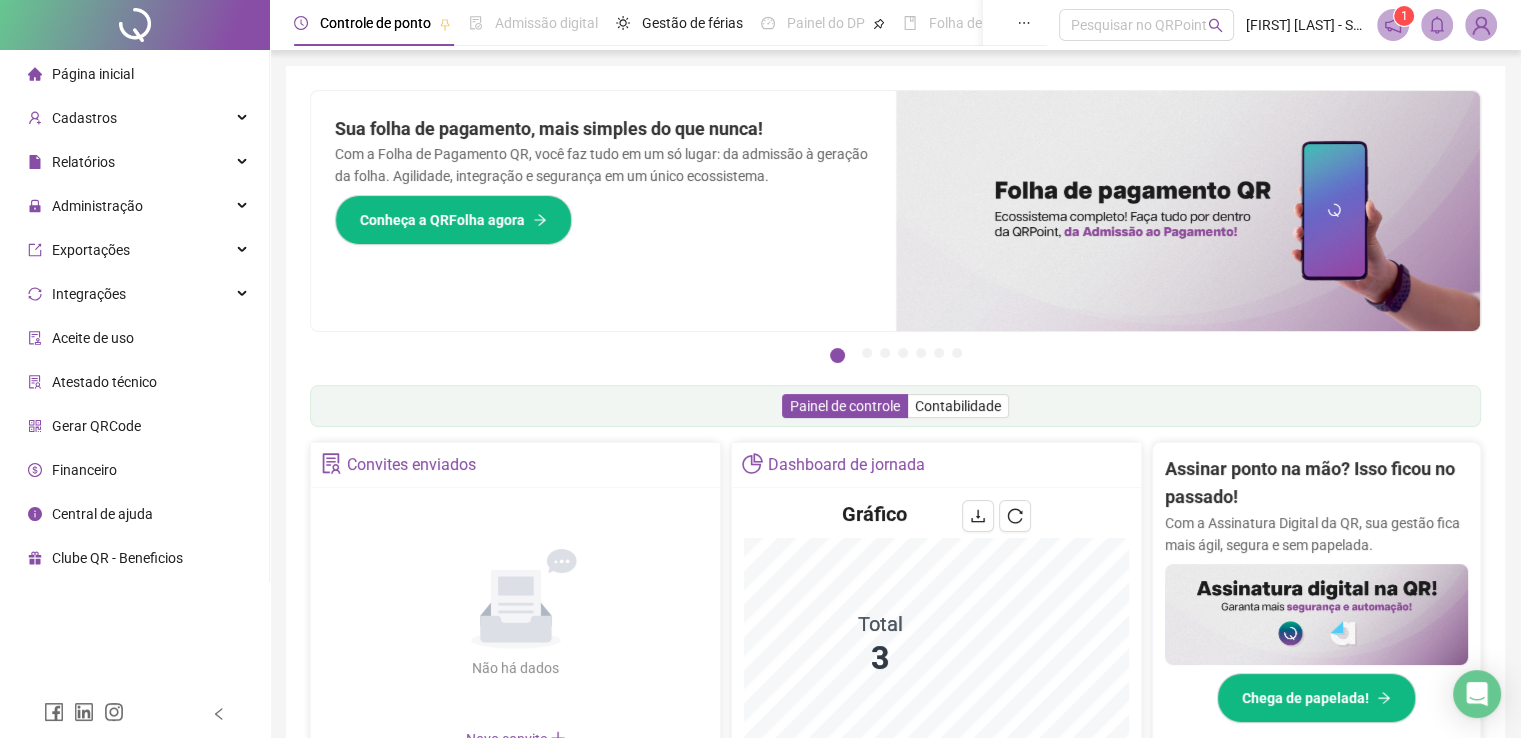 click on "Financeiro" at bounding box center [84, 470] 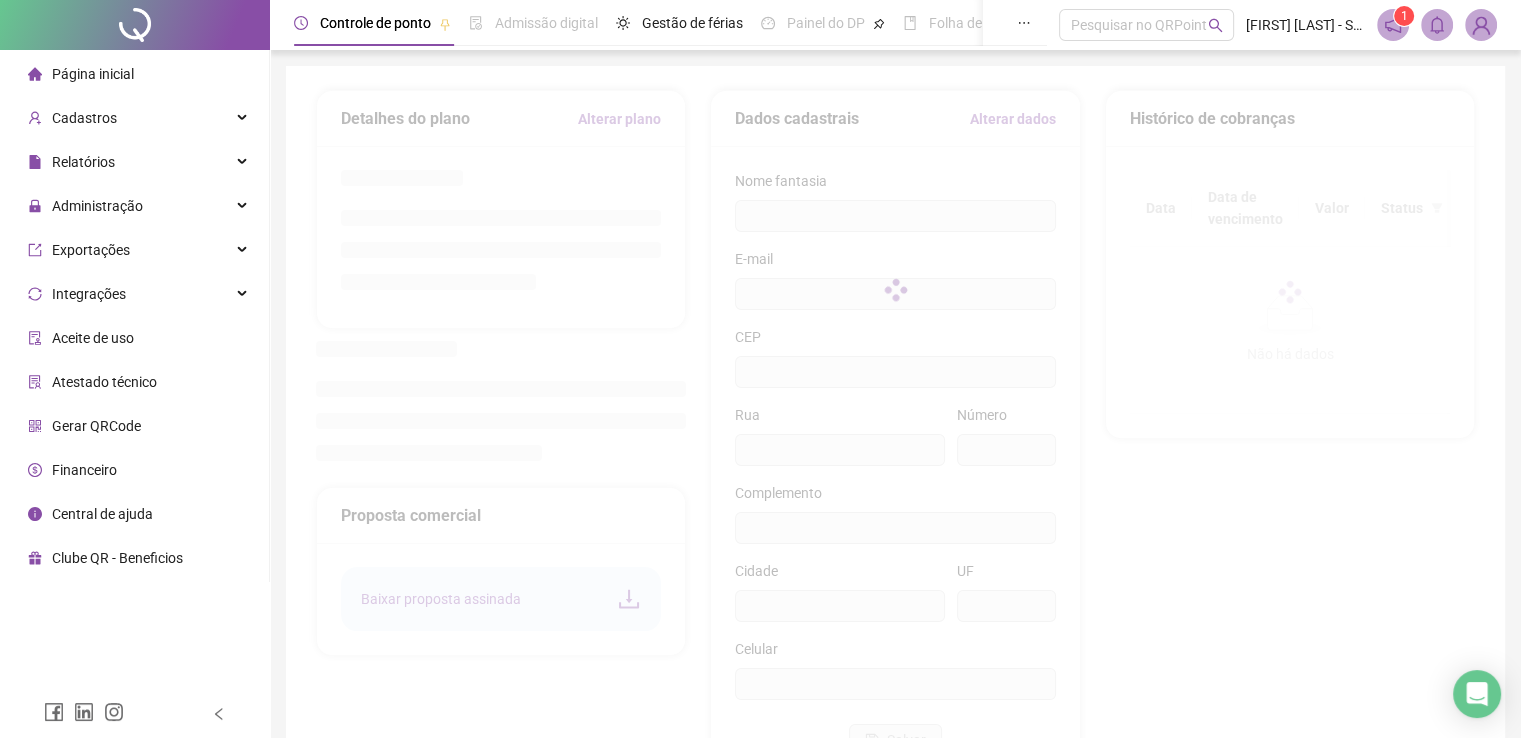 type on "**********" 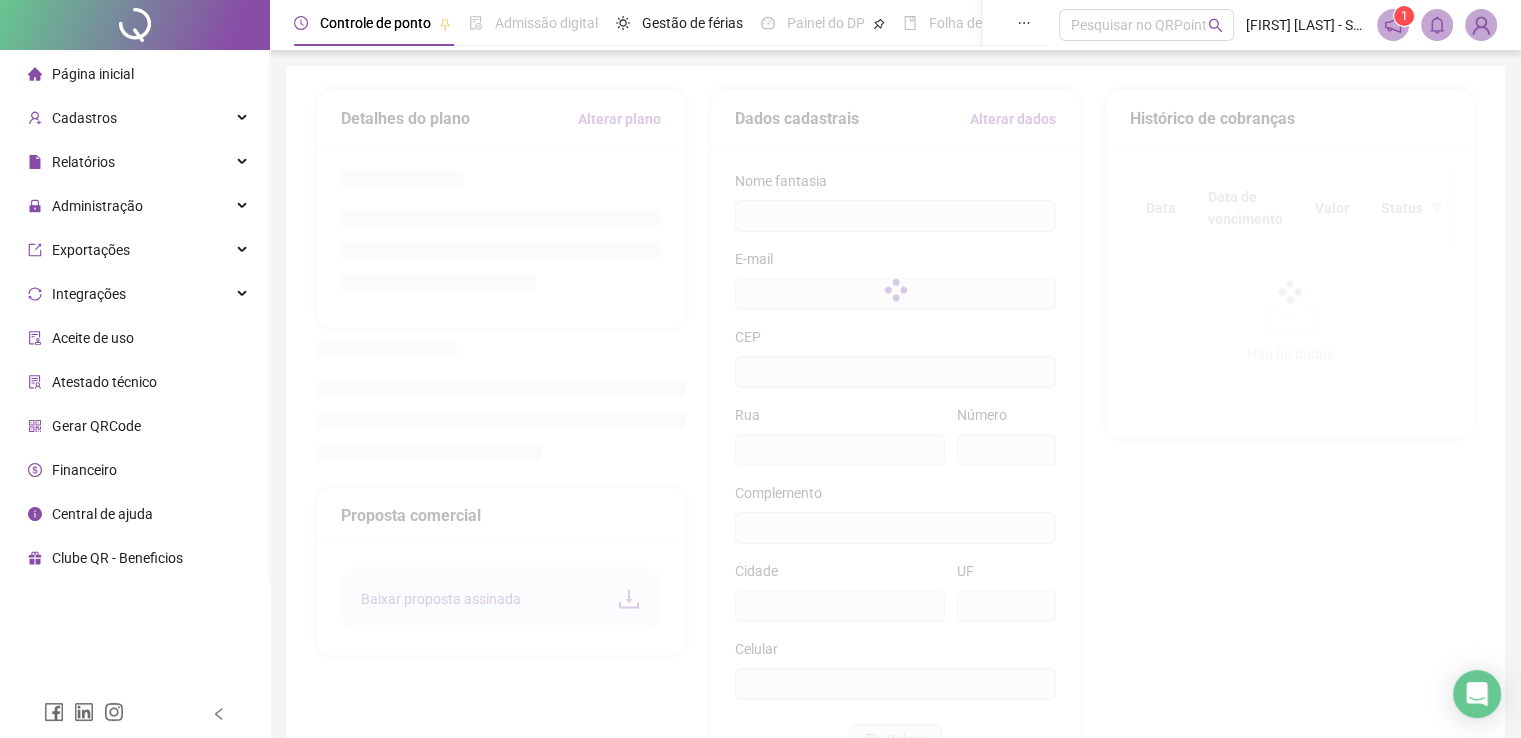 type on "**********" 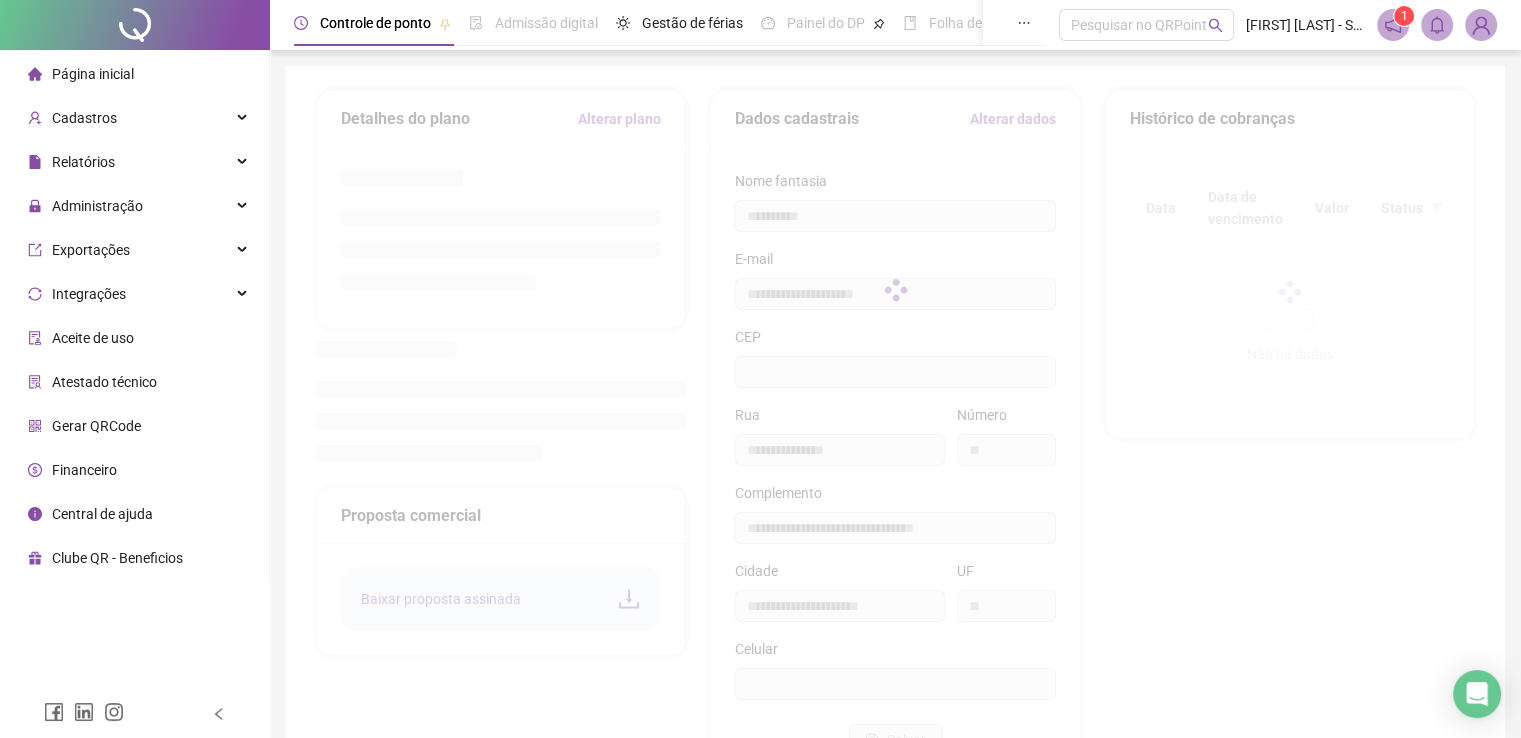 type on "*********" 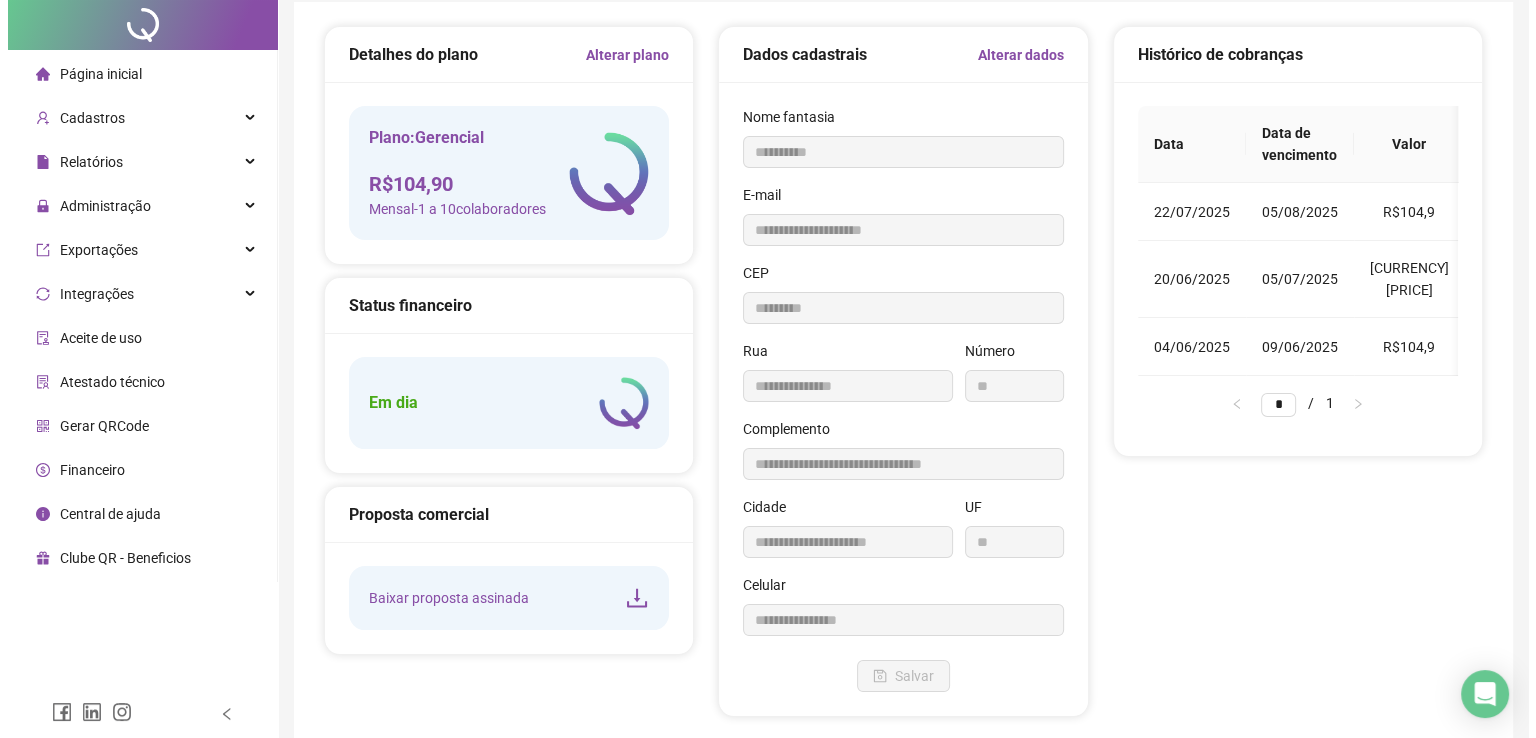 scroll, scrollTop: 0, scrollLeft: 0, axis: both 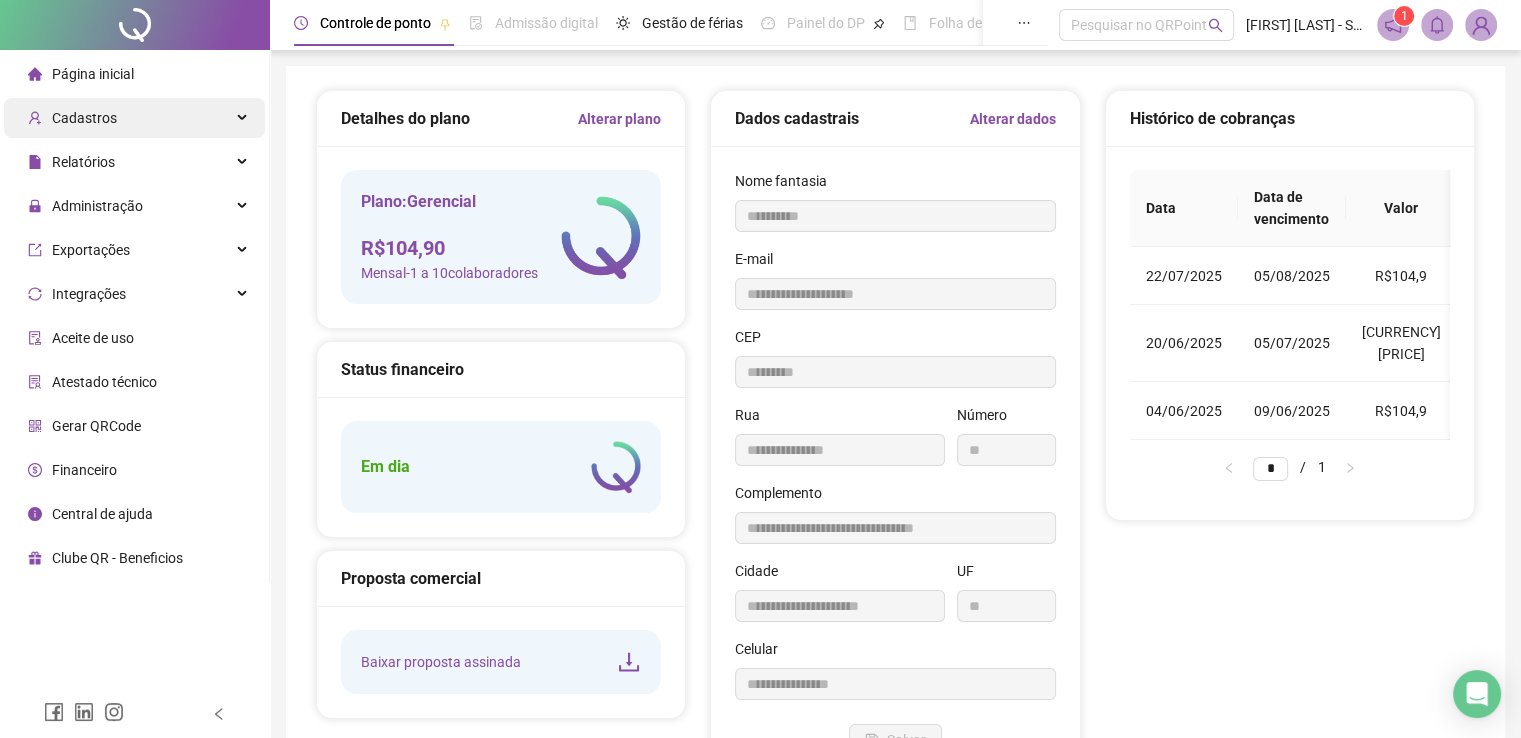 click on "Cadastros" at bounding box center (72, 118) 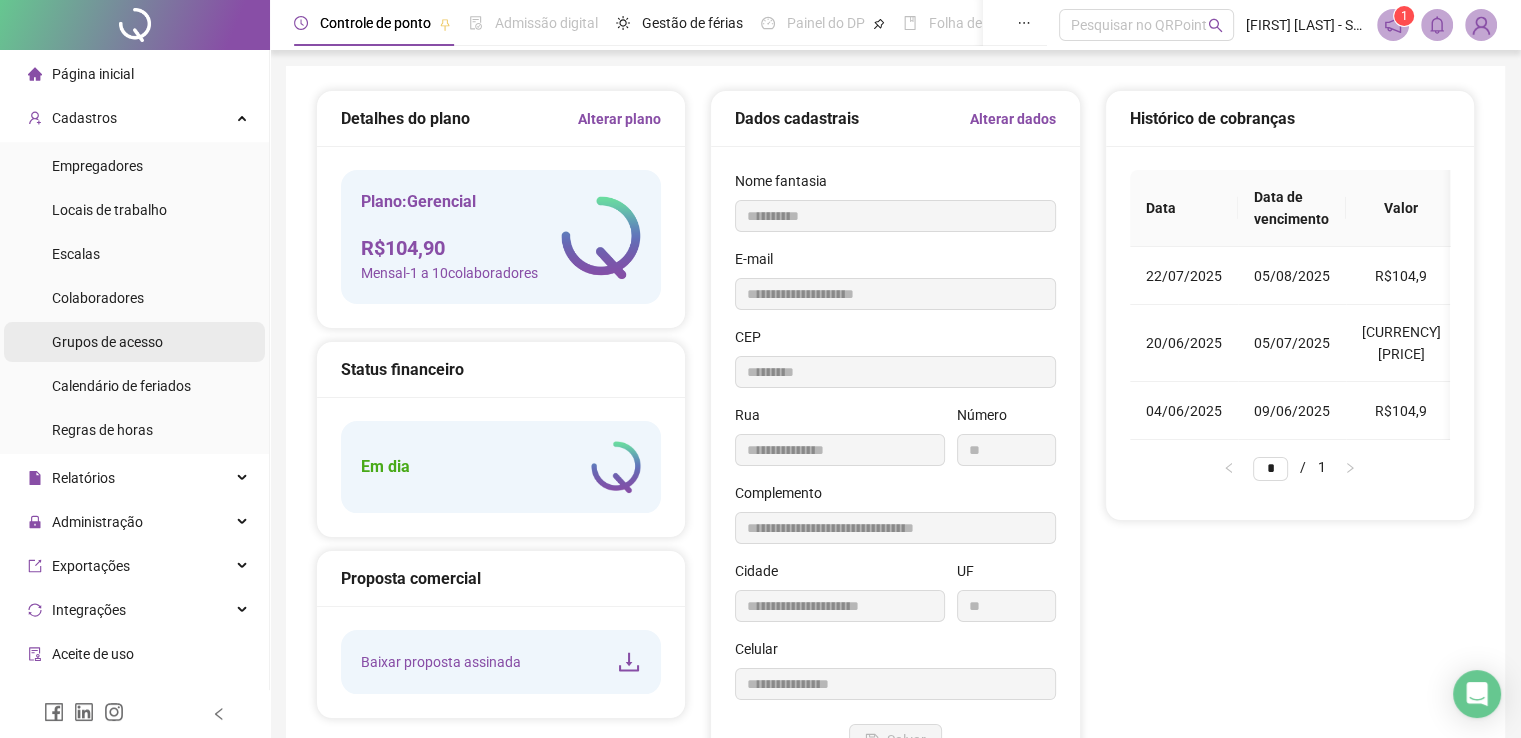 click on "Grupos de acesso" at bounding box center [107, 342] 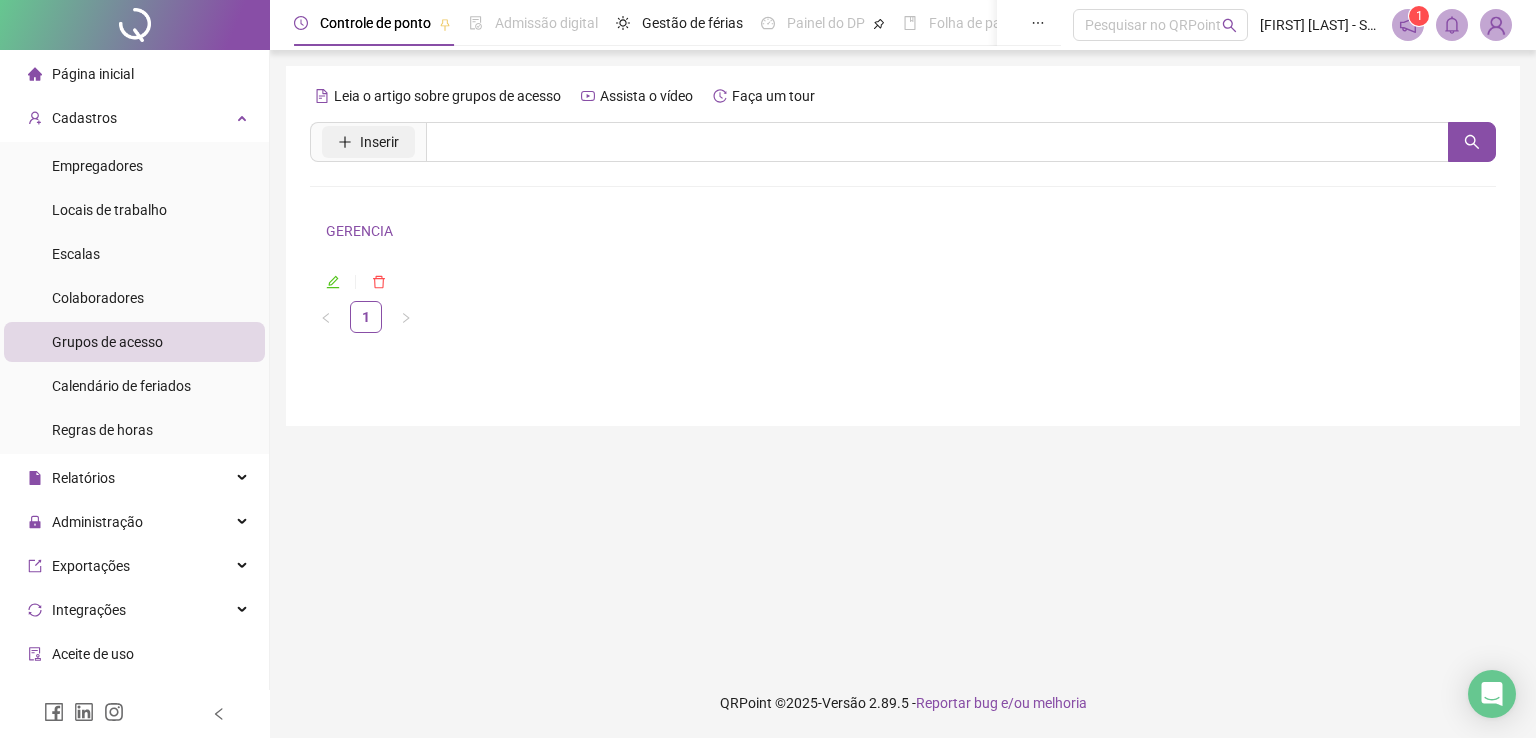 click on "Inserir" at bounding box center (379, 142) 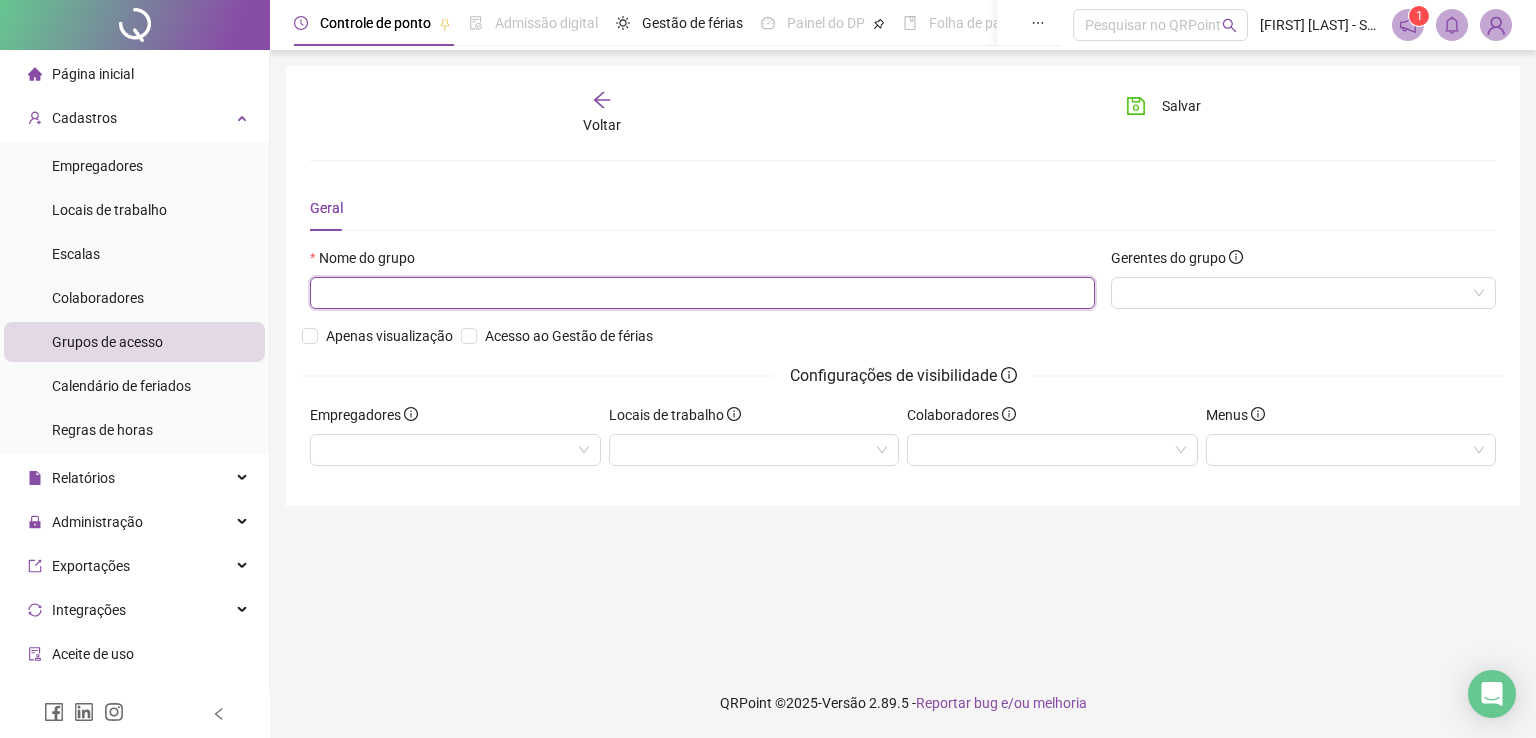 click at bounding box center [702, 293] 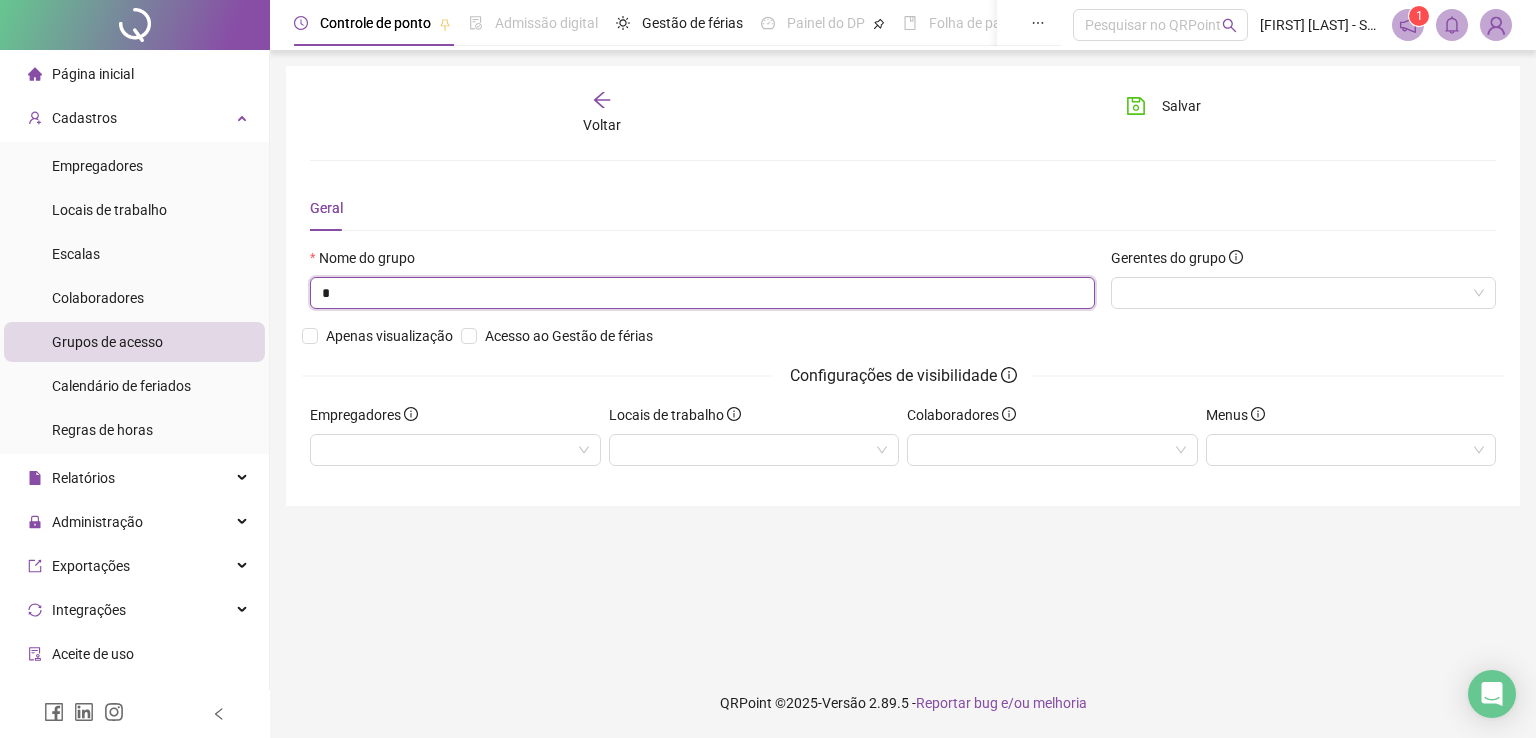 type on "*" 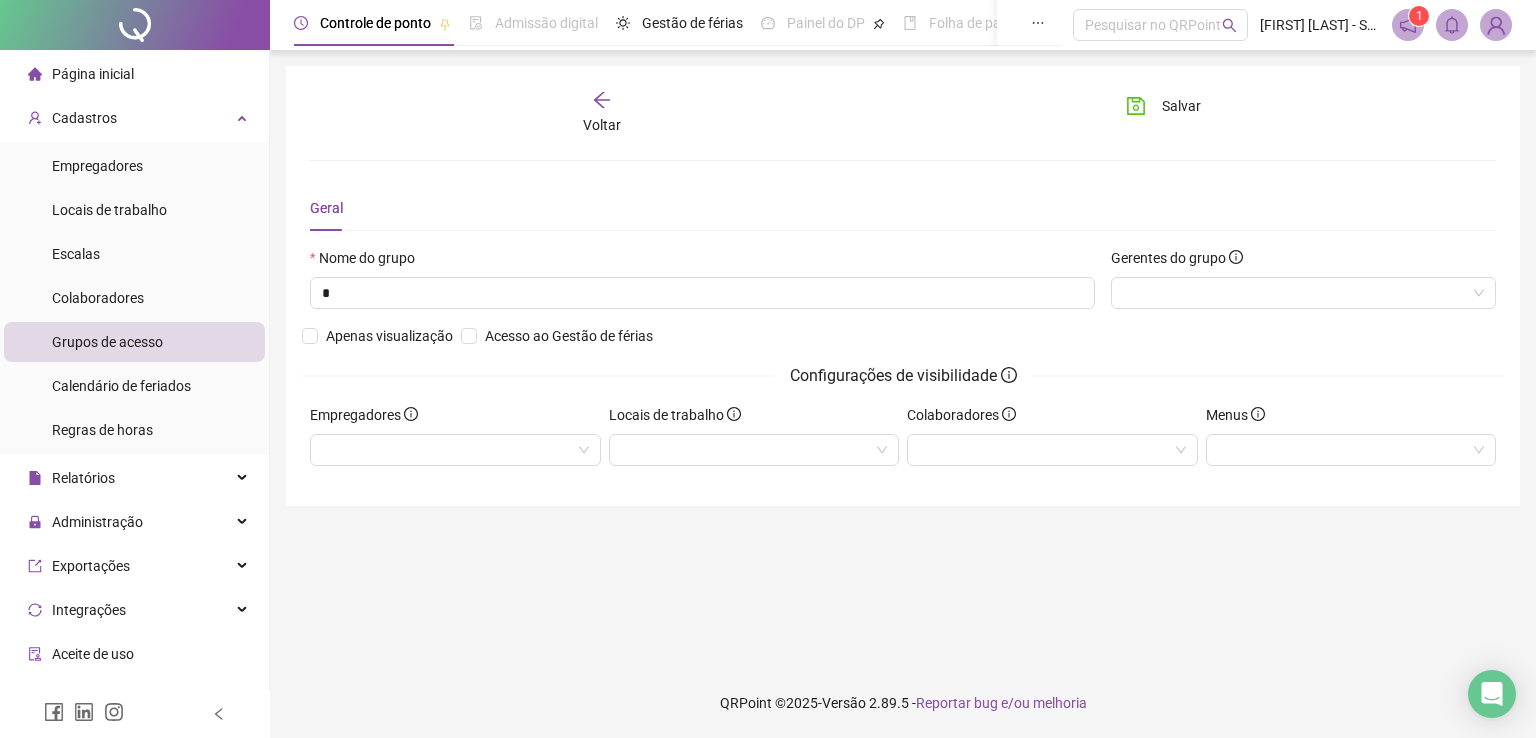 click on "Controle de ponto" at bounding box center [375, 23] 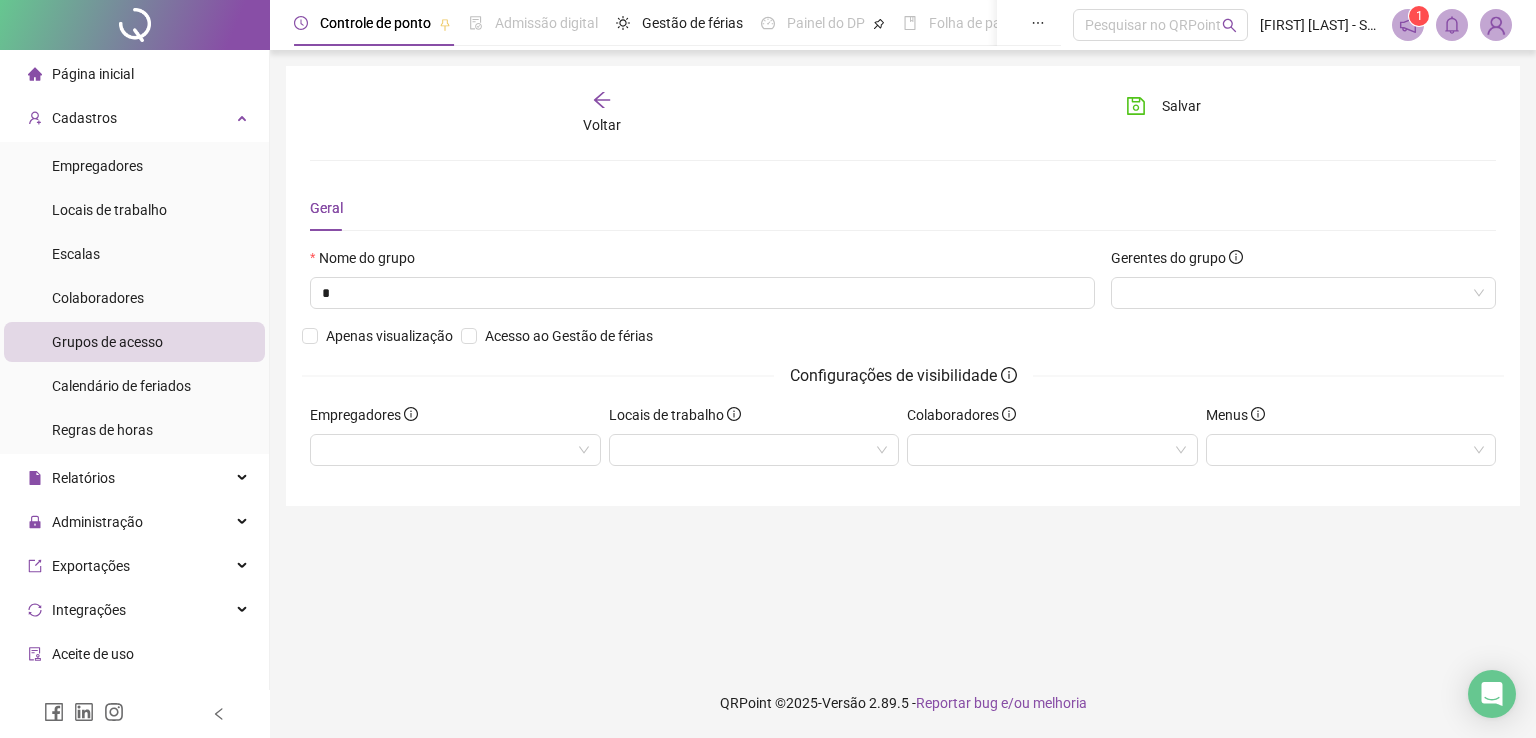 click on "Controle de ponto" at bounding box center [375, 23] 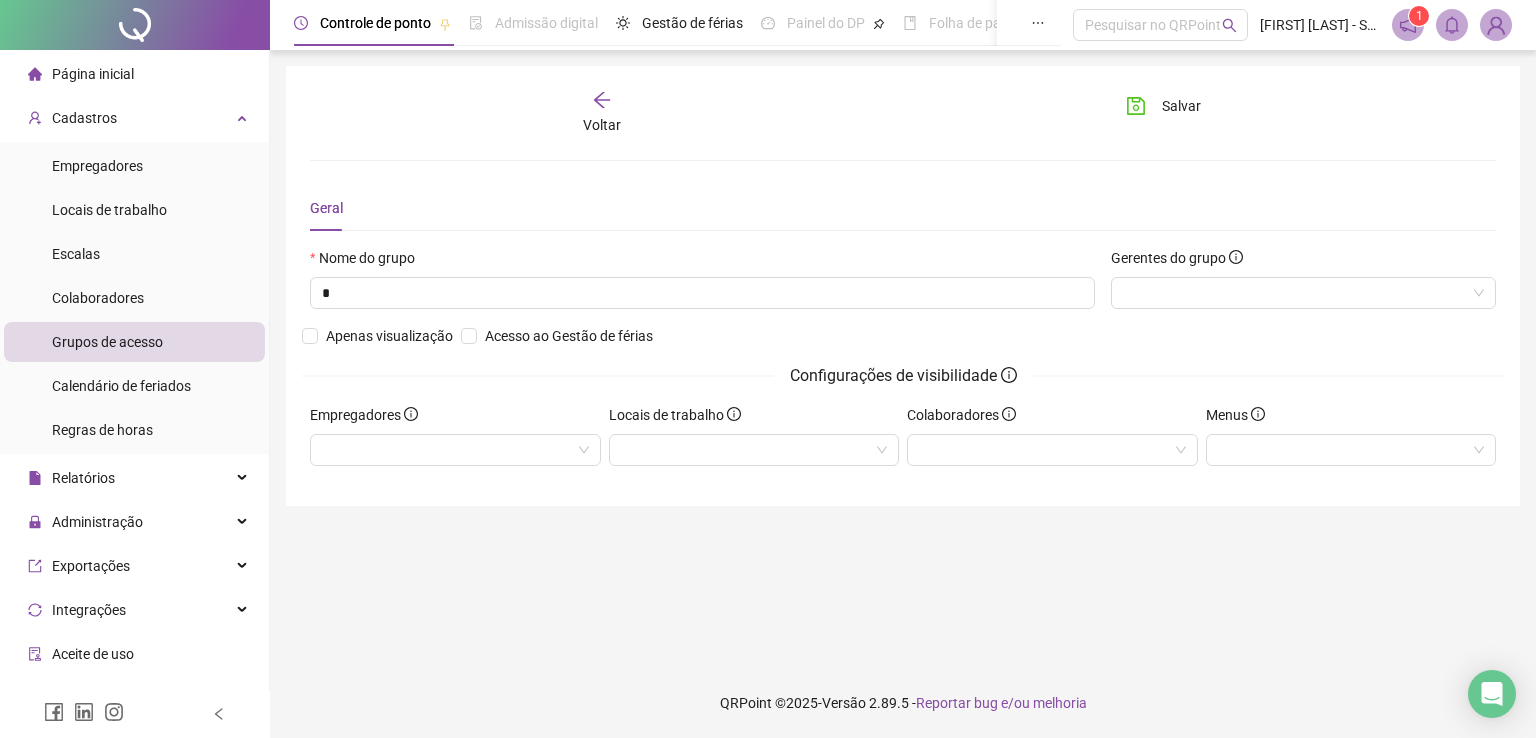 click on "Voltar" at bounding box center [602, 113] 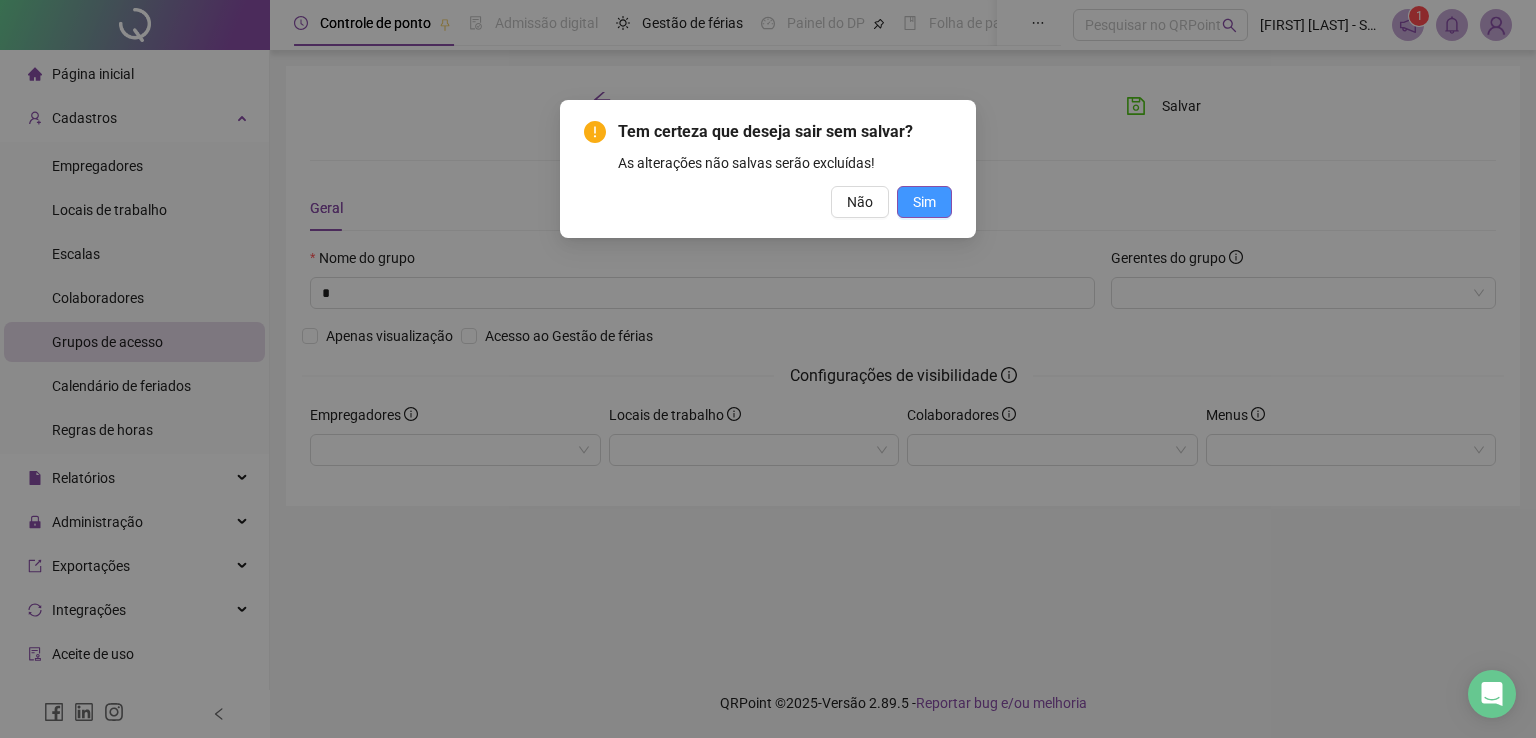 click on "Sim" at bounding box center [924, 202] 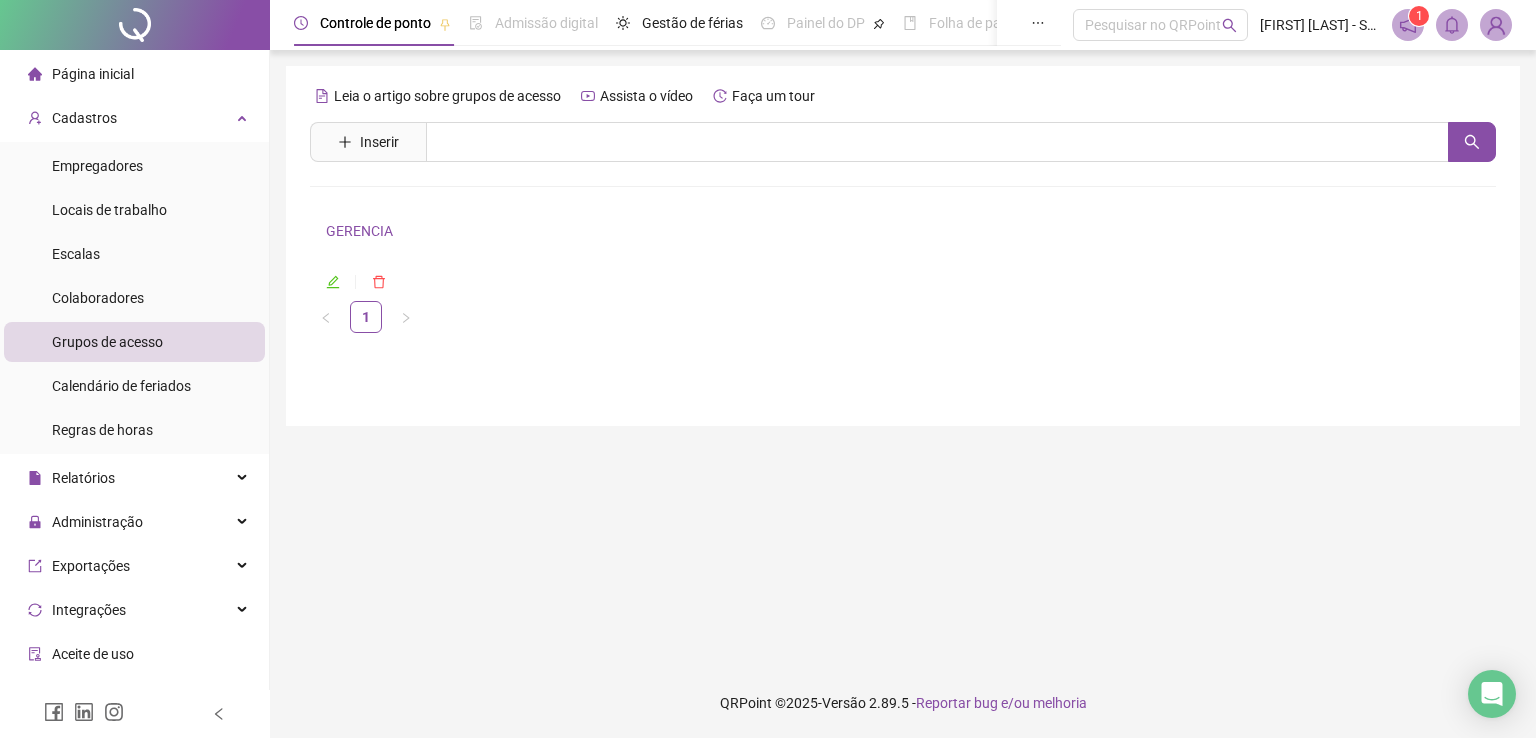 click on "GERENCIA" at bounding box center (359, 231) 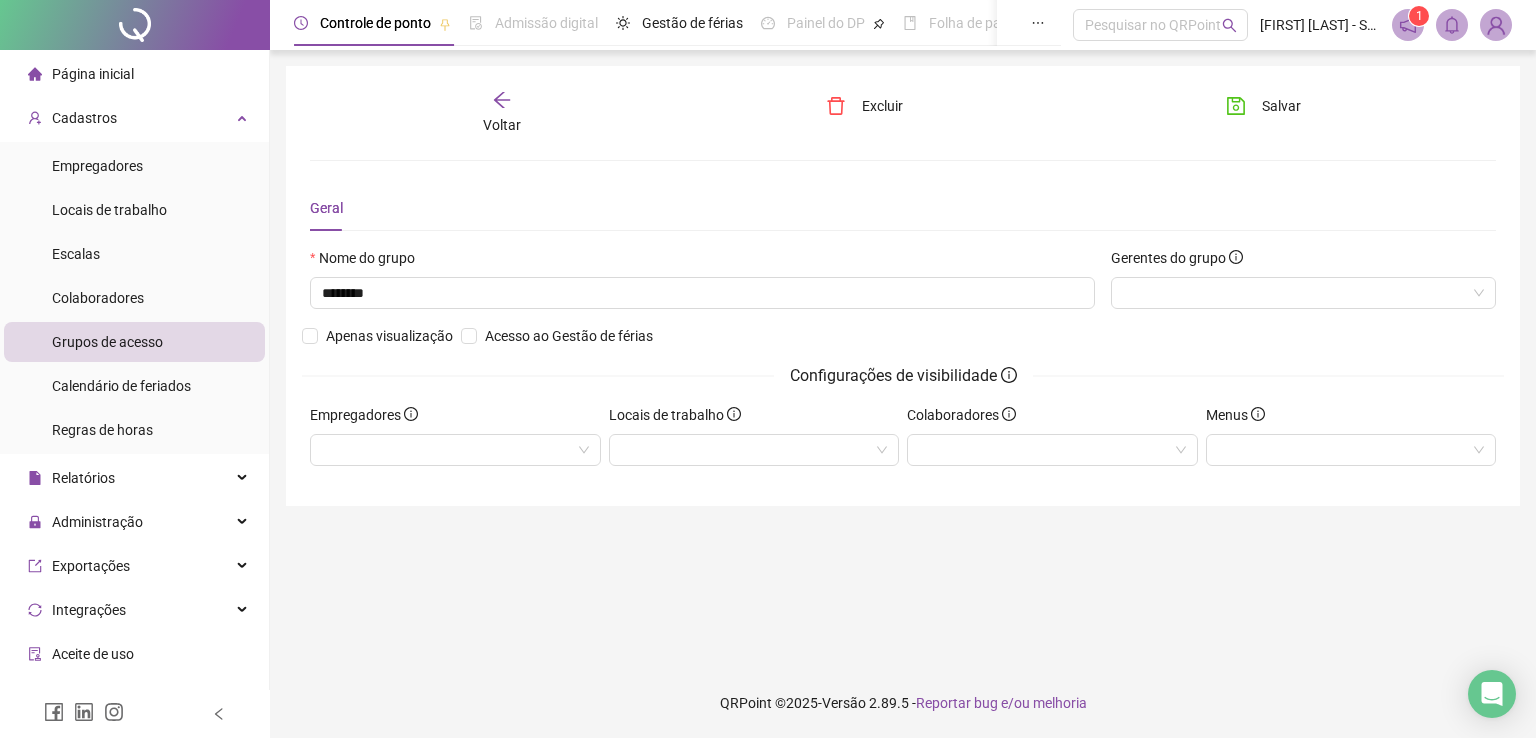 click on "Grupos de acesso" at bounding box center (107, 342) 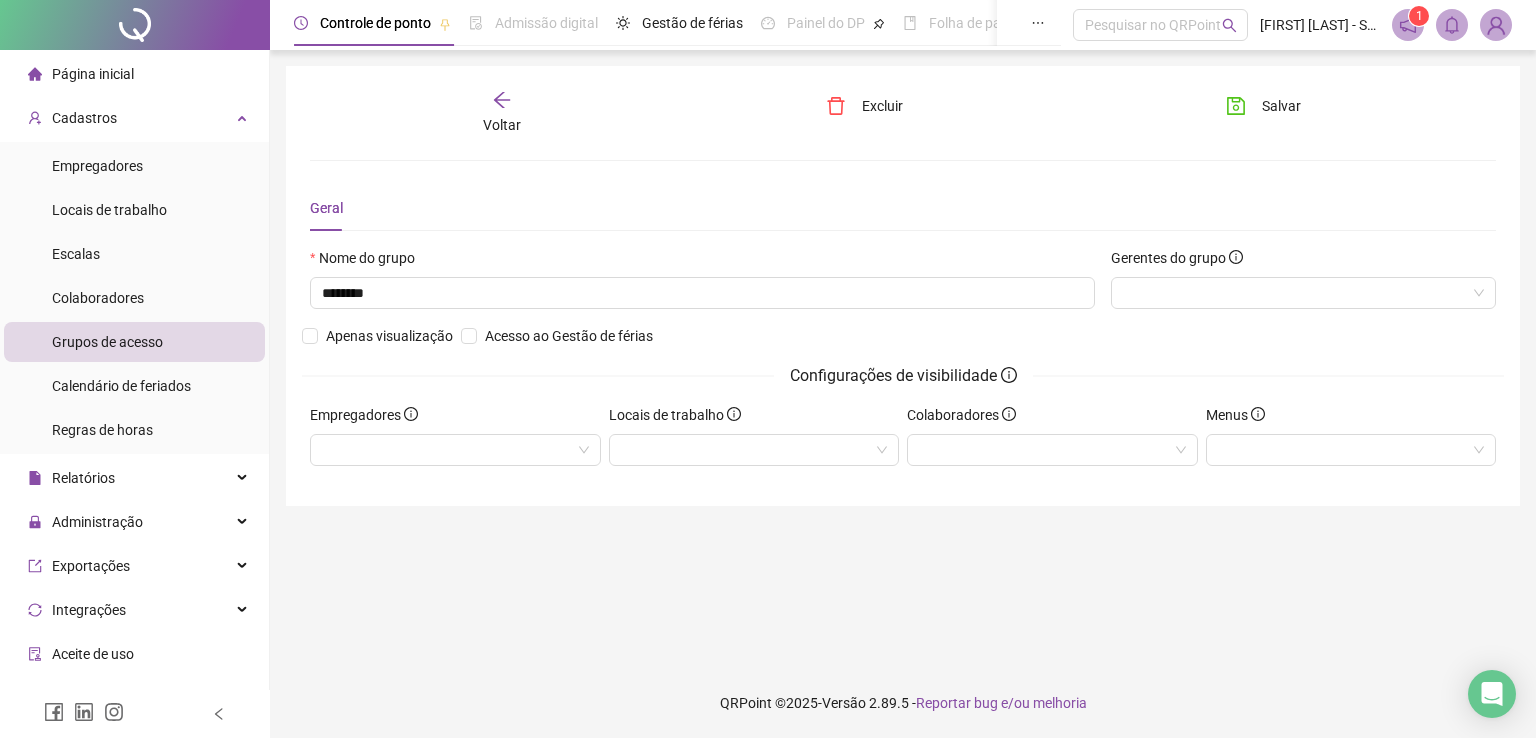 click on "Grupos de acesso" at bounding box center (107, 342) 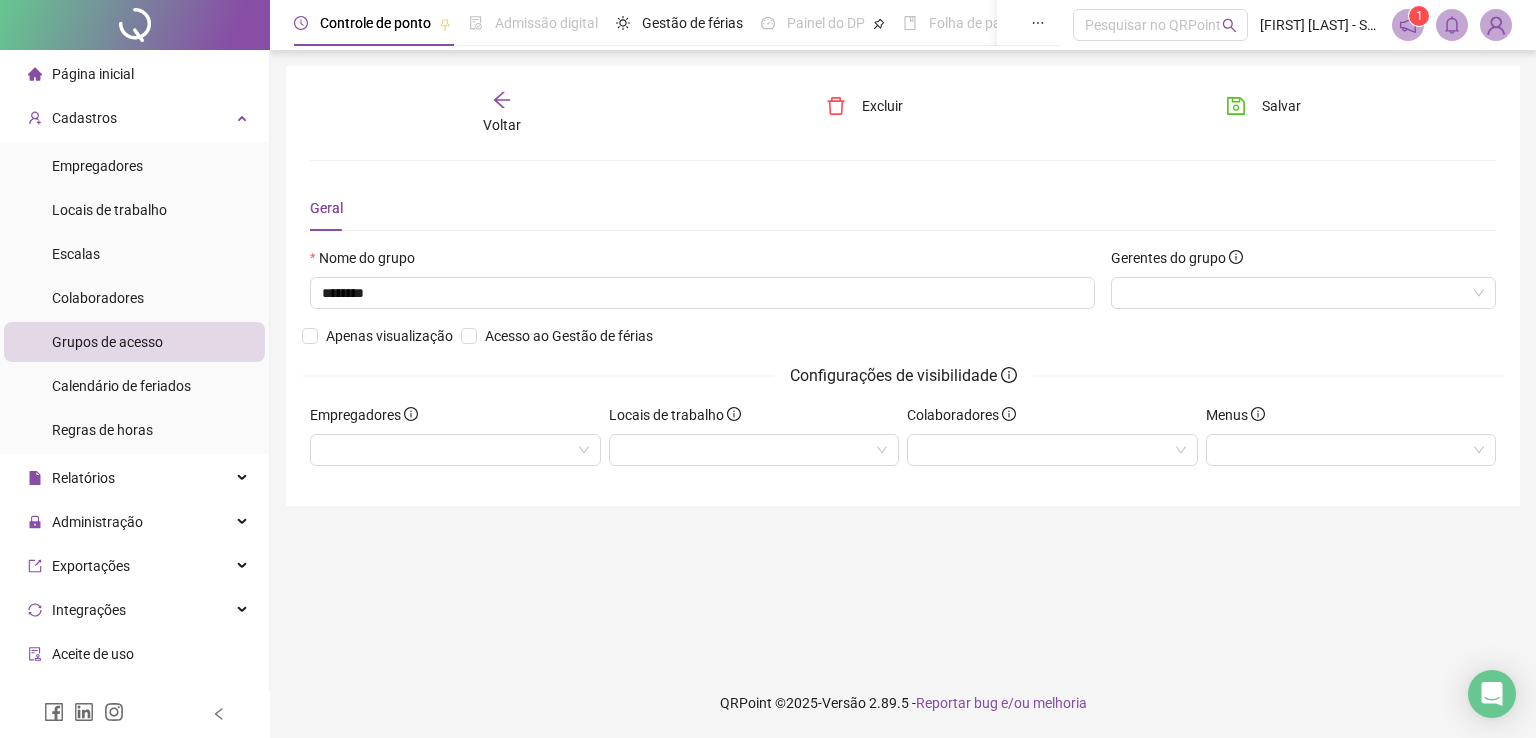 click on "Controle de ponto" at bounding box center [375, 23] 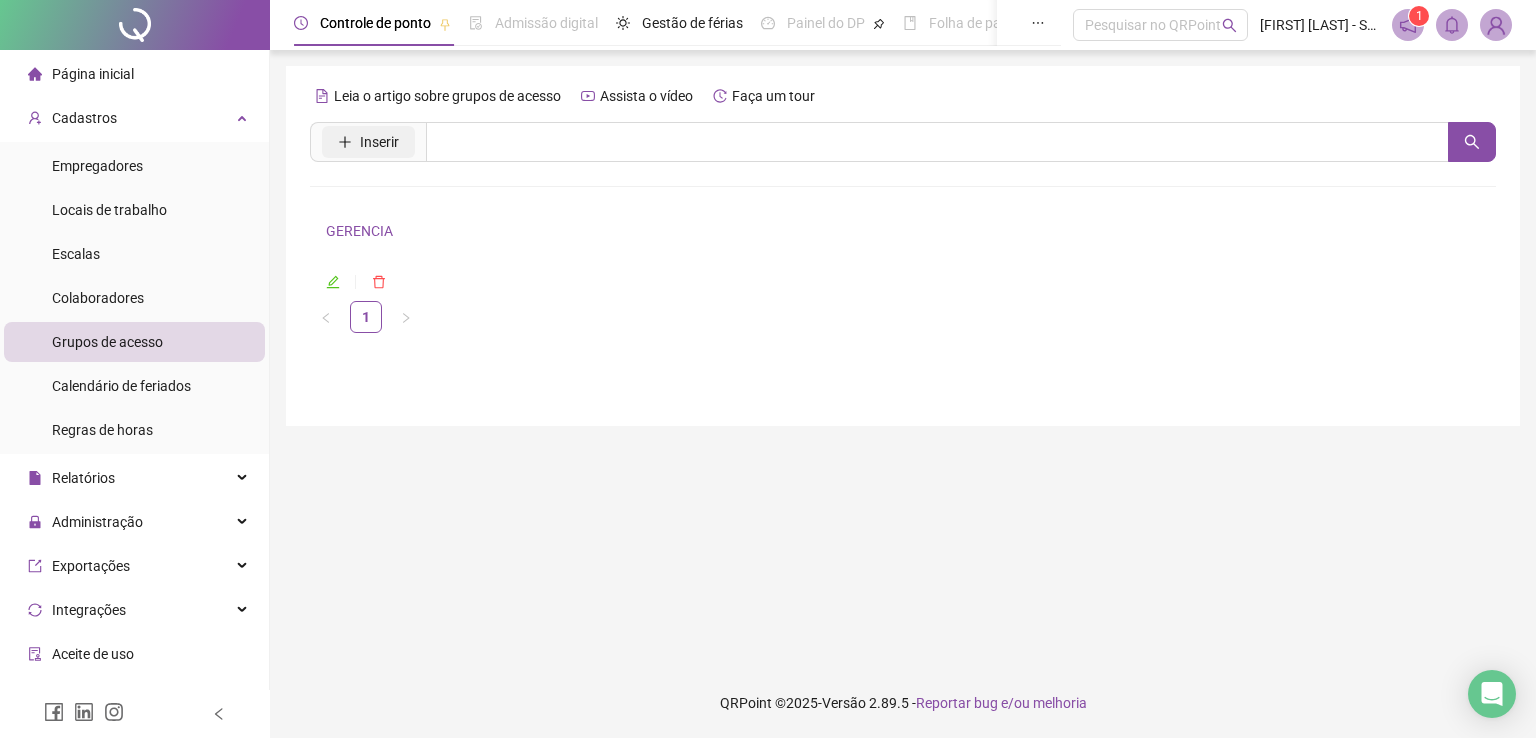 click on "Inserir" at bounding box center [379, 142] 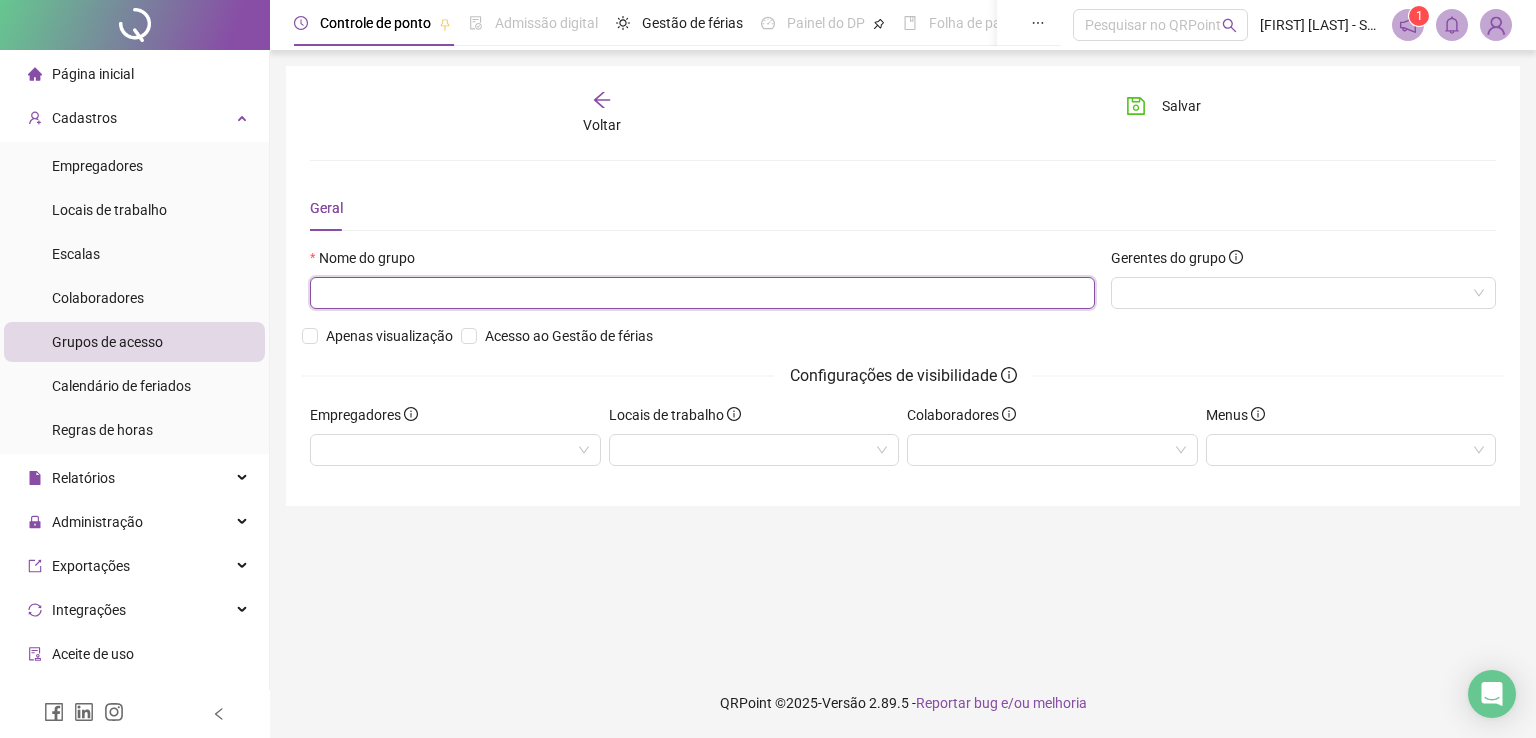 click at bounding box center (702, 293) 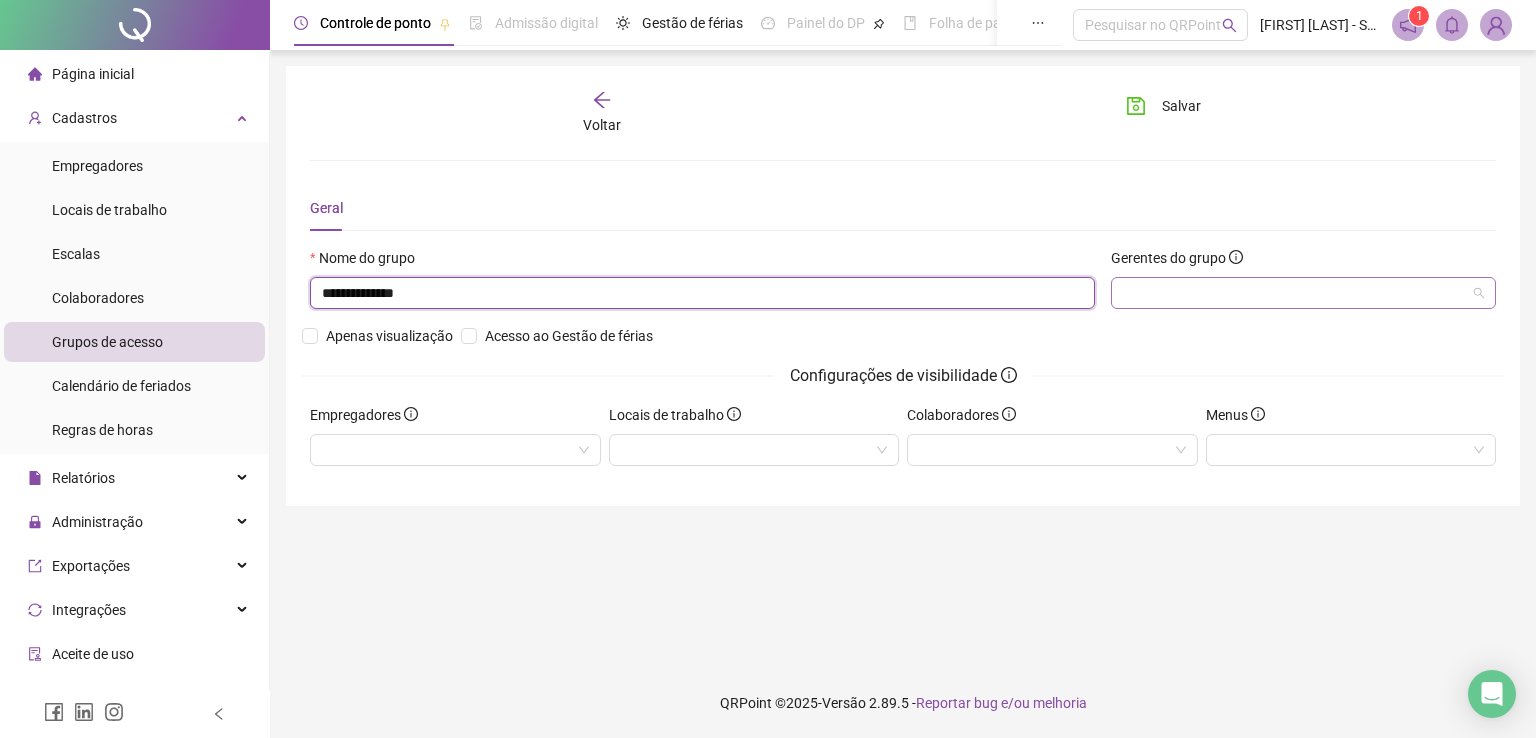 click at bounding box center (1303, 293) 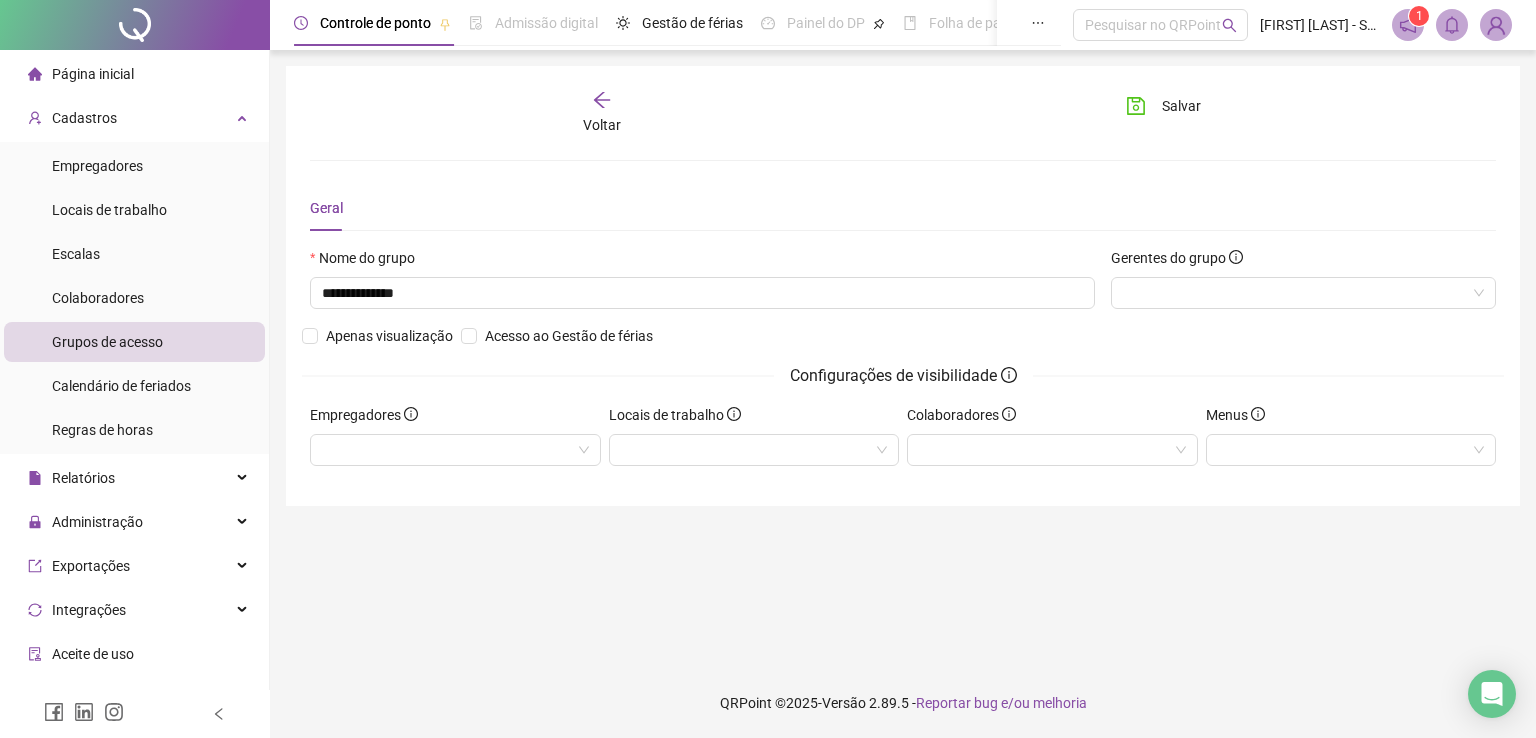 click on "**********" at bounding box center [903, 286] 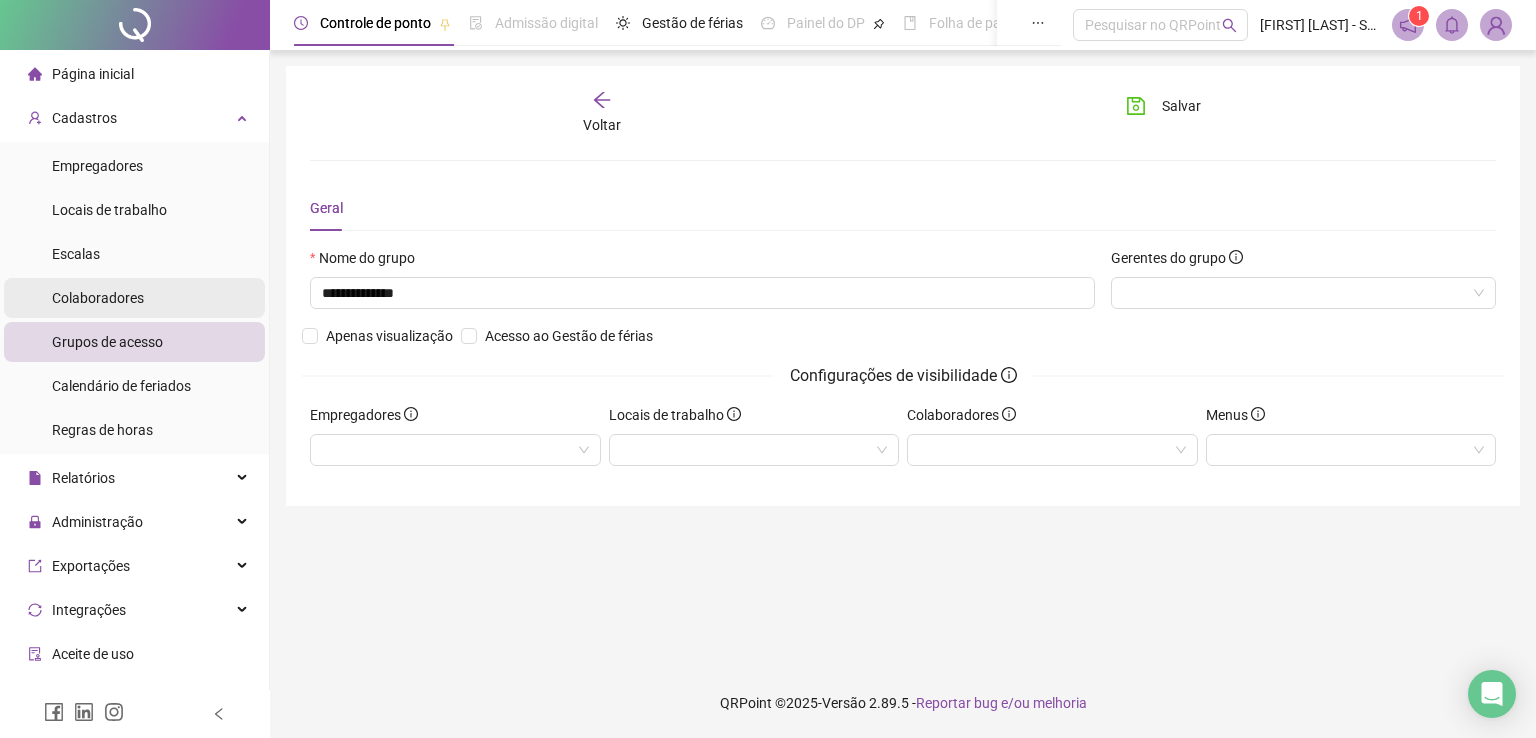 click on "Colaboradores" at bounding box center [98, 298] 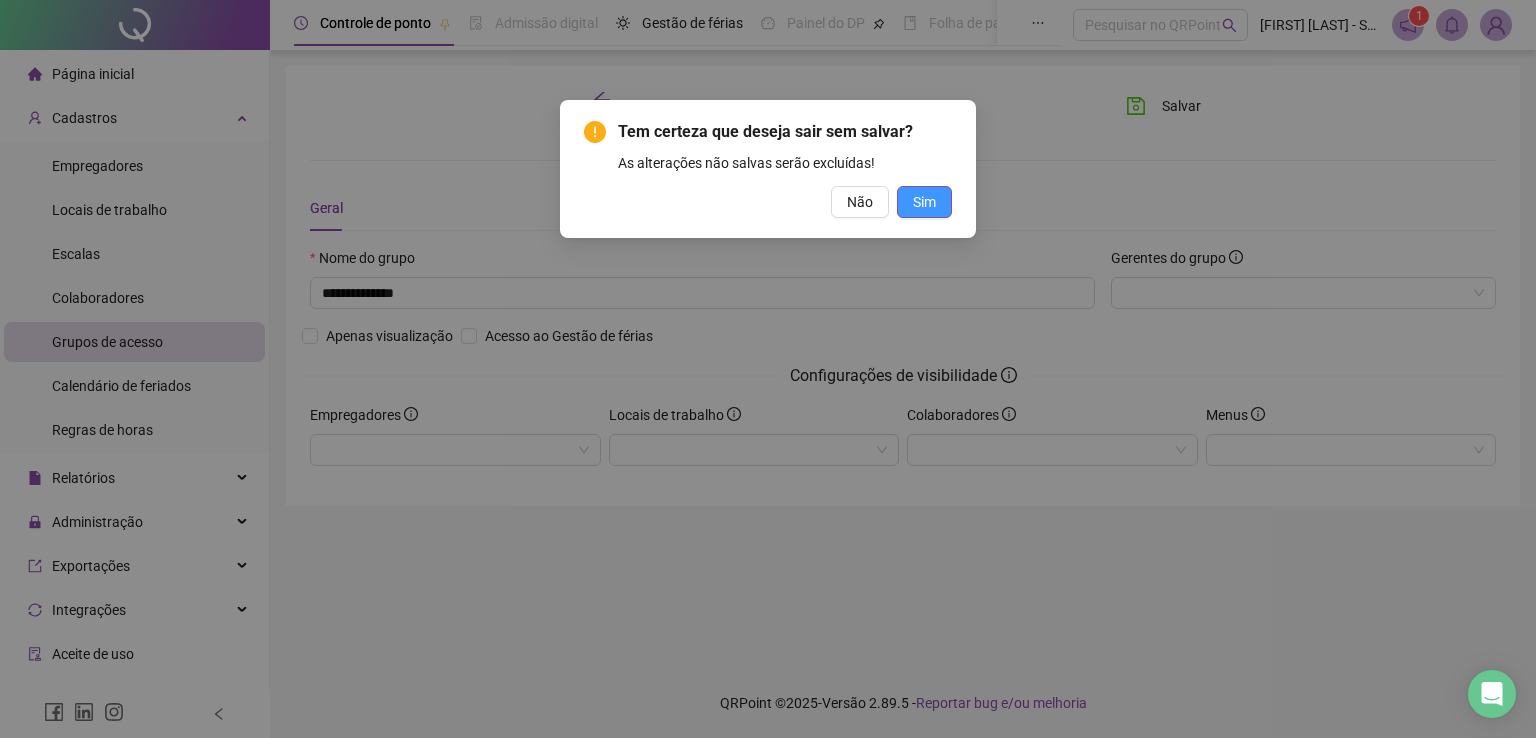 click on "Sim" at bounding box center [924, 202] 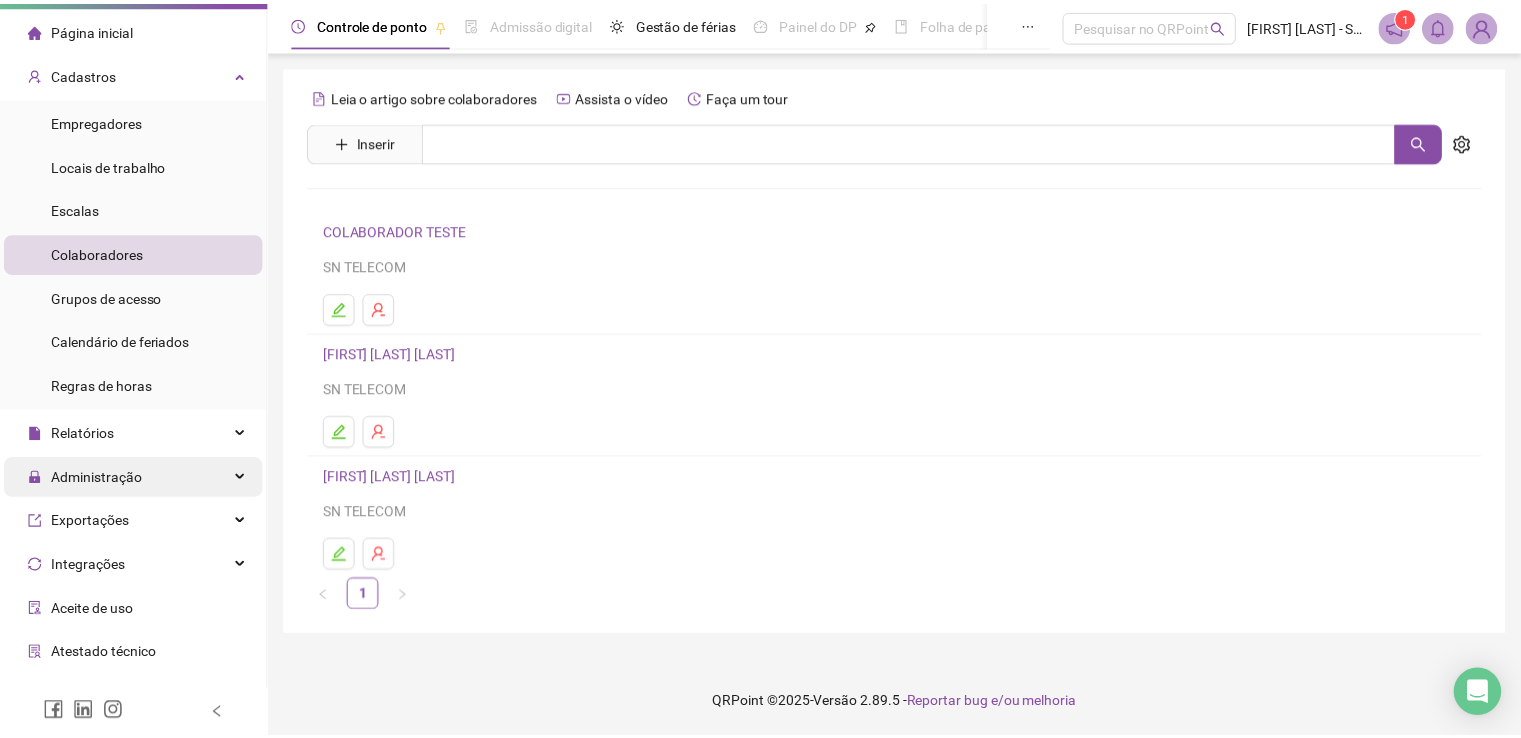 scroll, scrollTop: 40, scrollLeft: 0, axis: vertical 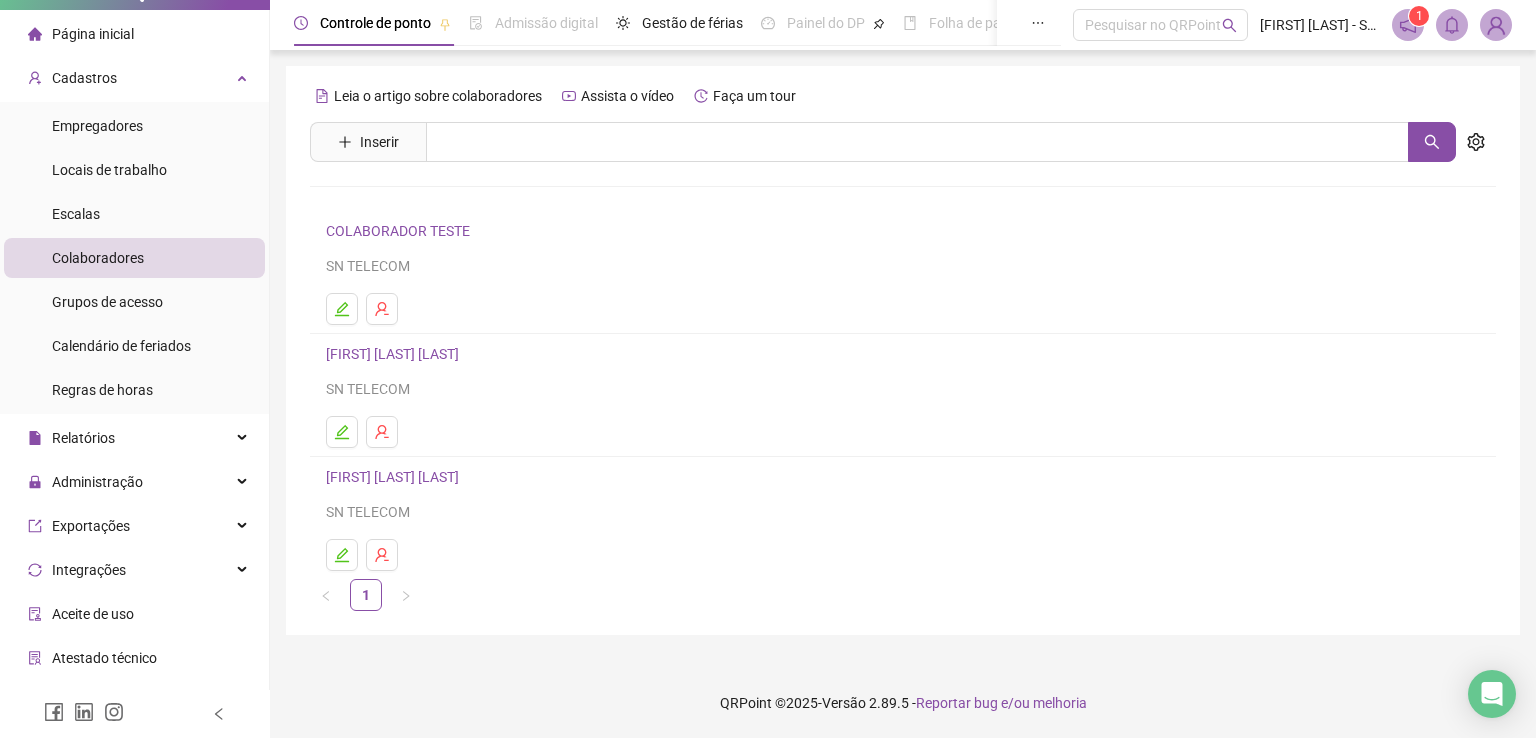 click on "COLABORADOR TESTE" at bounding box center (401, 231) 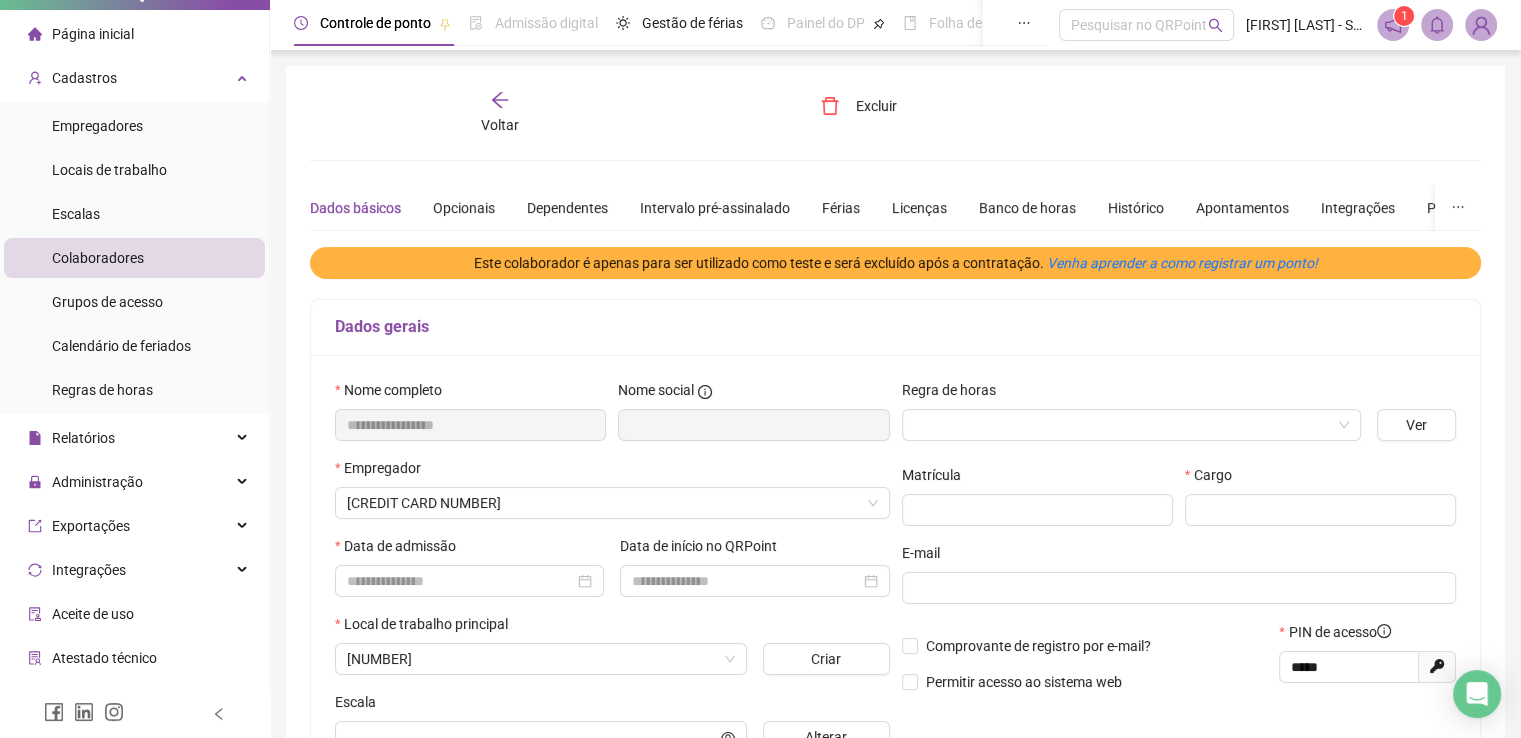 type on "**********" 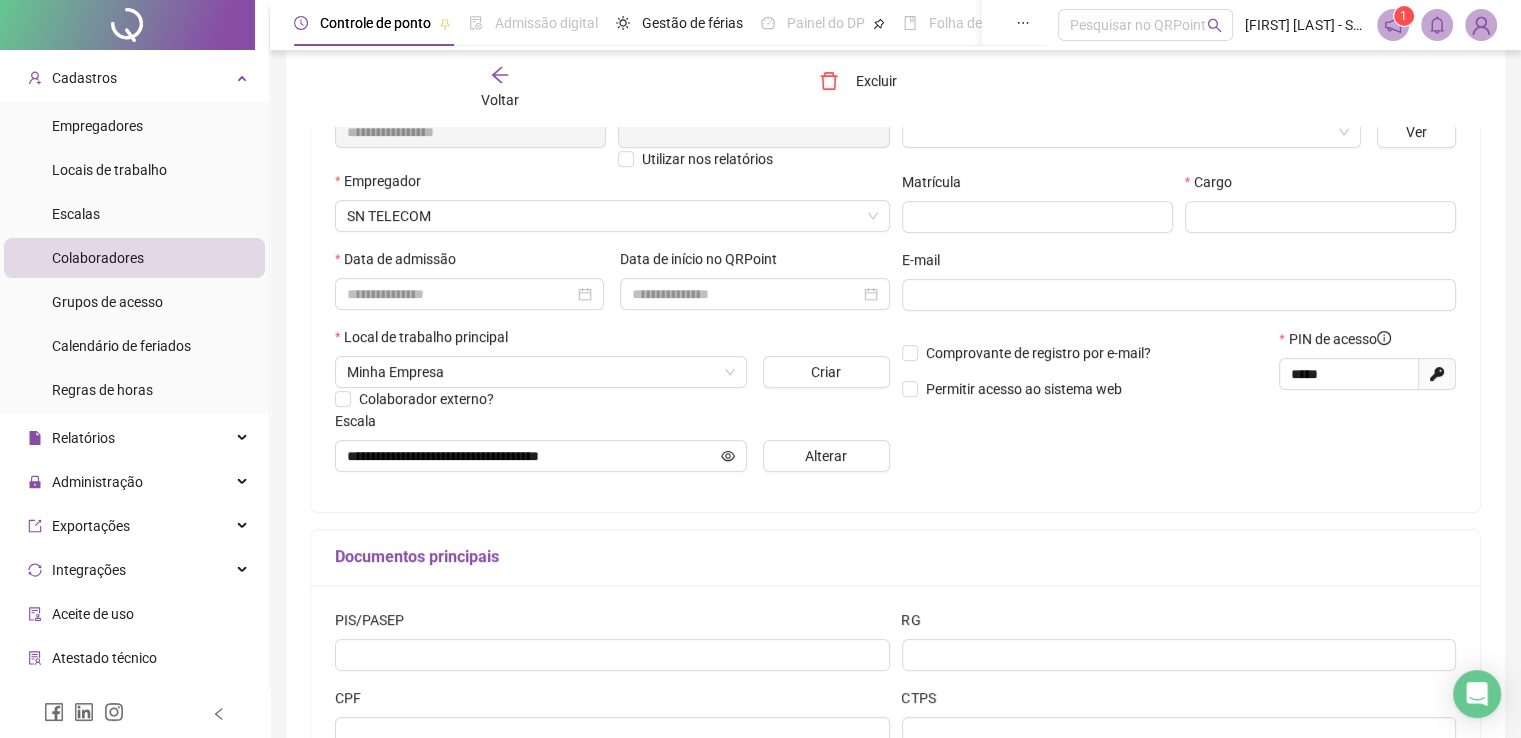 scroll, scrollTop: 292, scrollLeft: 0, axis: vertical 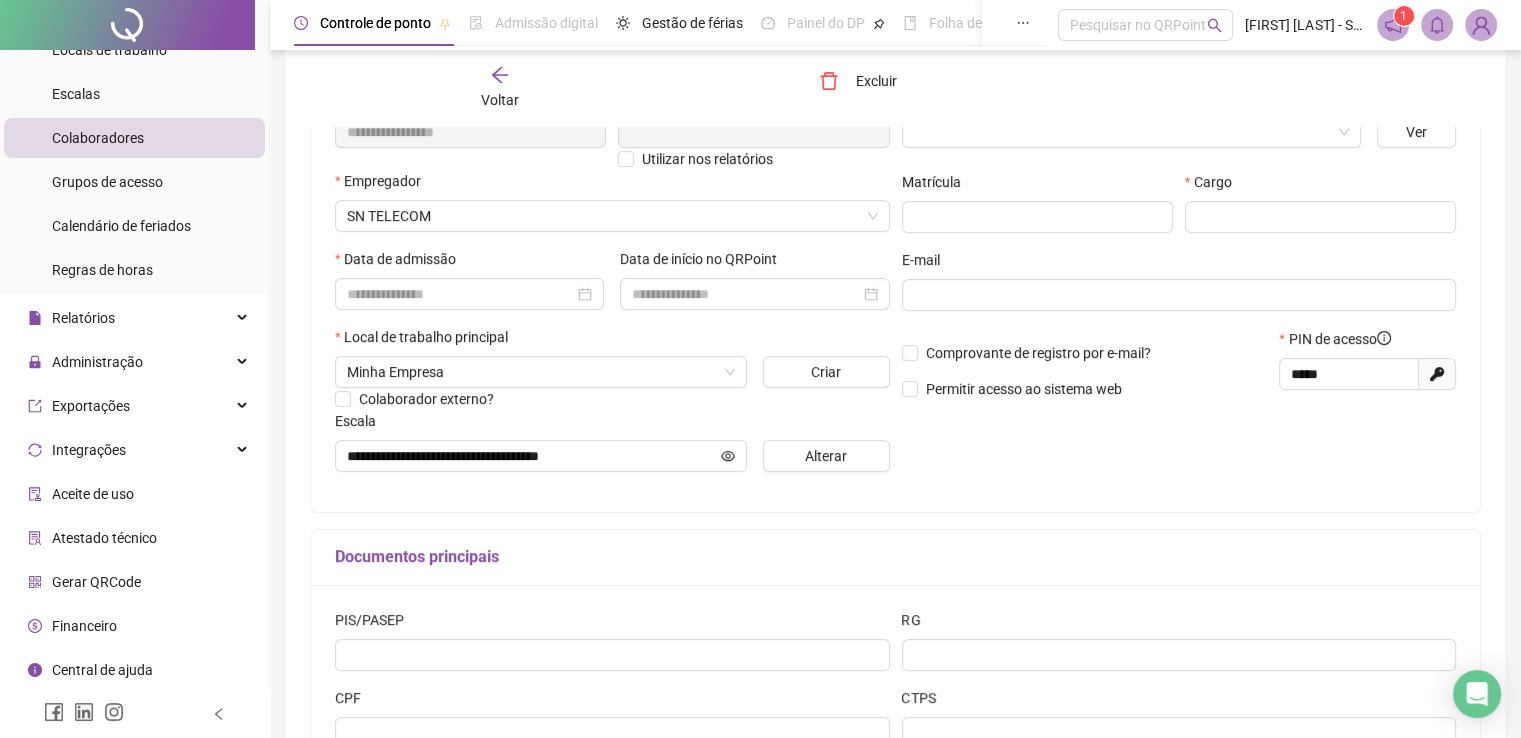 click on "Aceite de uso" at bounding box center [93, 494] 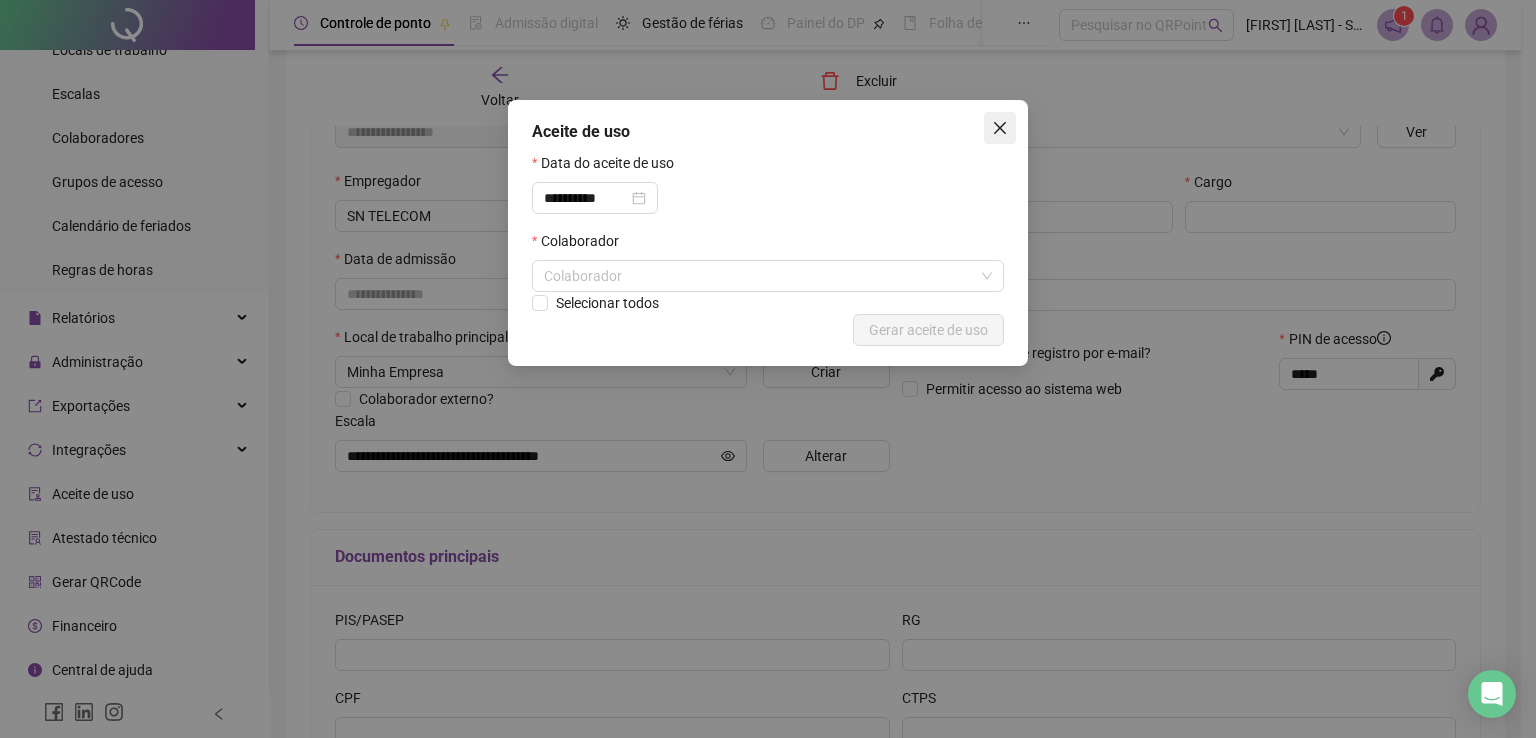 click 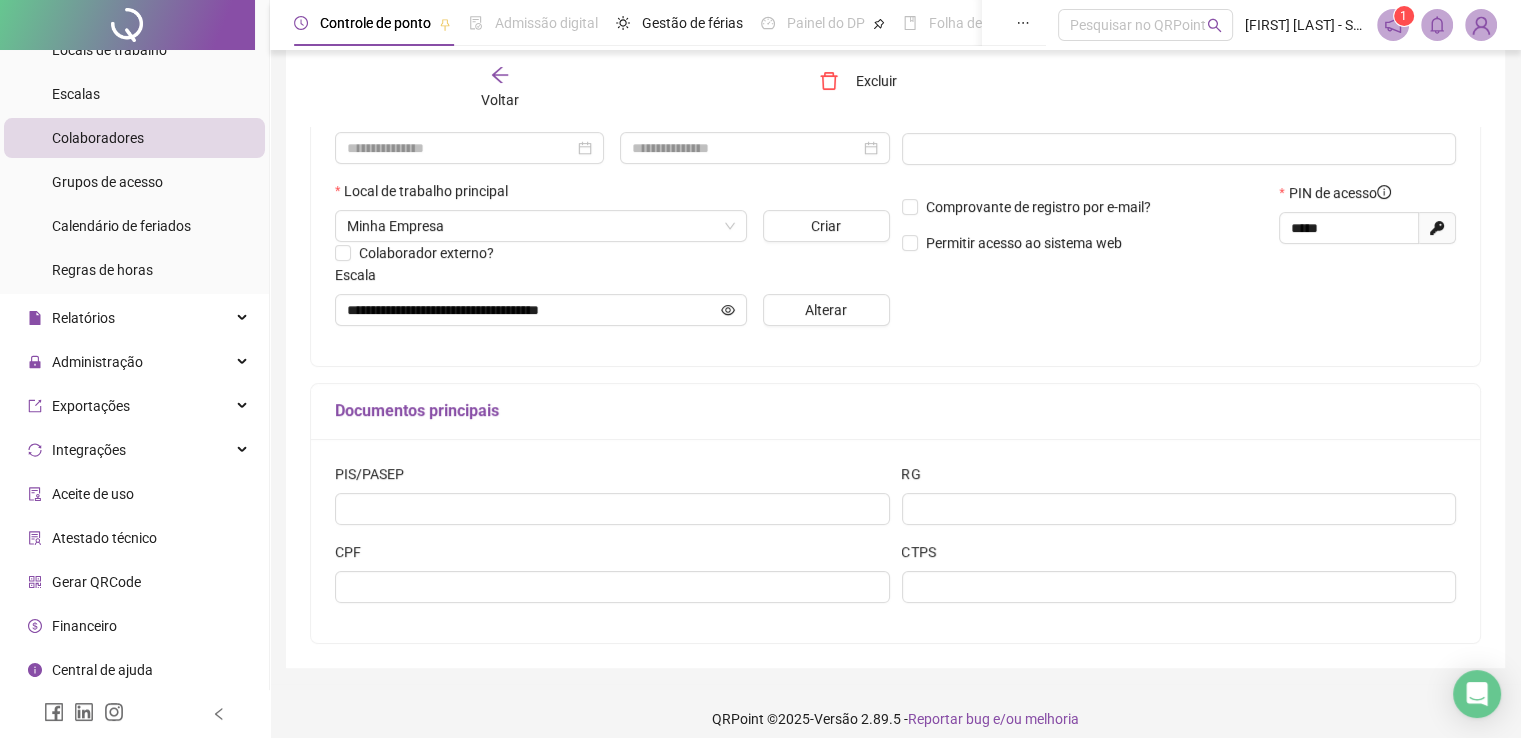 scroll, scrollTop: 455, scrollLeft: 0, axis: vertical 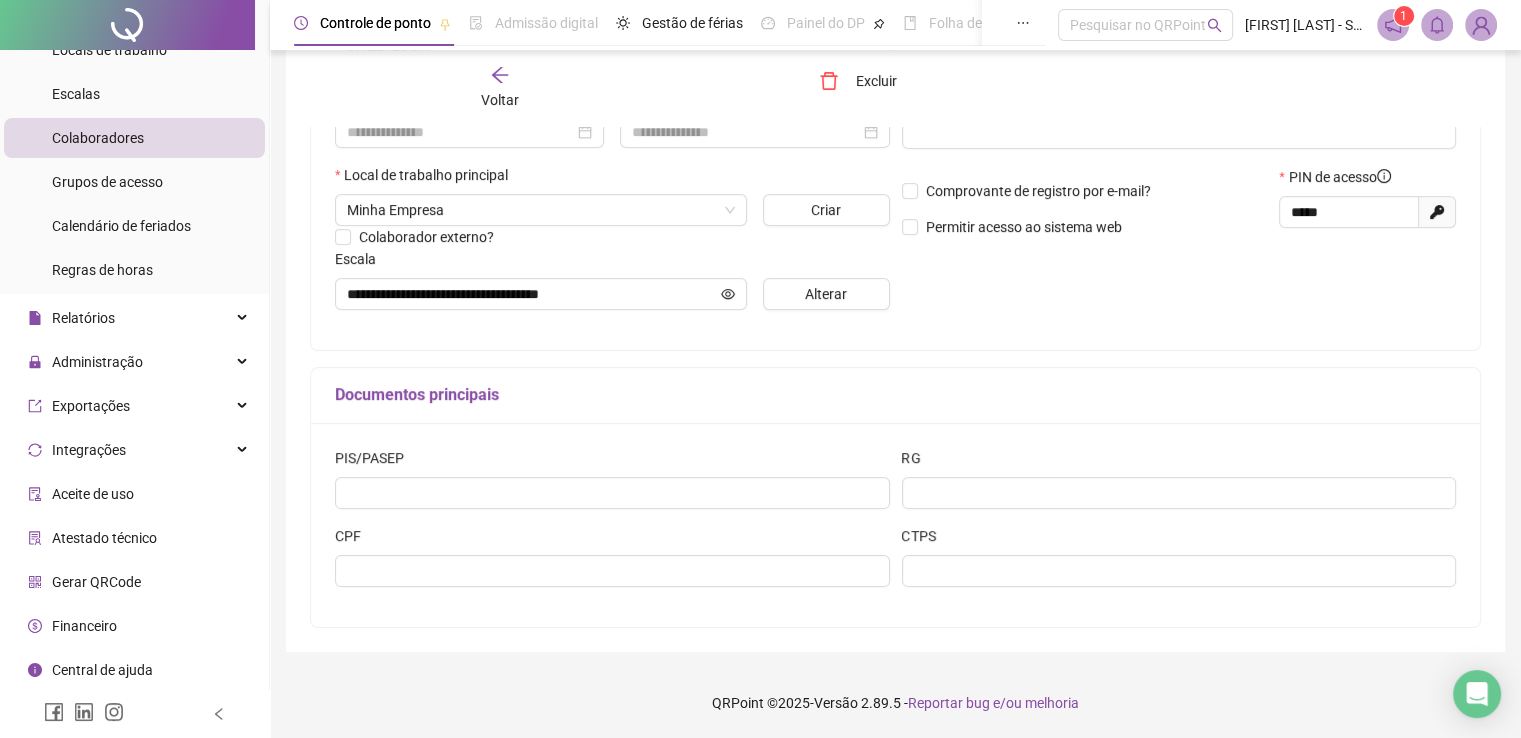 click on "Atestado técnico" at bounding box center (104, 538) 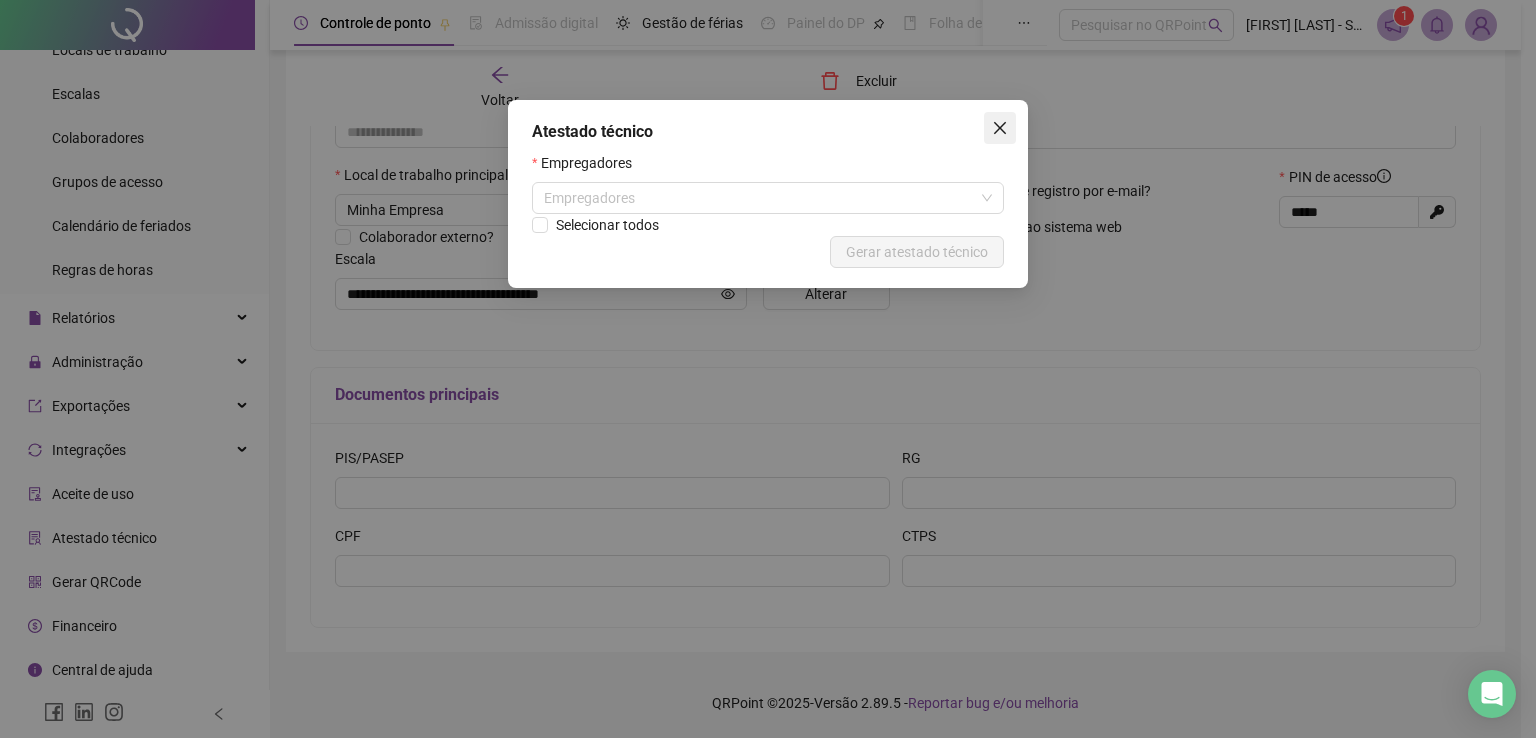 click 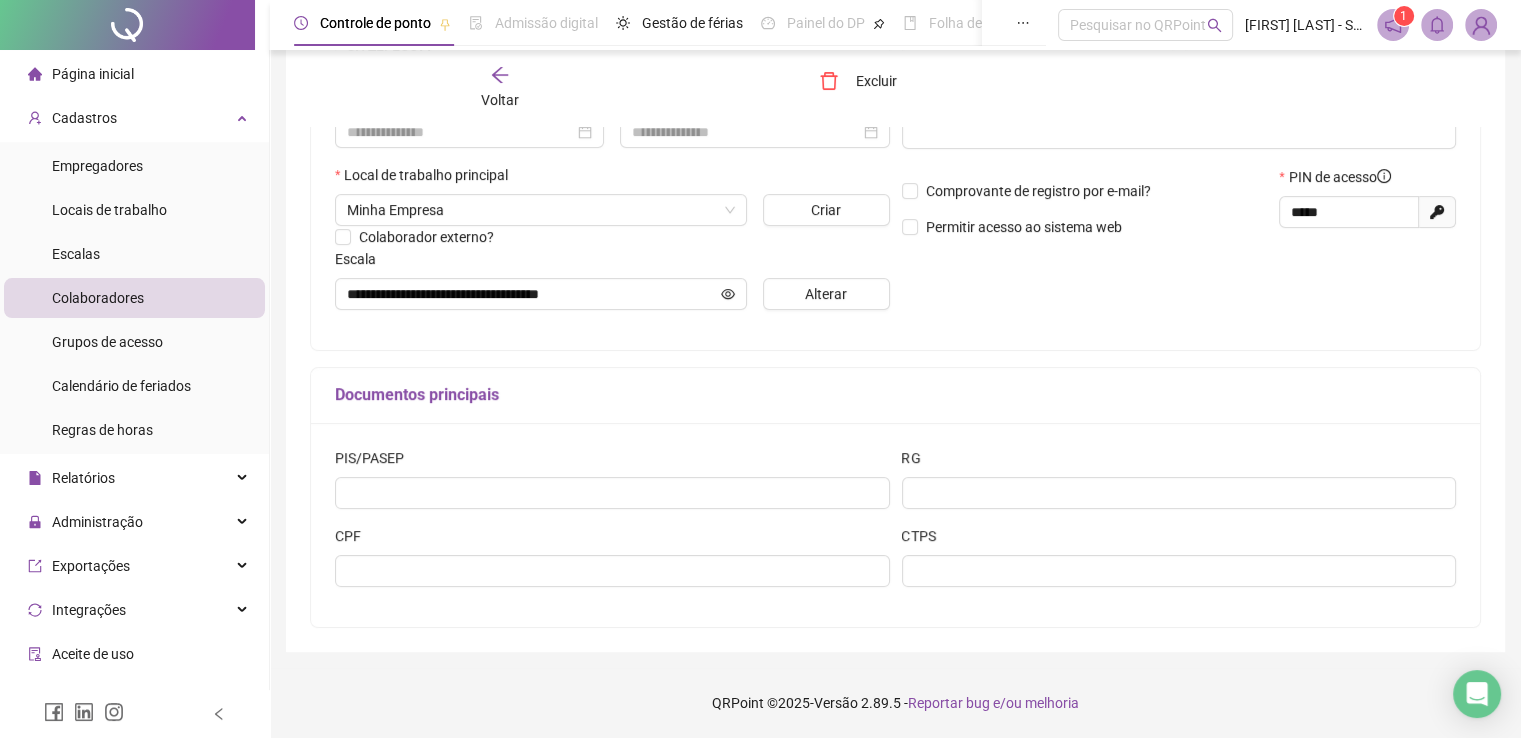scroll, scrollTop: 0, scrollLeft: 0, axis: both 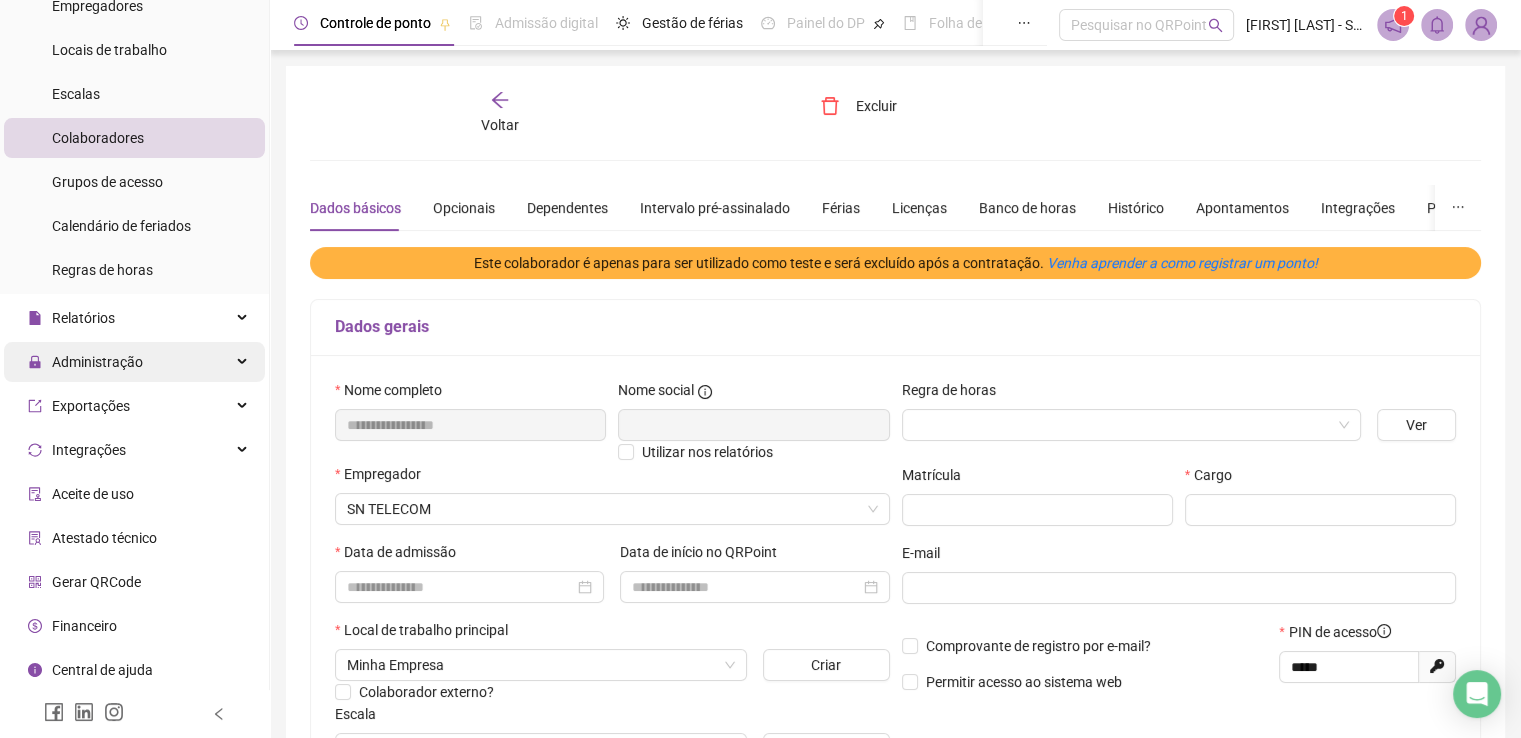 click on "Administração" at bounding box center (134, 362) 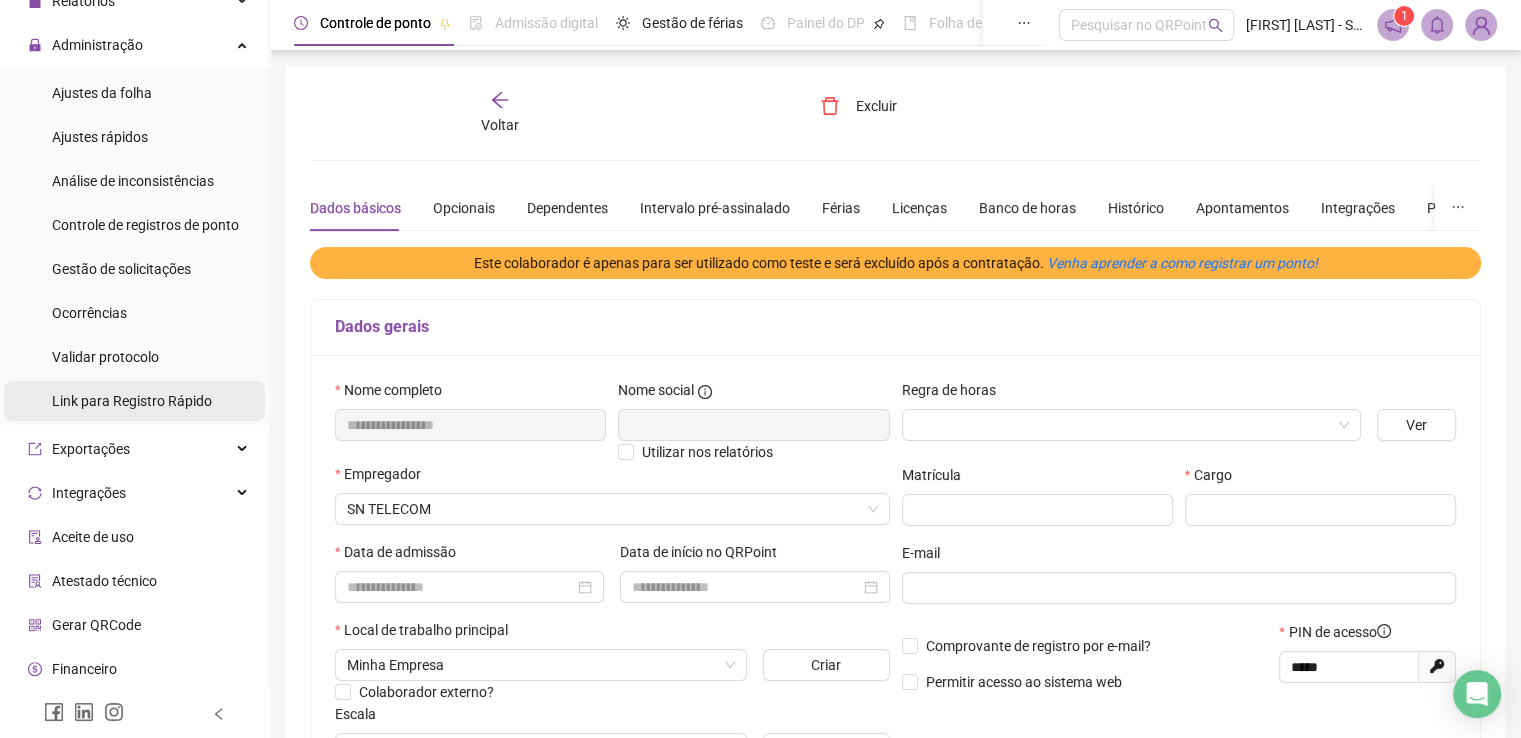 scroll, scrollTop: 520, scrollLeft: 0, axis: vertical 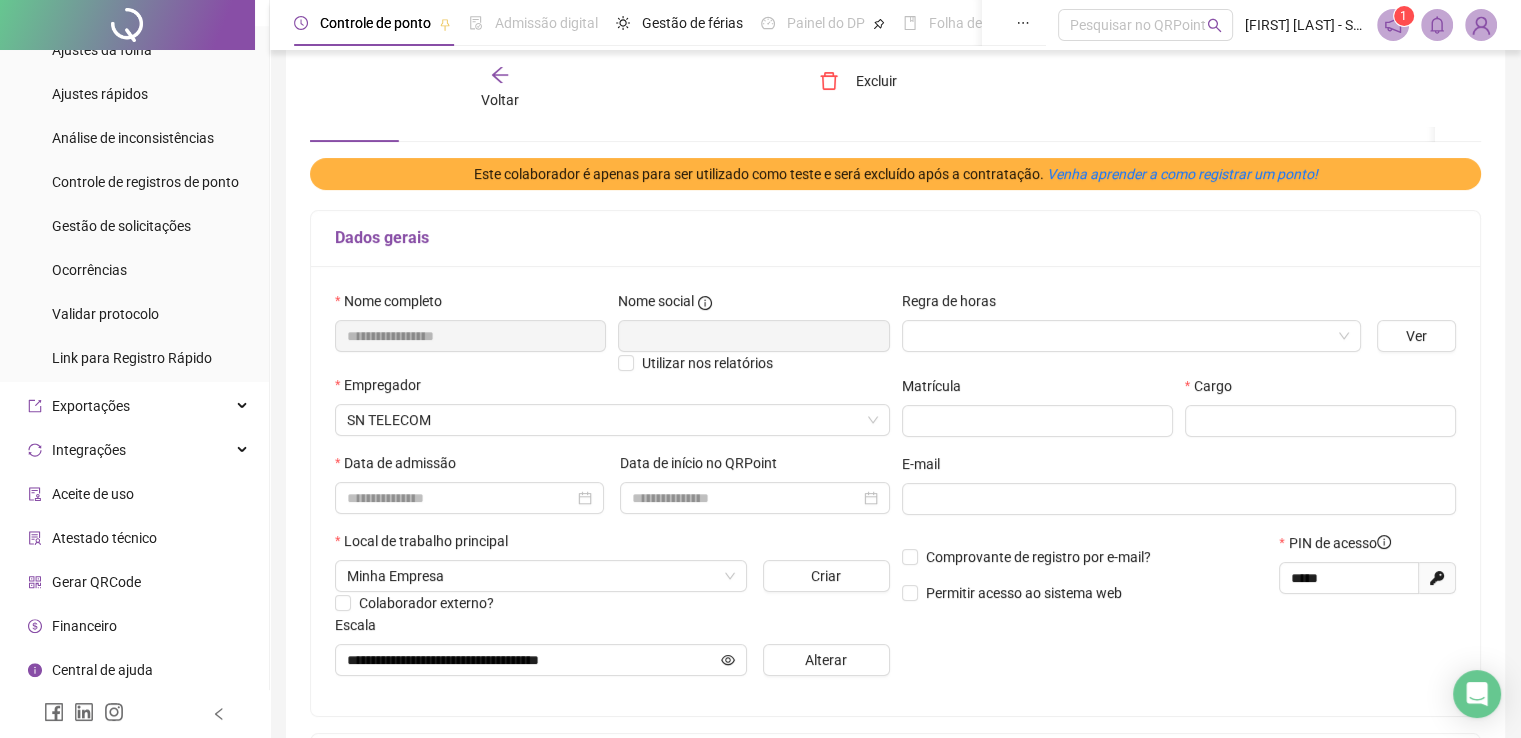 click on "Financeiro" at bounding box center (84, 626) 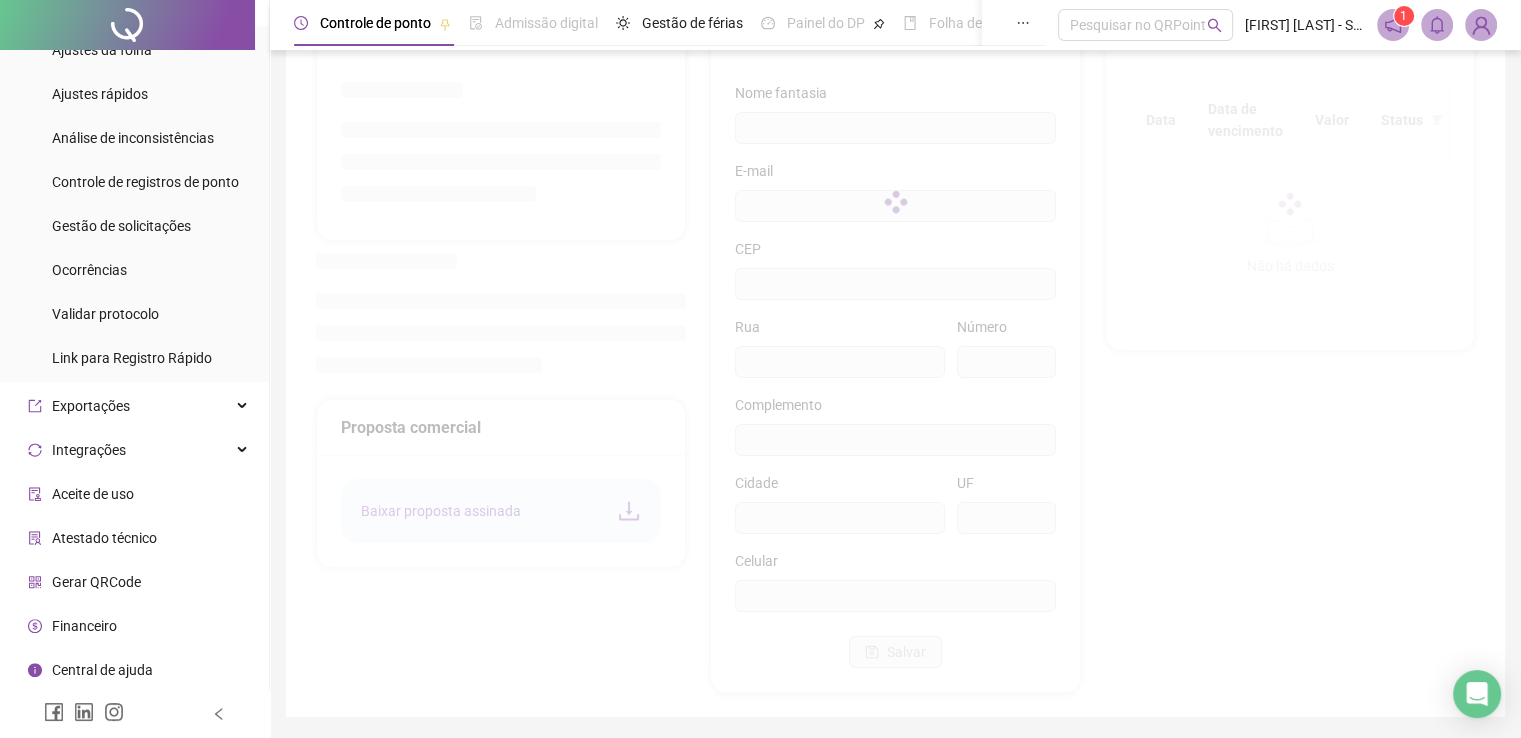 type on "**********" 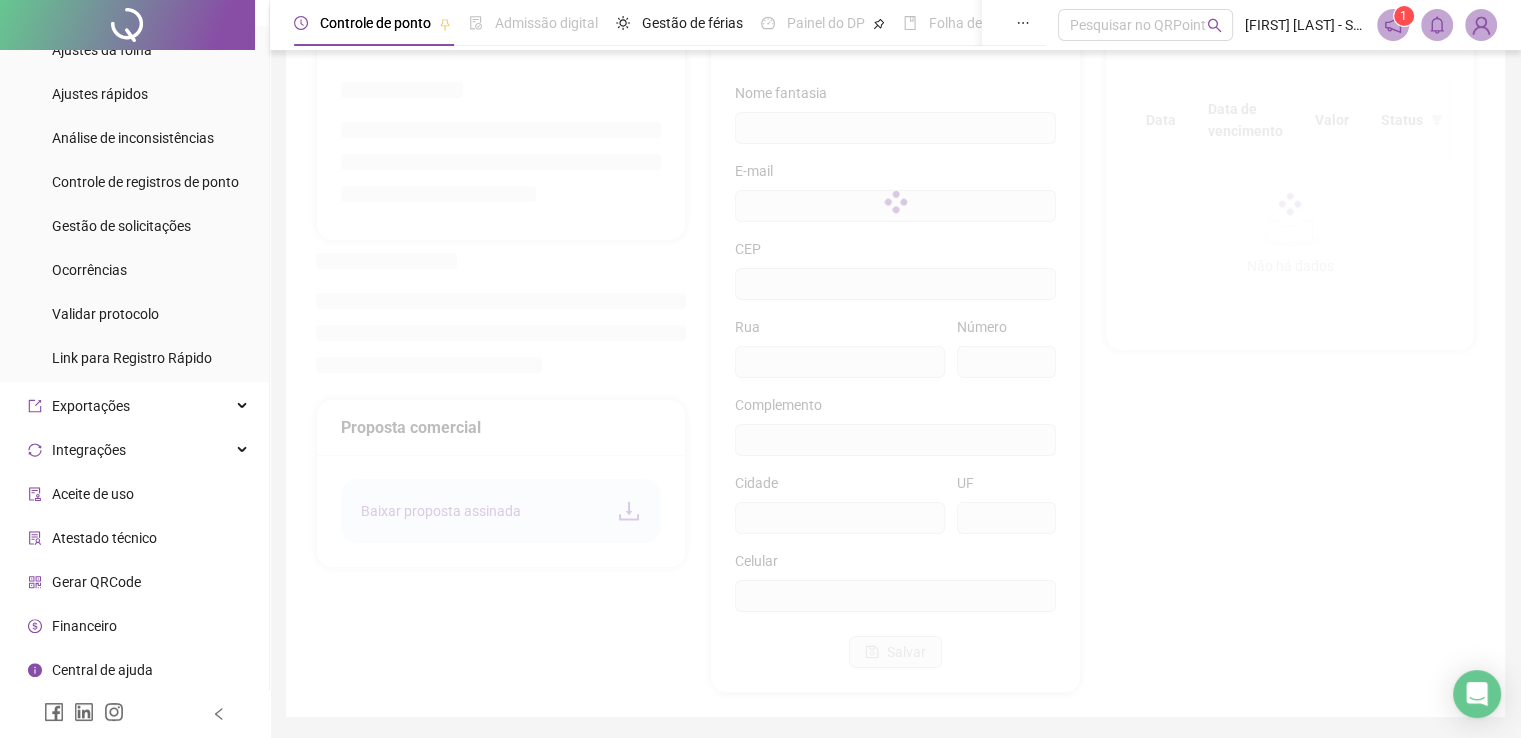 type on "**********" 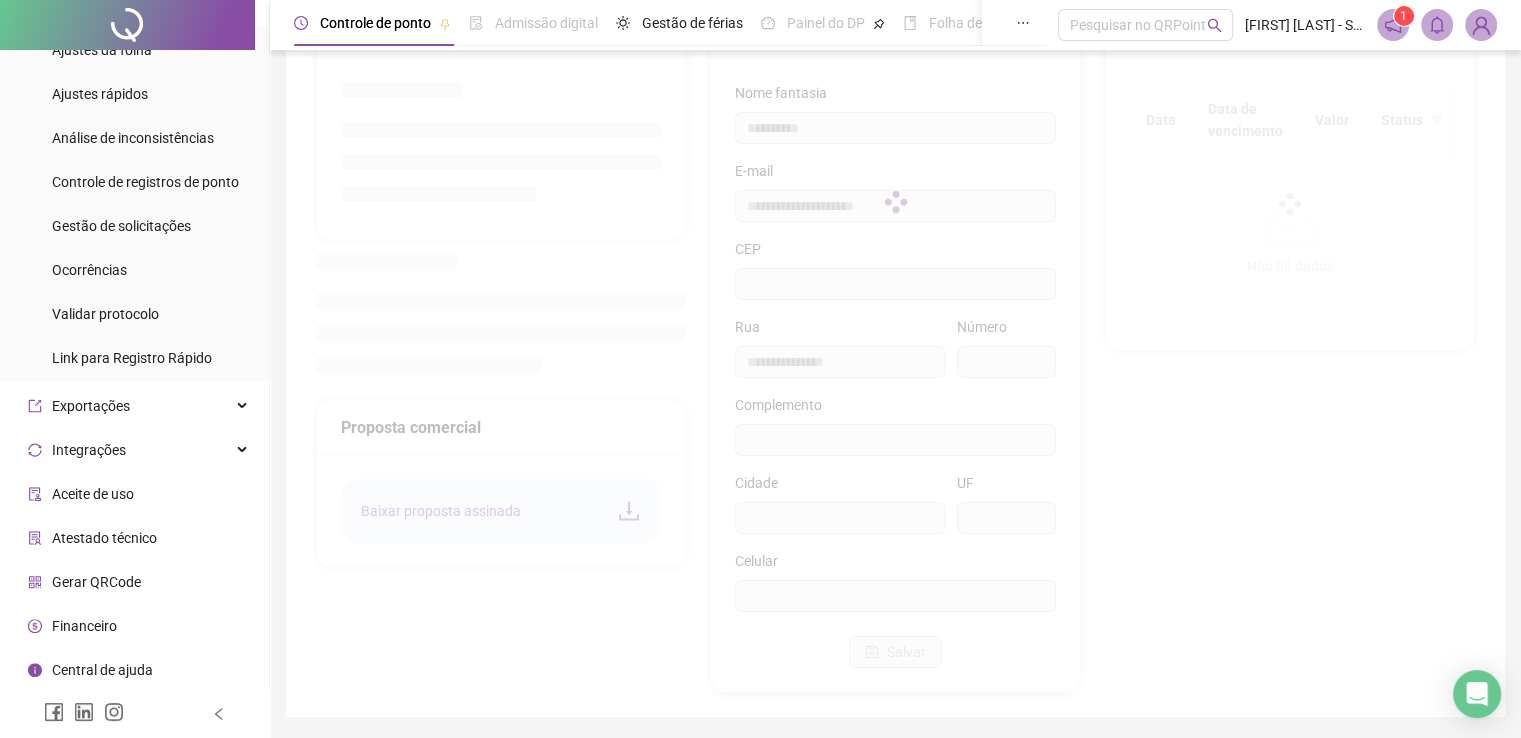 type on "**" 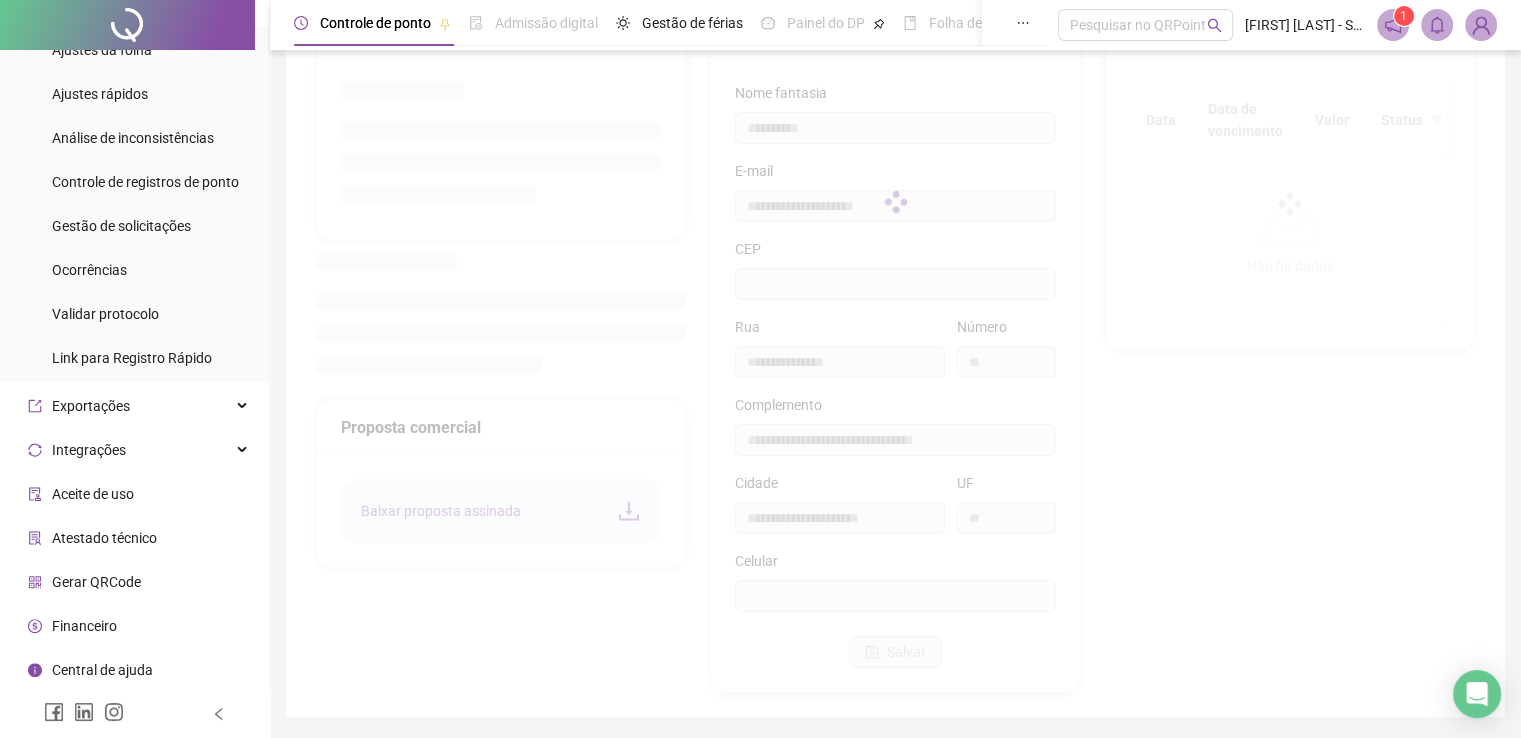 type on "*********" 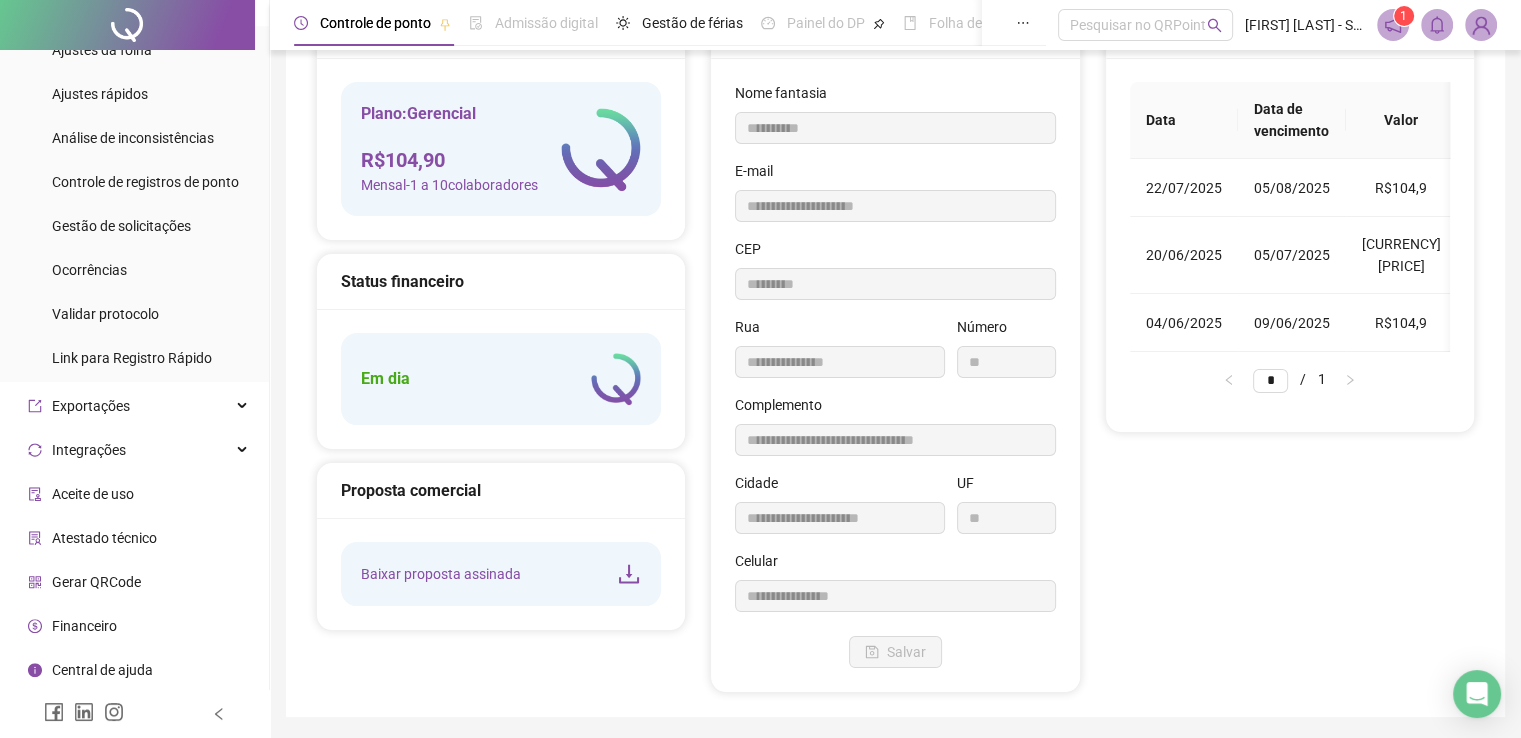 click at bounding box center (1481, 25) 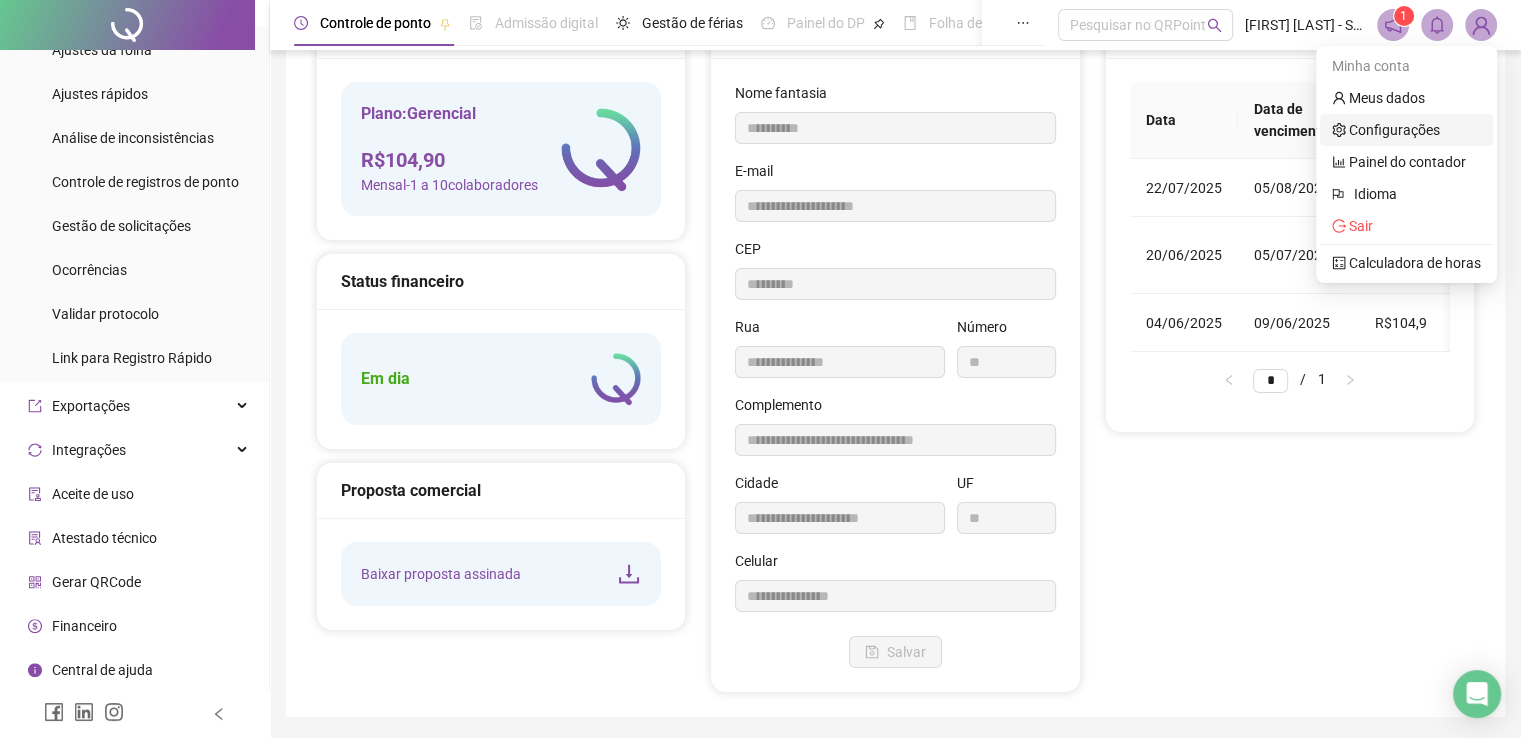 click on "Configurações" at bounding box center (1386, 130) 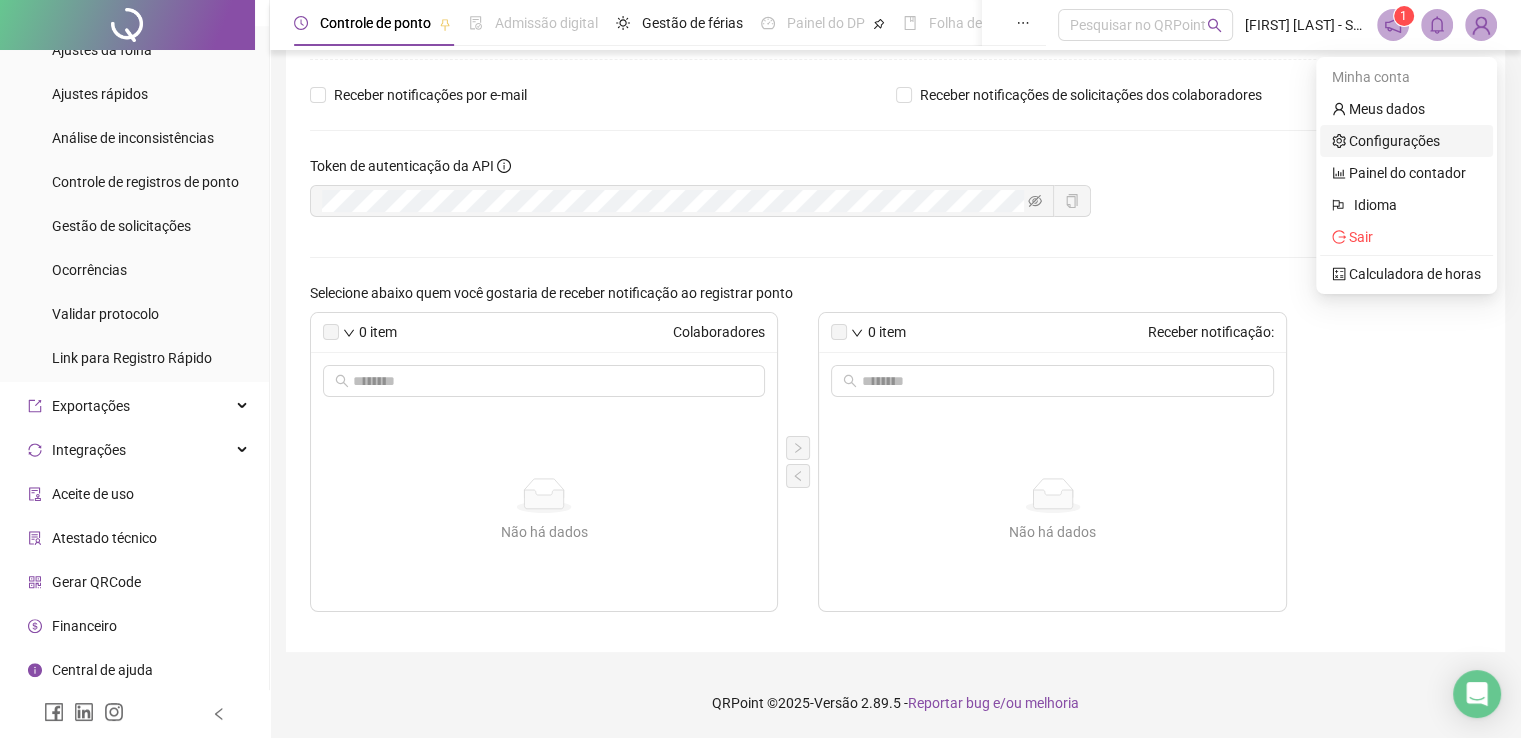 scroll, scrollTop: 76, scrollLeft: 0, axis: vertical 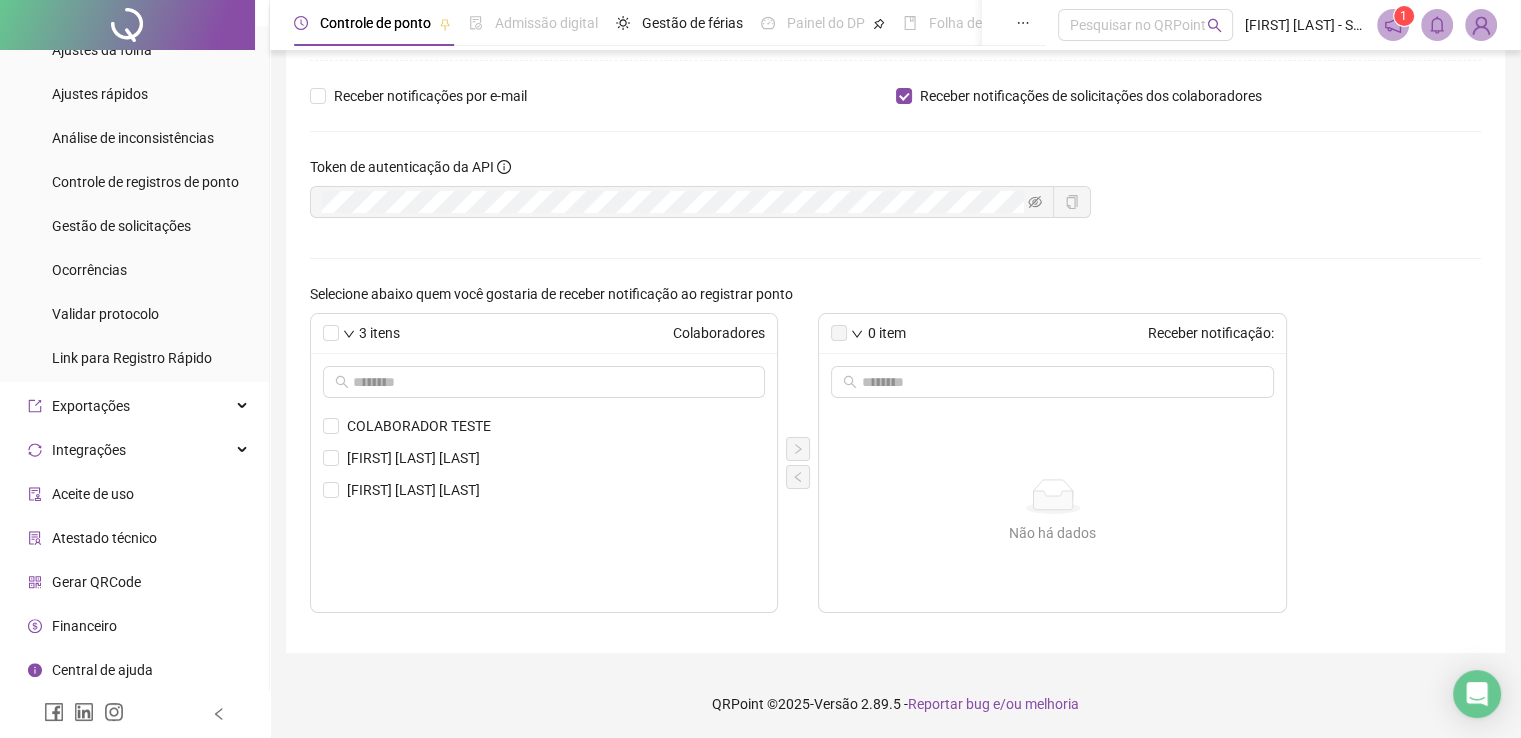 click at bounding box center [1481, 25] 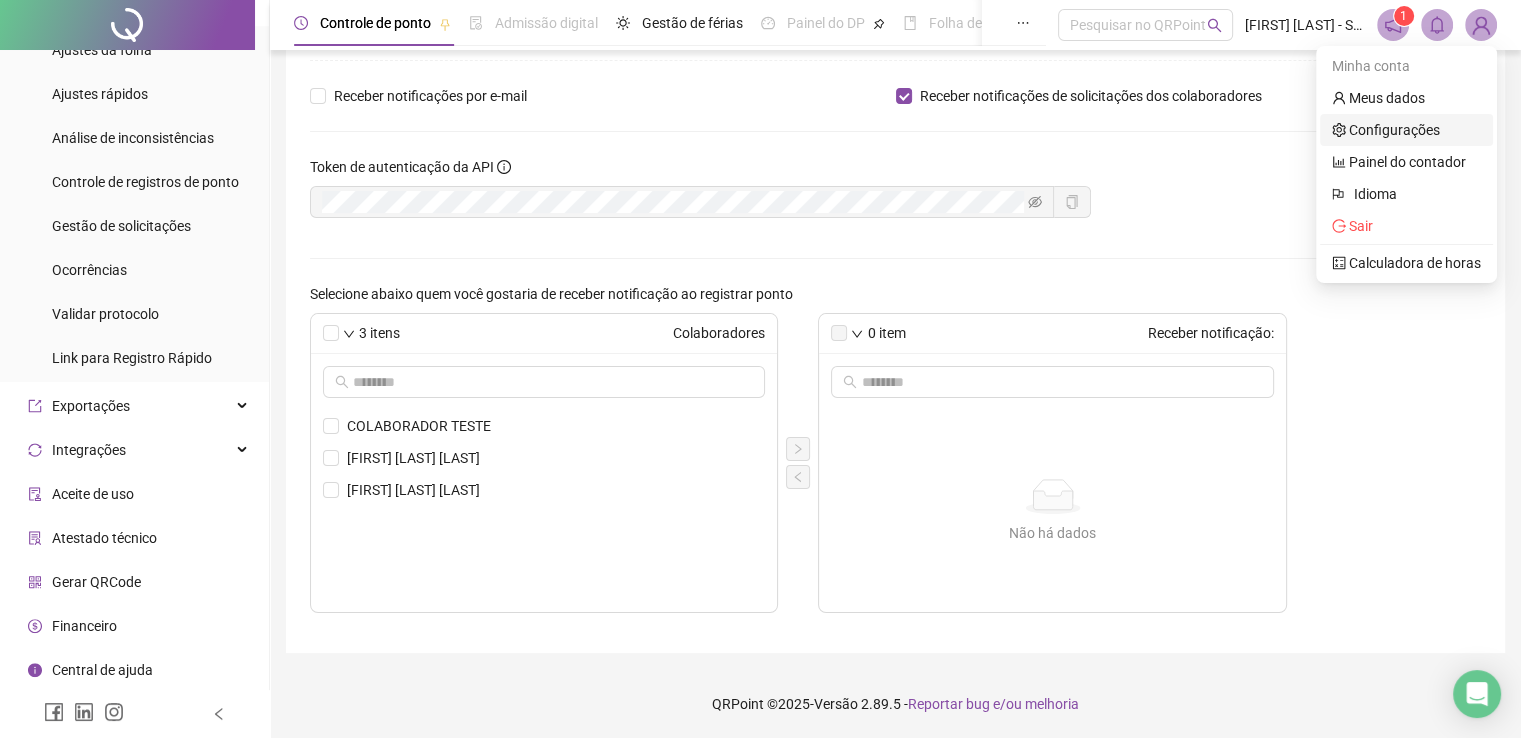 click on "Configurações" at bounding box center [1386, 130] 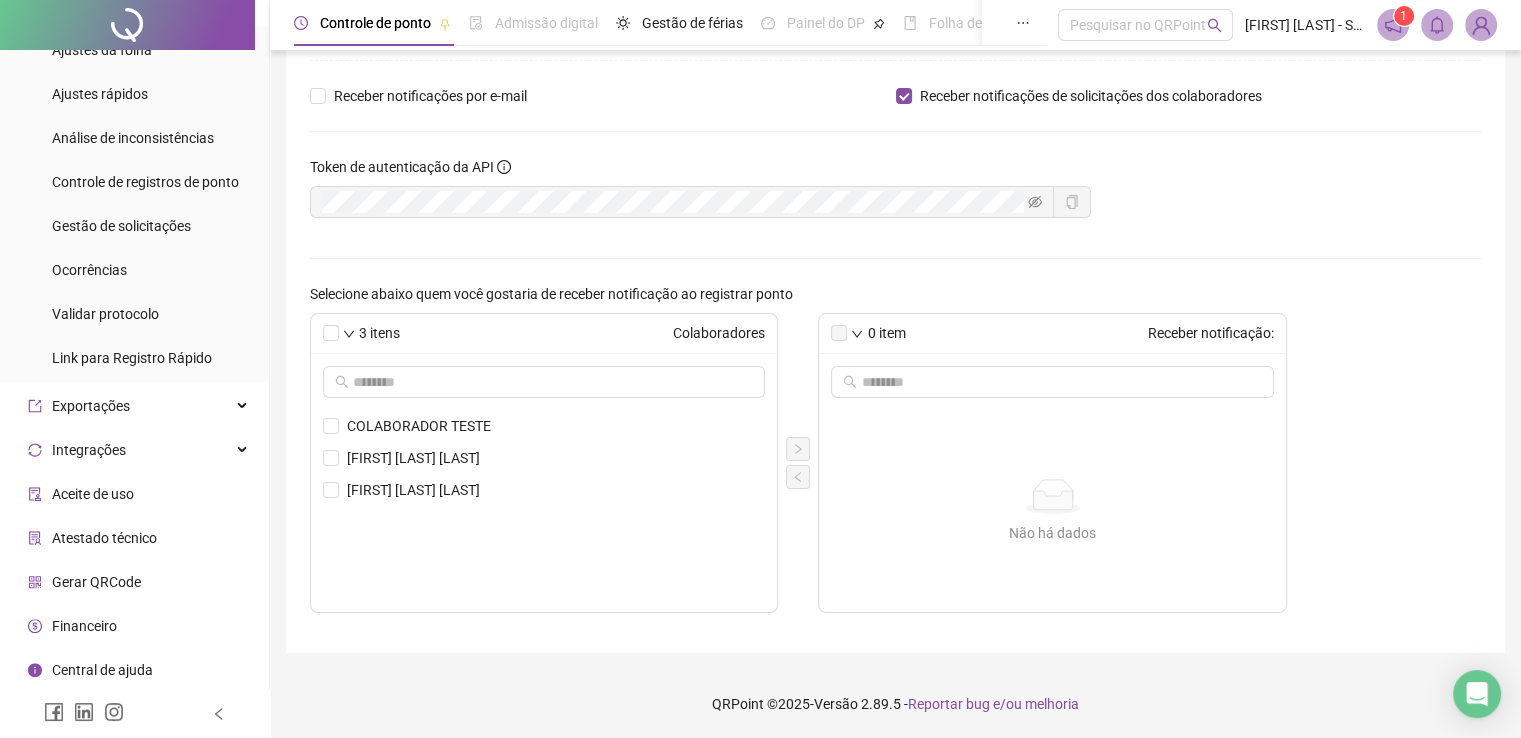 click at bounding box center (1481, 25) 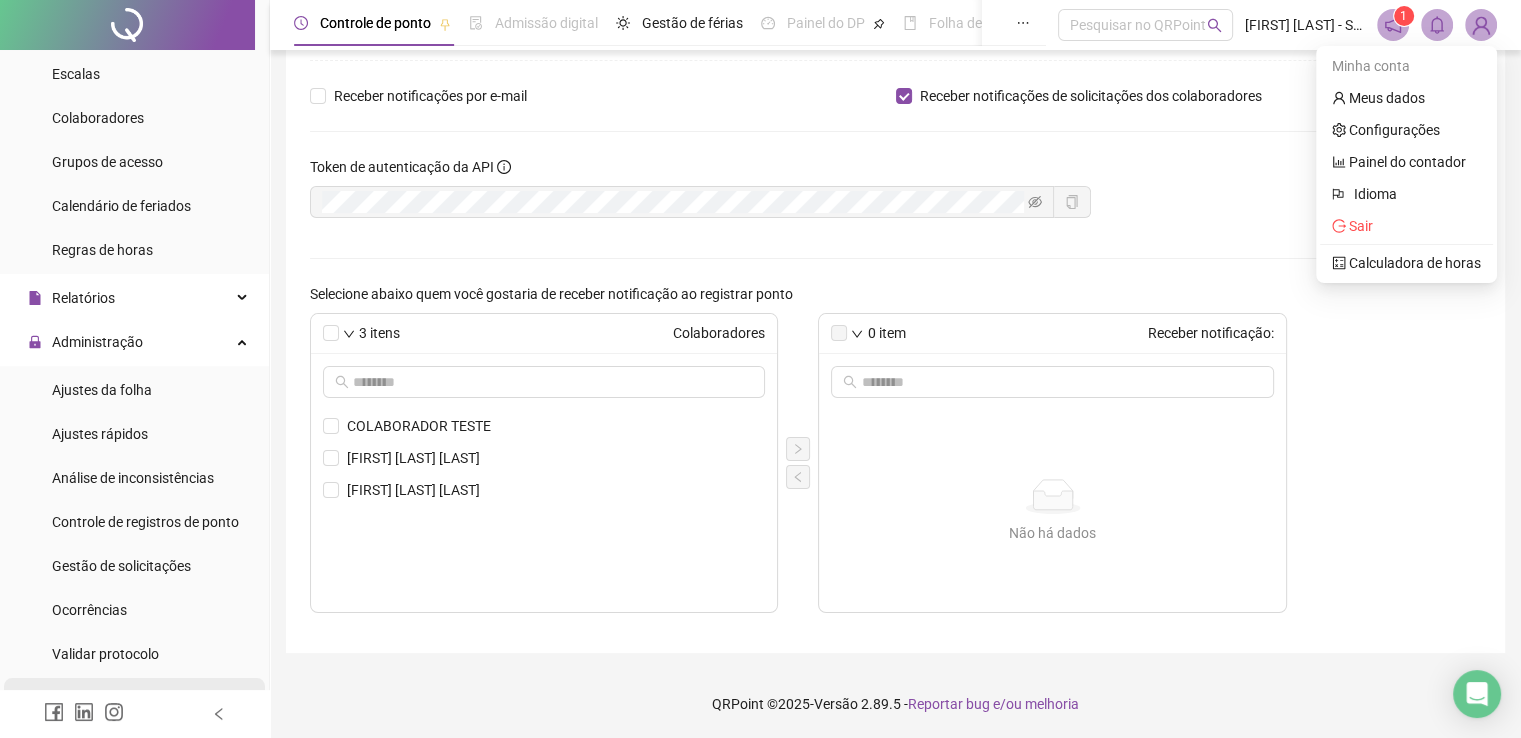 scroll, scrollTop: 0, scrollLeft: 0, axis: both 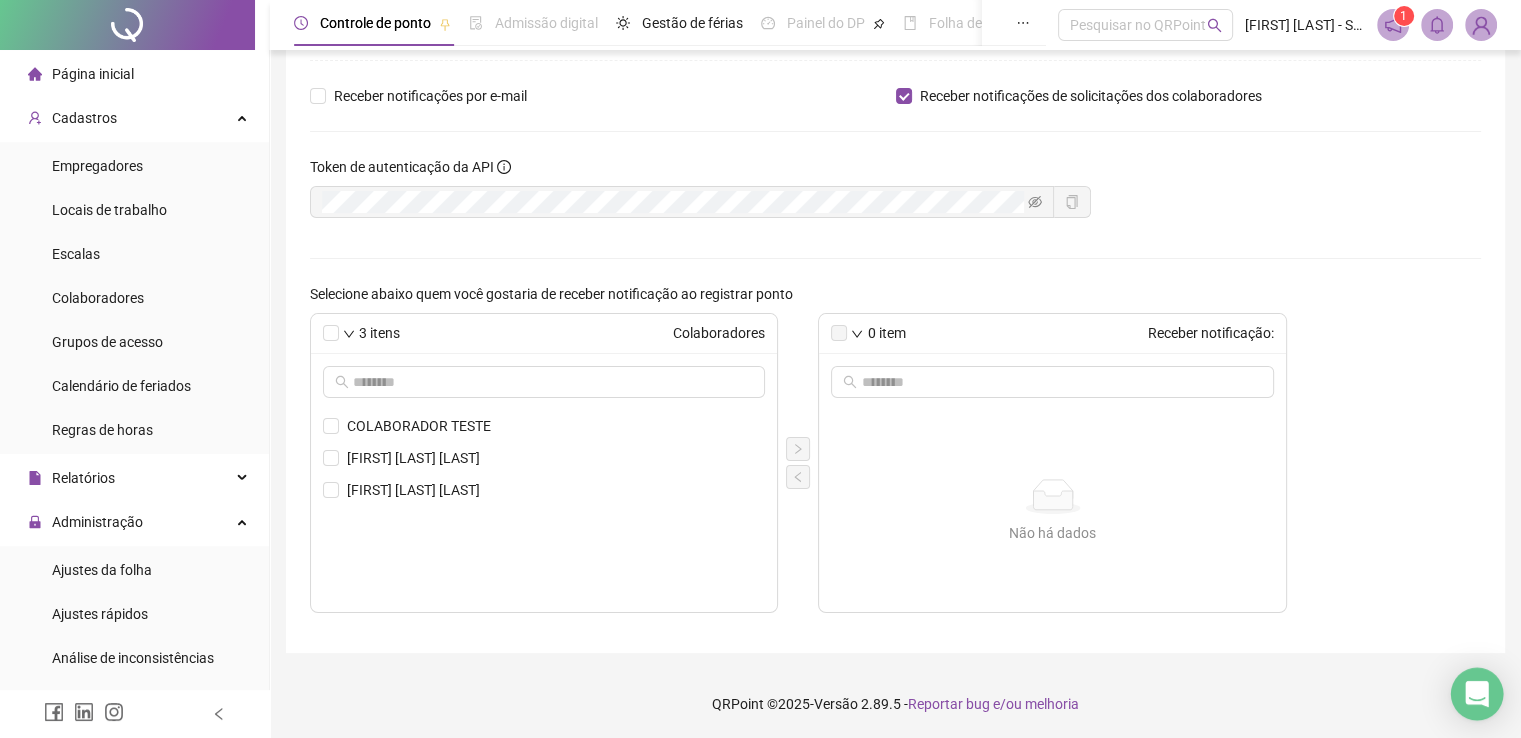 click 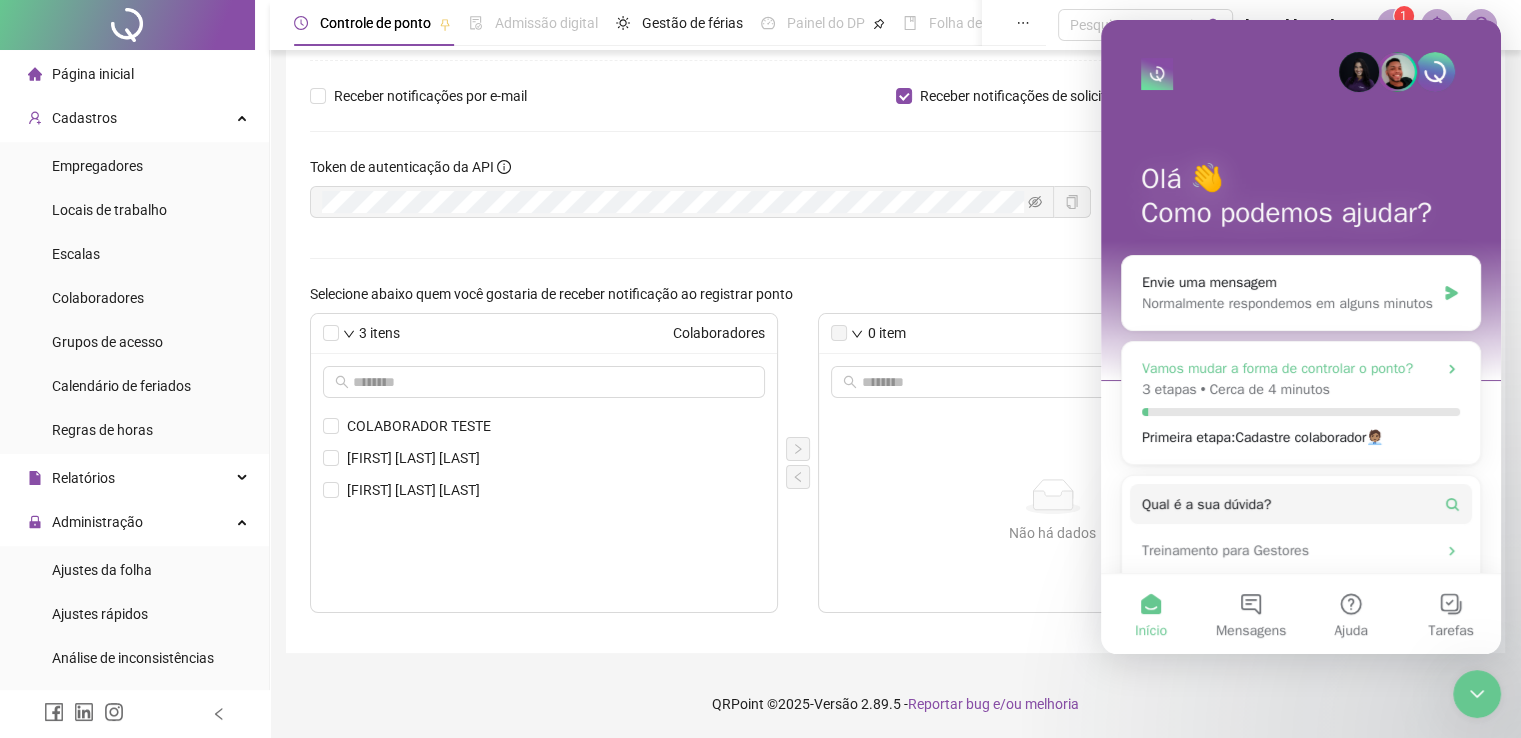 scroll, scrollTop: 0, scrollLeft: 0, axis: both 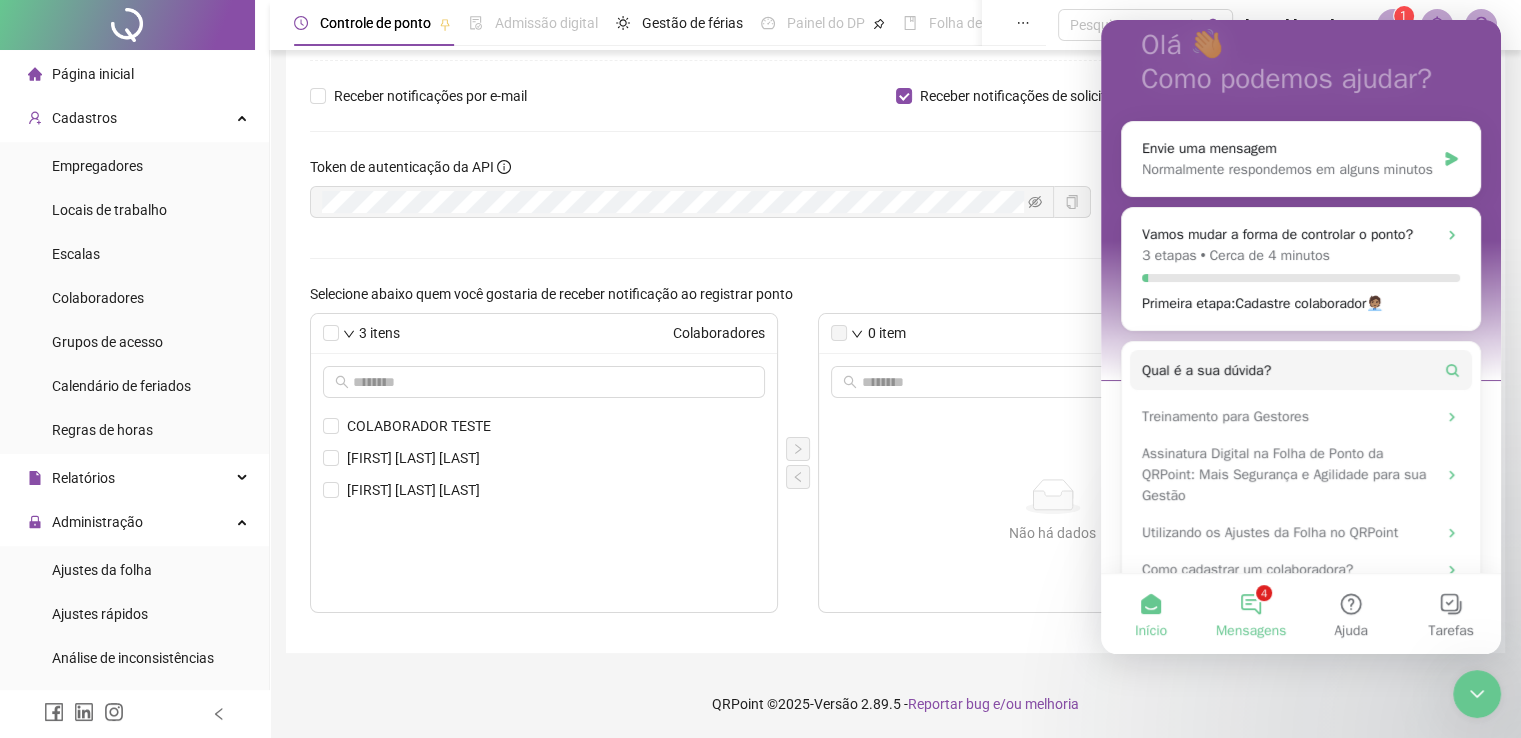 click on "4 Mensagens" at bounding box center [1251, 614] 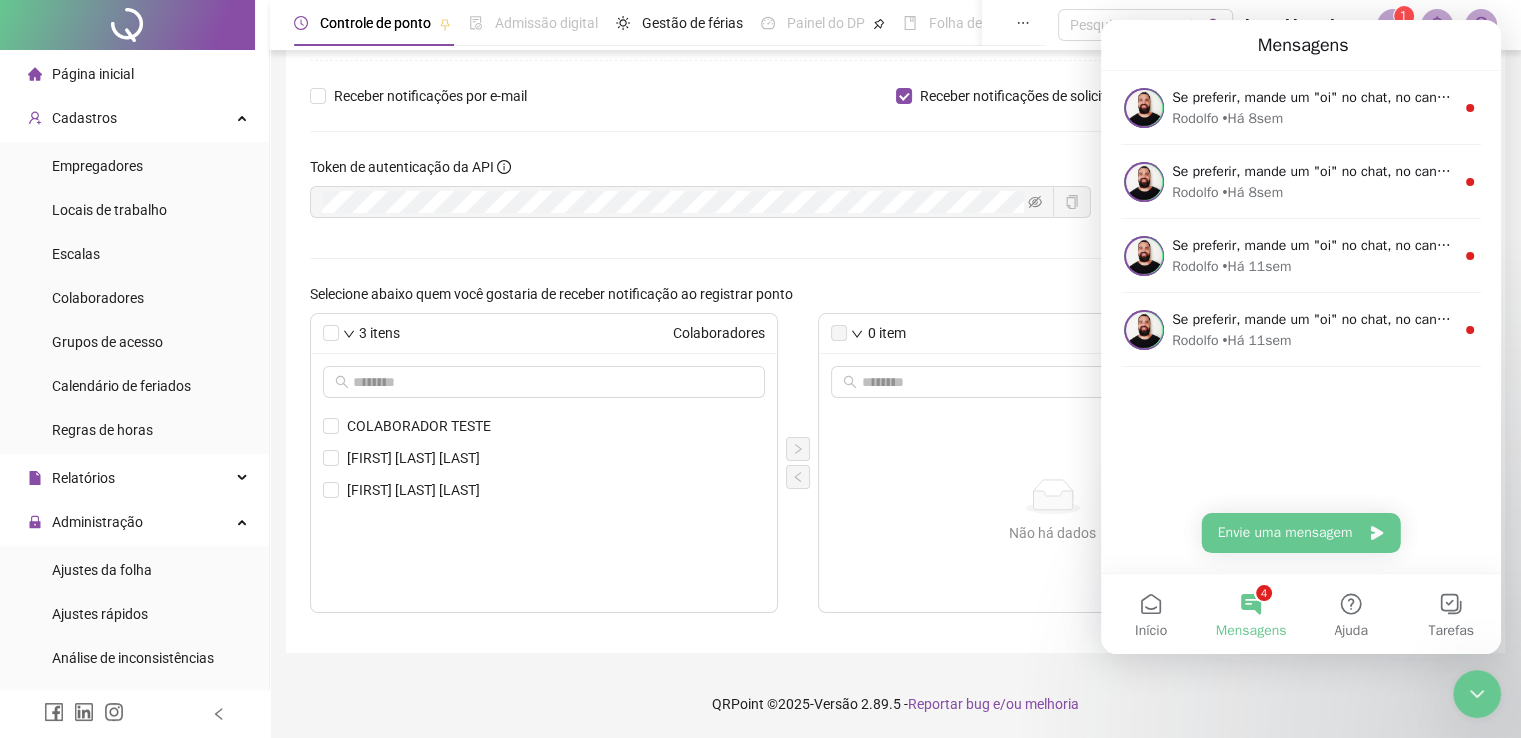 click on "Se preferir, mande um "oi" no chat, no canto direito da tela 😊 [FIRST] • Há 8sem Se preferir, mande um "oi" no chat, no canto direito da tela 😊 [FIRST] • Há 8sem Se preferir, mande um "oi" no chat, no canto direito da tela 😊 [FIRST] • Há 11sem Se preferir, mande um "oi" no chat, no canto direito da tela 😊 [FIRST] • Há 11sem" at bounding box center (1301, 322) 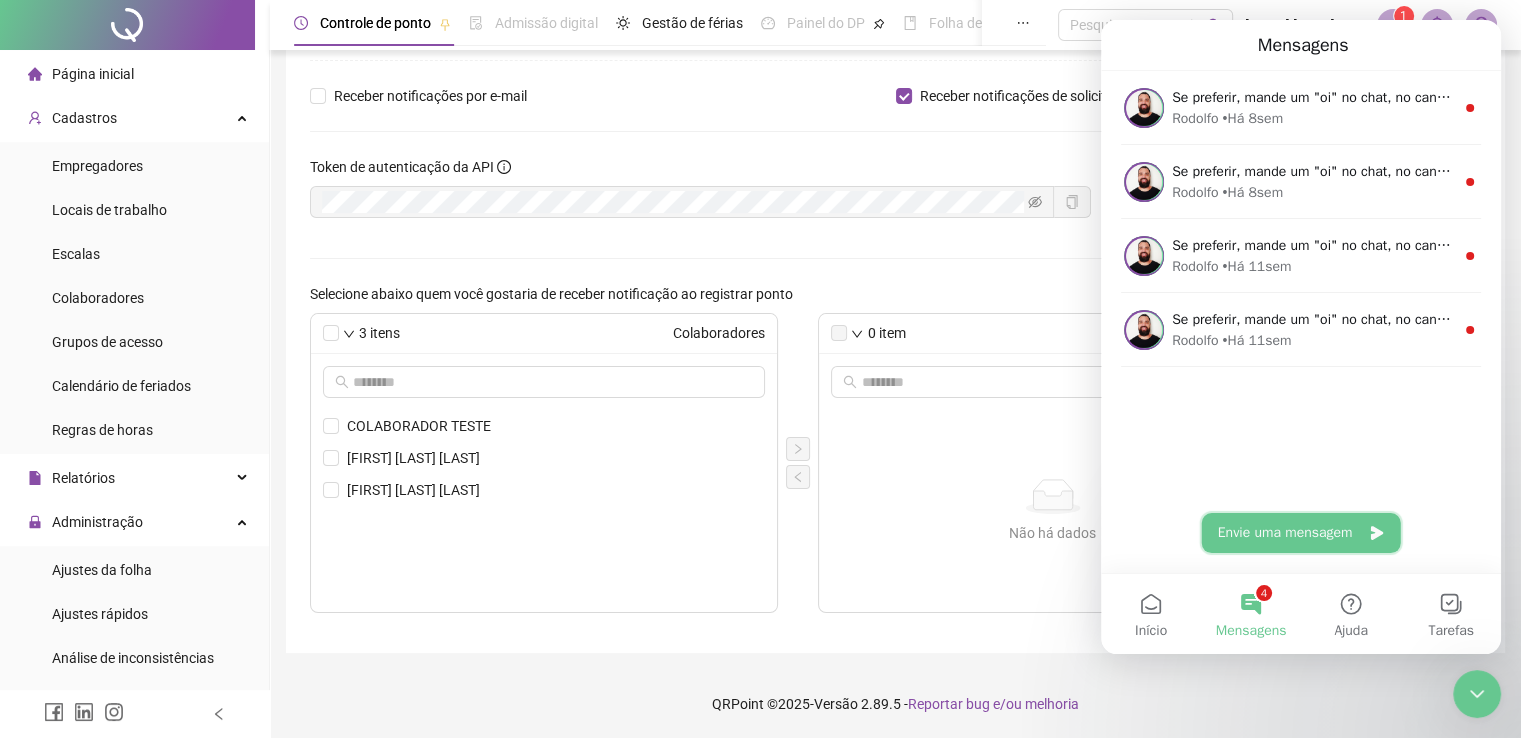 click on "Envie uma mensagem" at bounding box center [1301, 533] 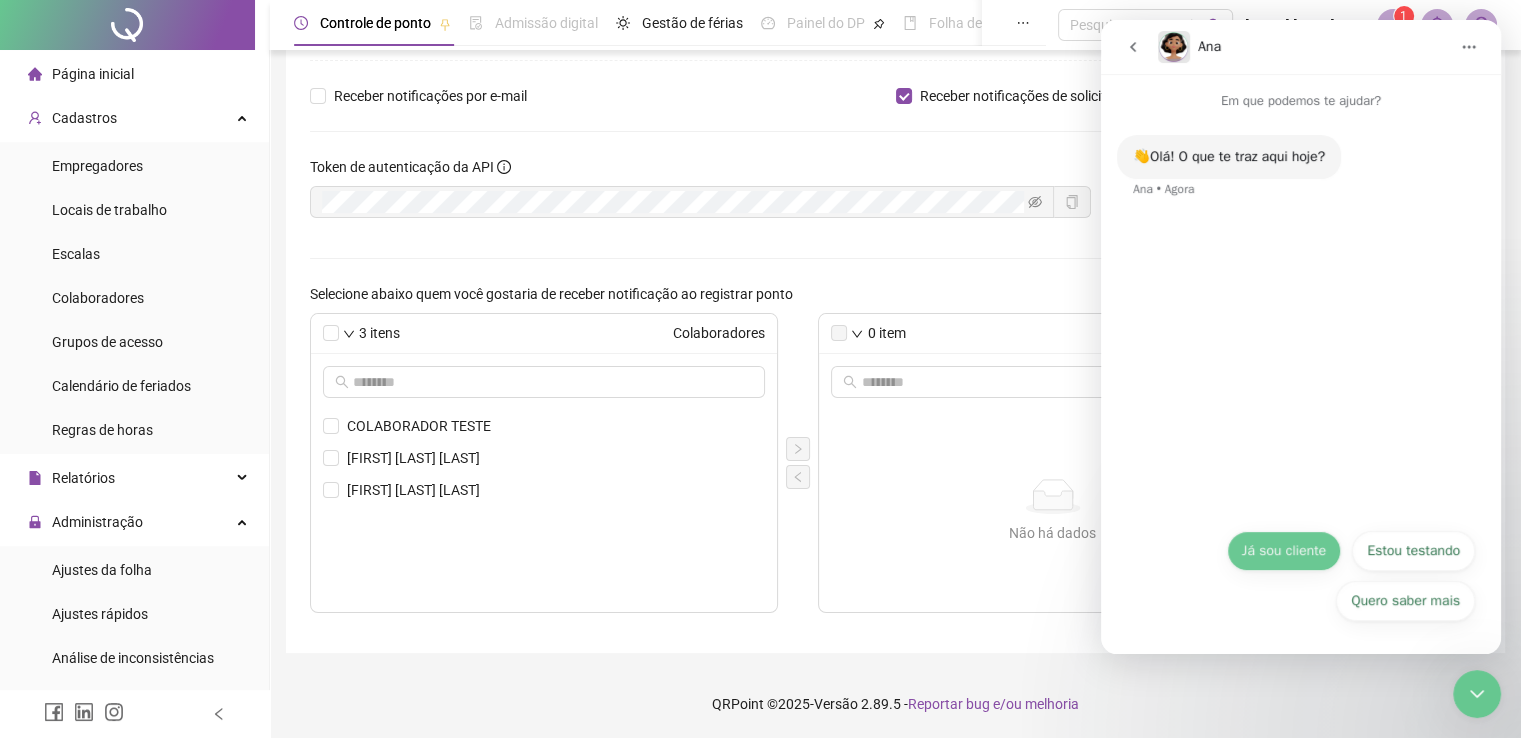 click on "Já sou cliente" at bounding box center [1284, 551] 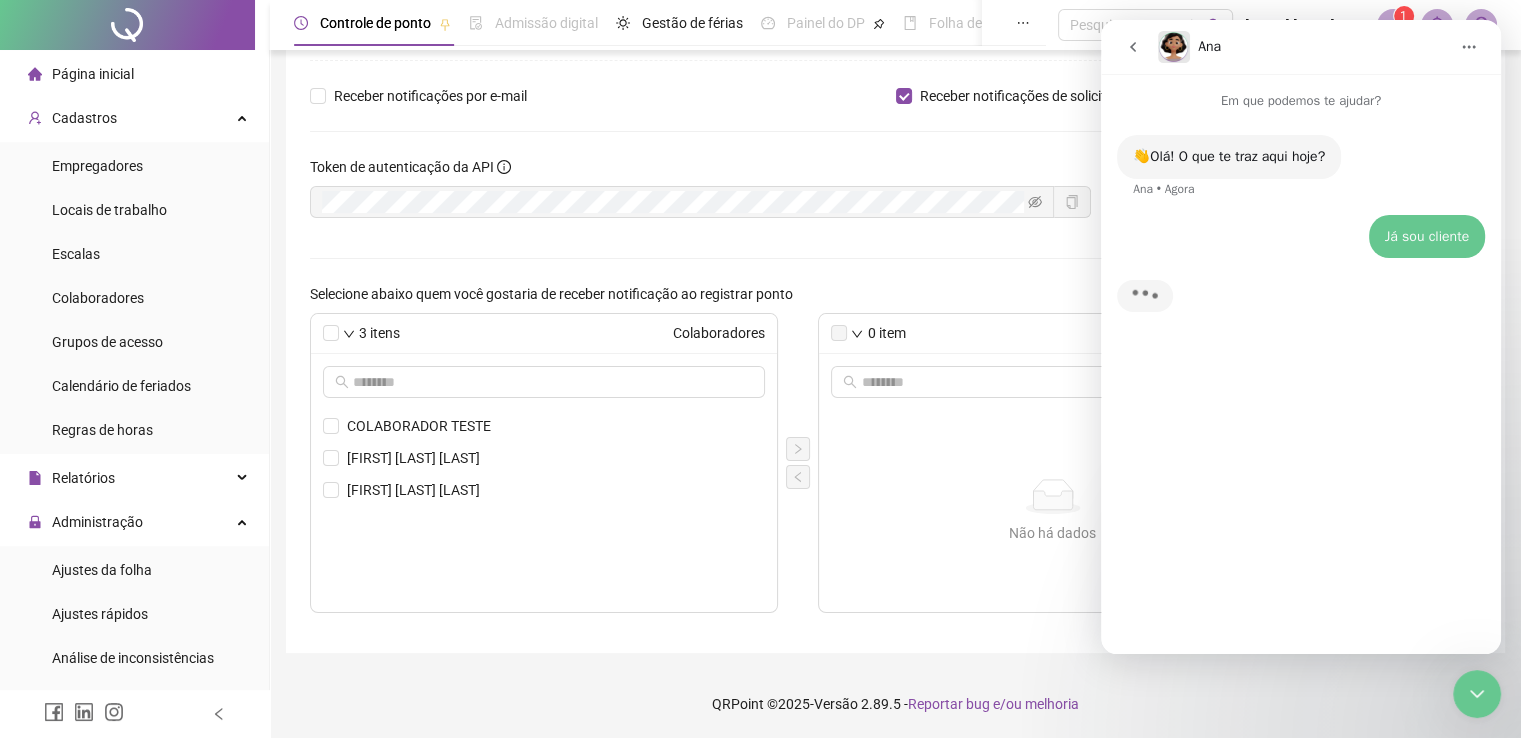 click on "👋Olá! O que te traz aqui hoje? [FIRST] • Agora Já sou cliente • Agora Digitando" at bounding box center [1301, 374] 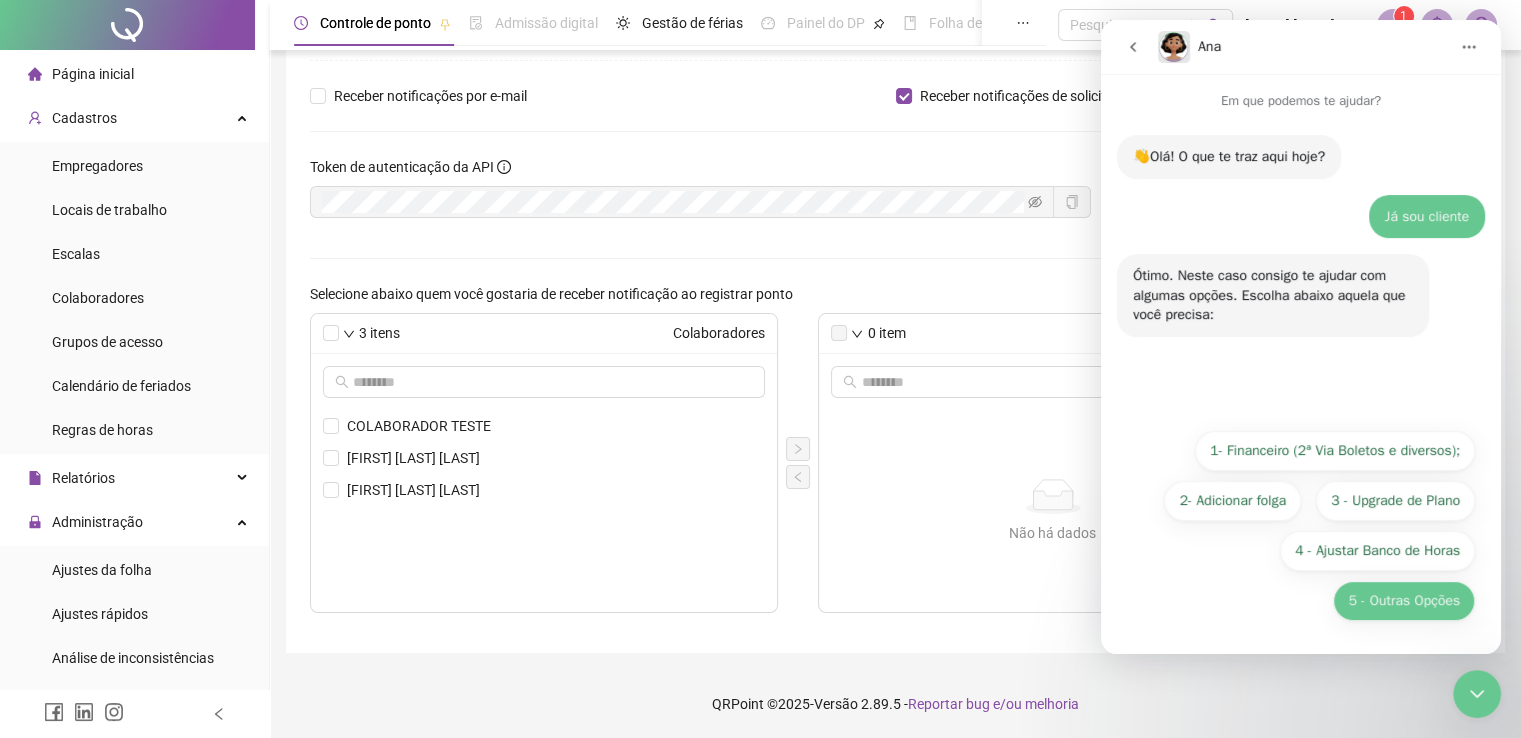 click on "5 - Outras Opções" at bounding box center (1404, 601) 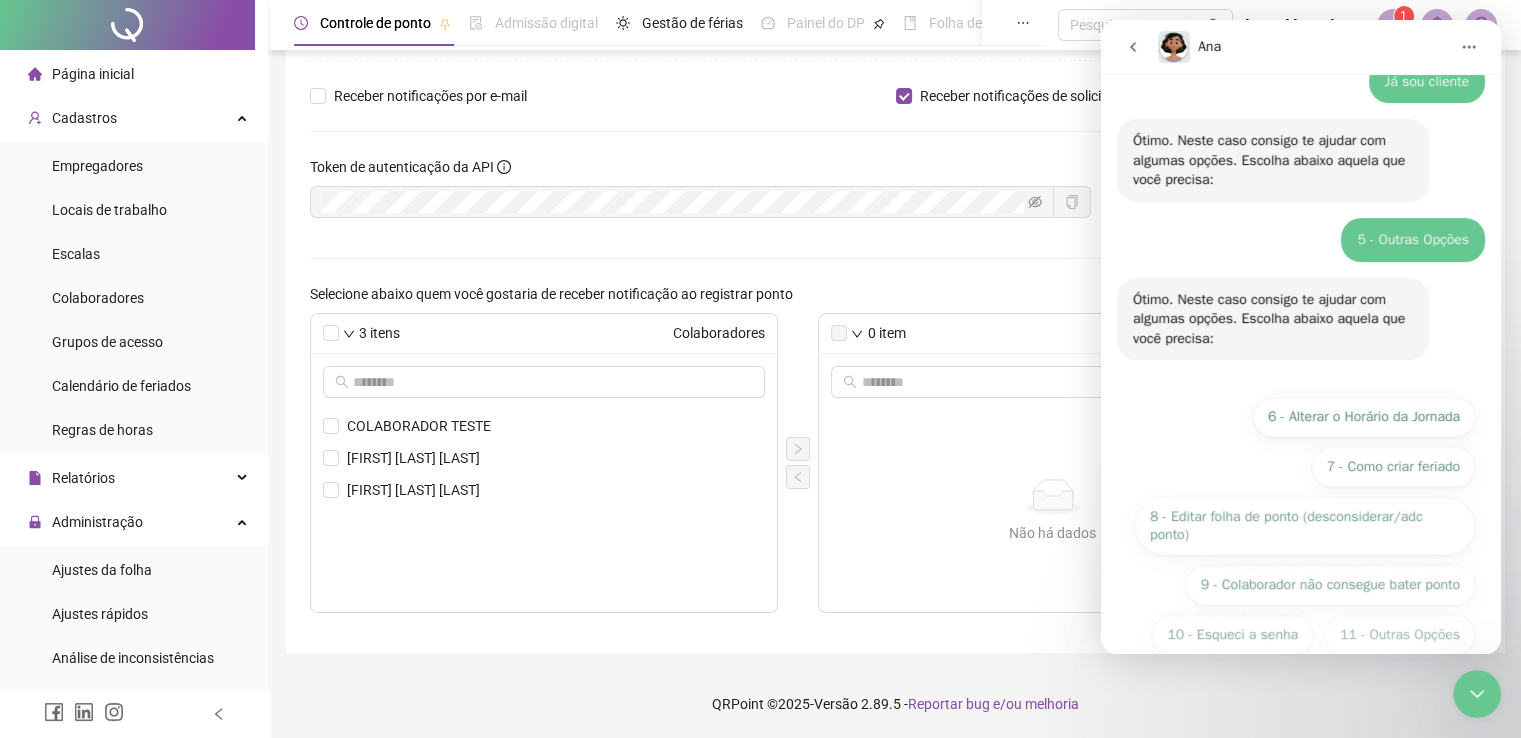 scroll, scrollTop: 169, scrollLeft: 0, axis: vertical 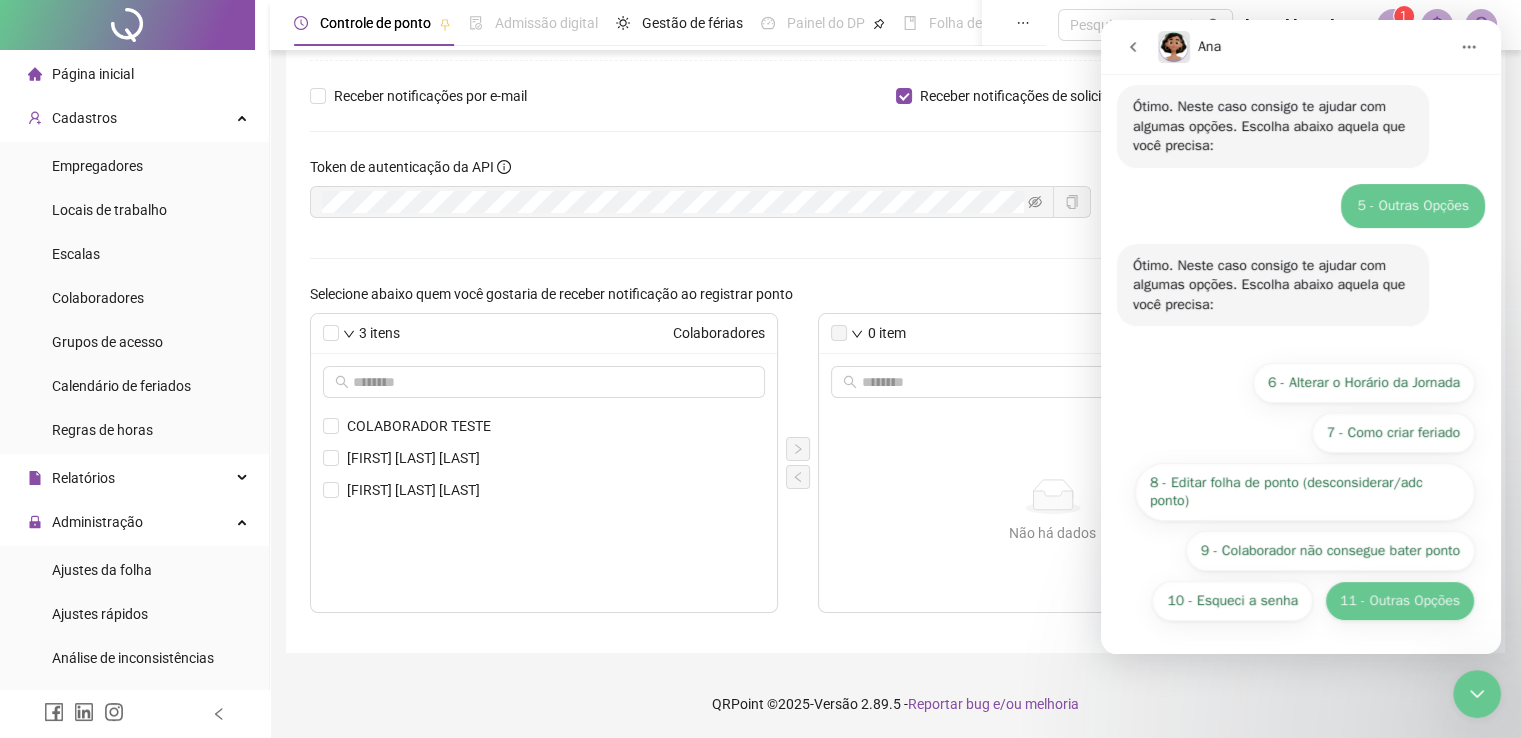 click on "11 - Outras Opções" at bounding box center [1400, 601] 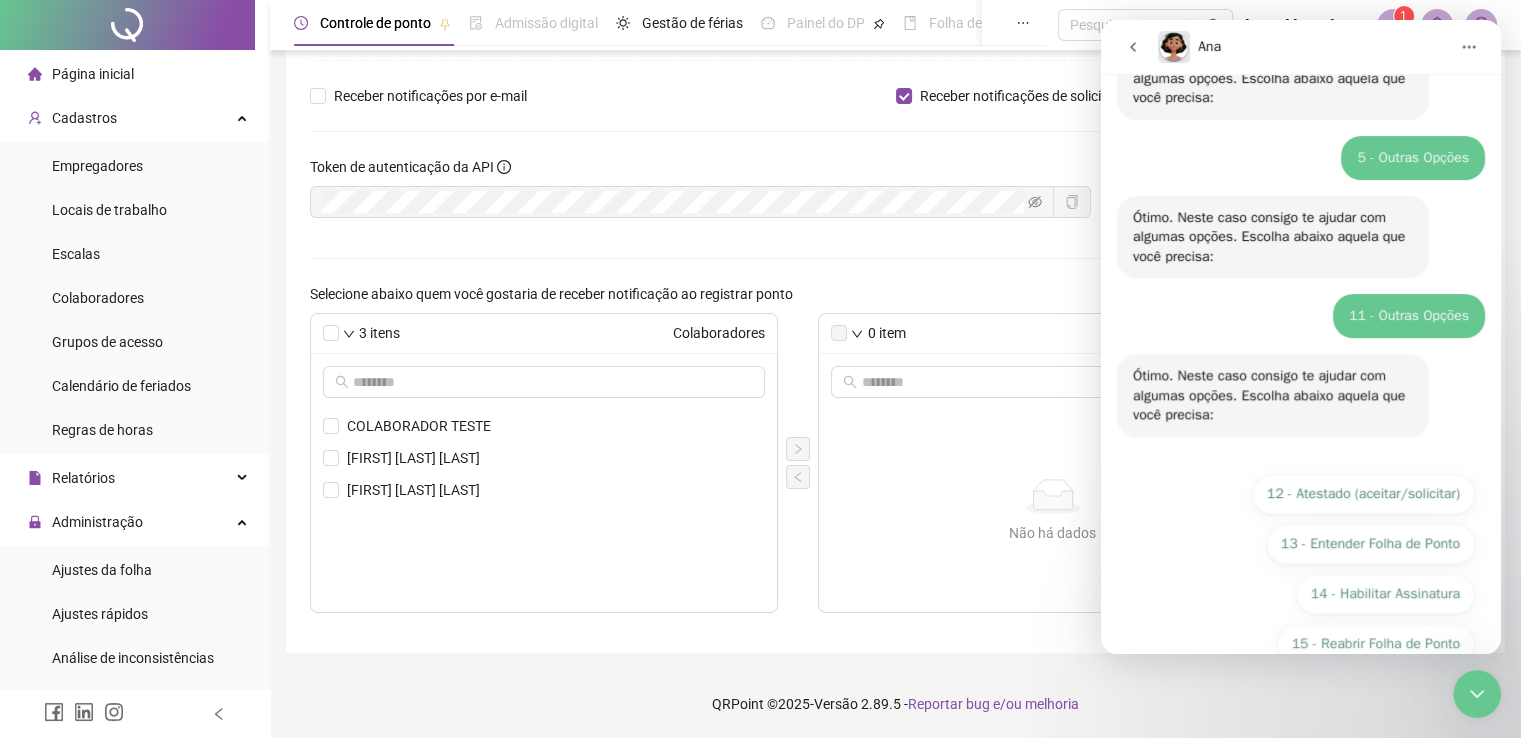 scroll, scrollTop: 309, scrollLeft: 0, axis: vertical 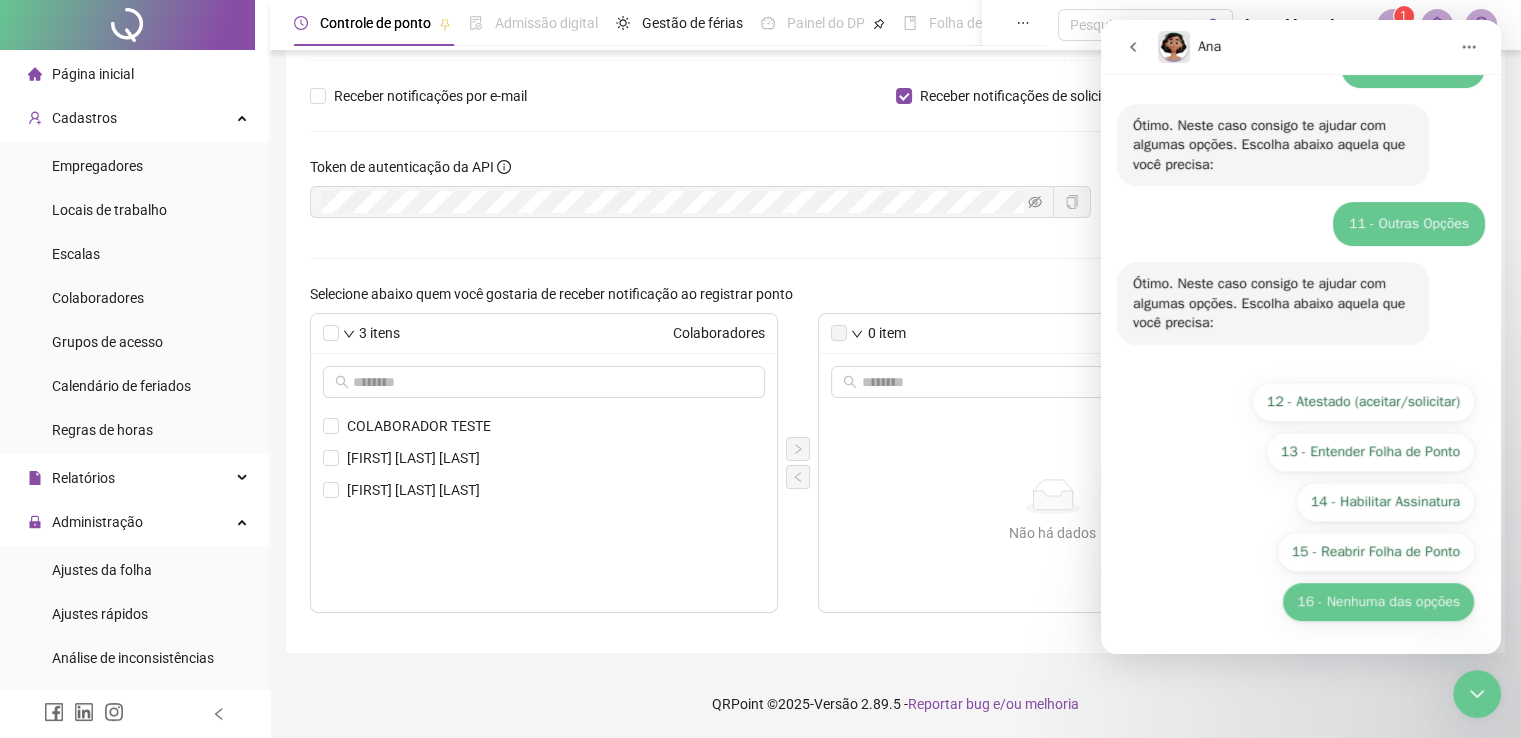 click on "16 - Nenhuma das opções" at bounding box center [1378, 602] 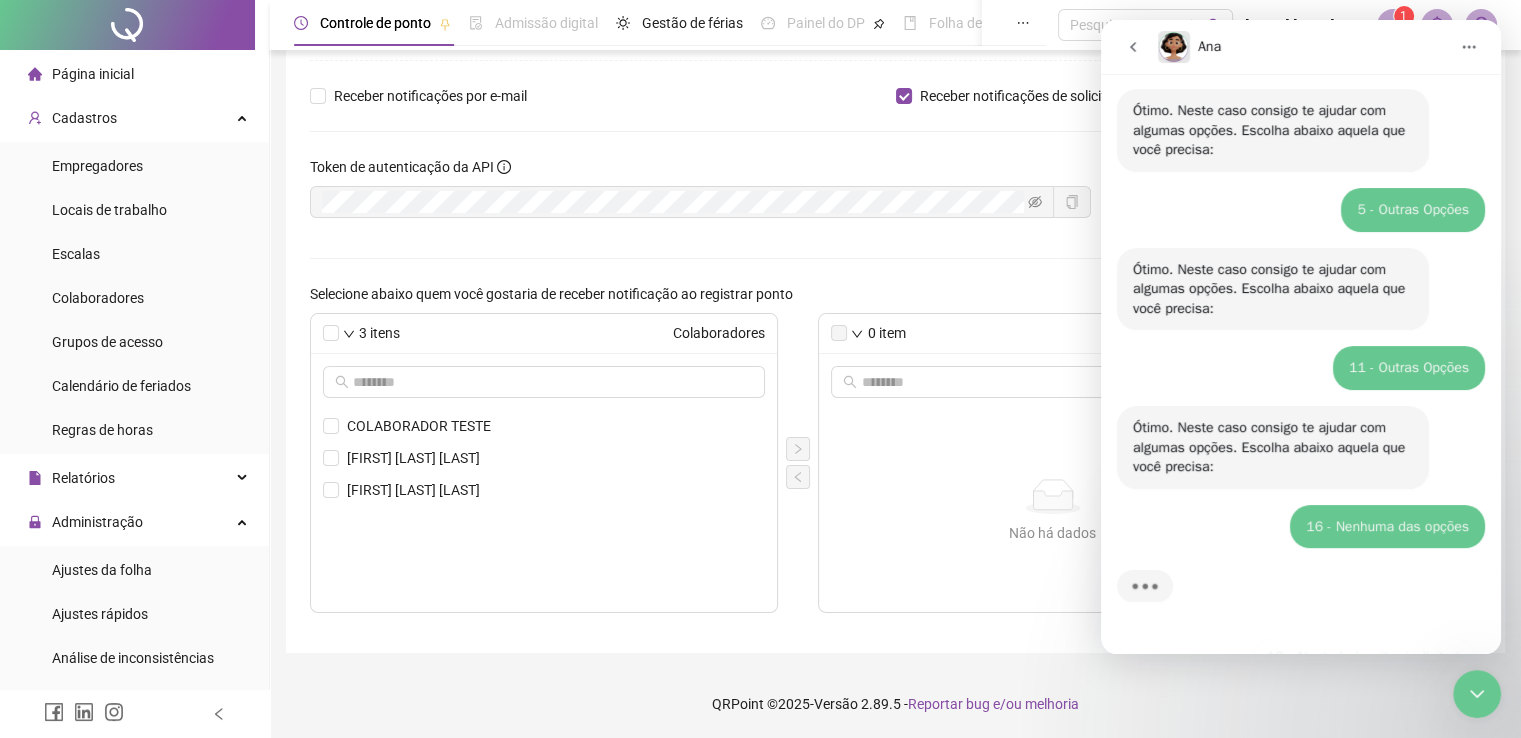 scroll, scrollTop: 165, scrollLeft: 0, axis: vertical 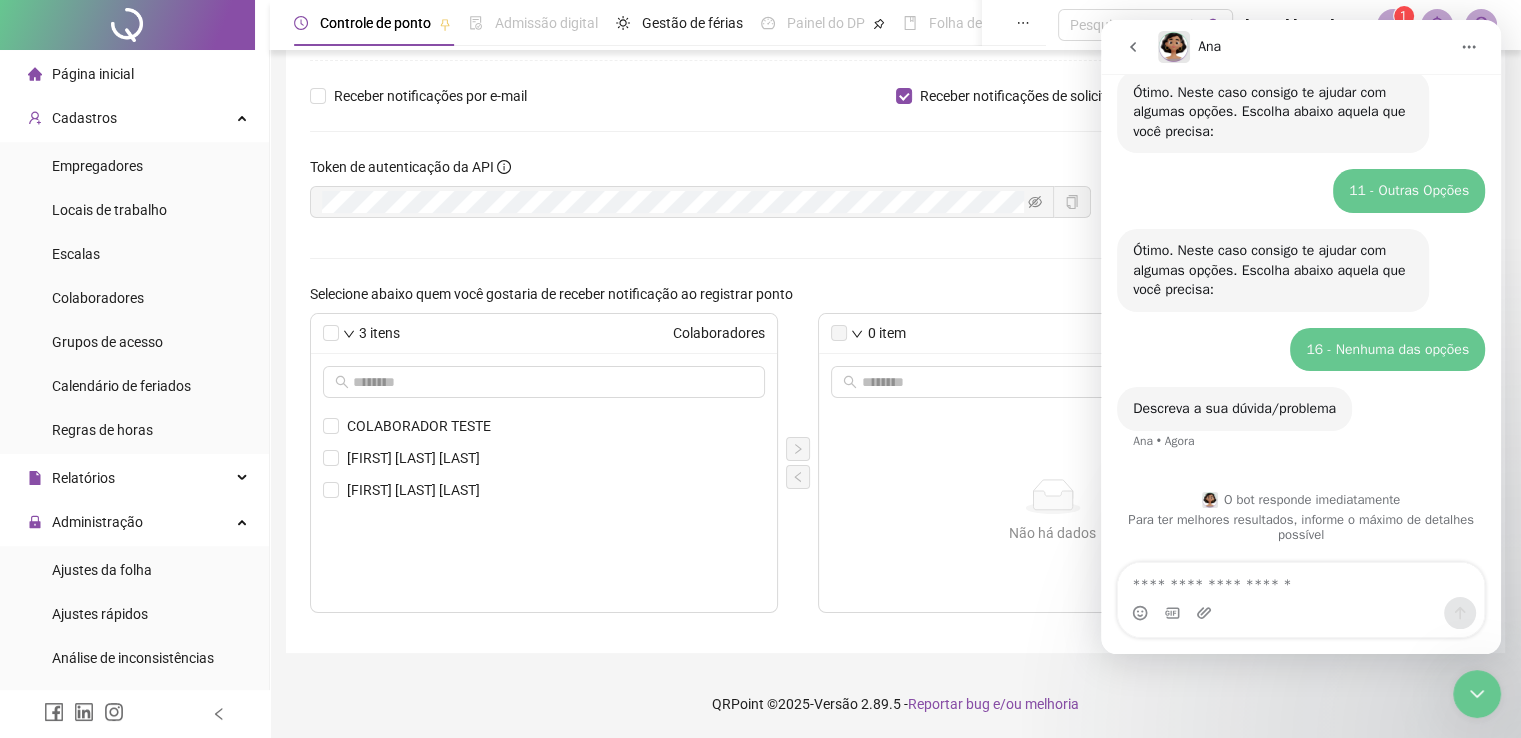 click at bounding box center [1301, 613] 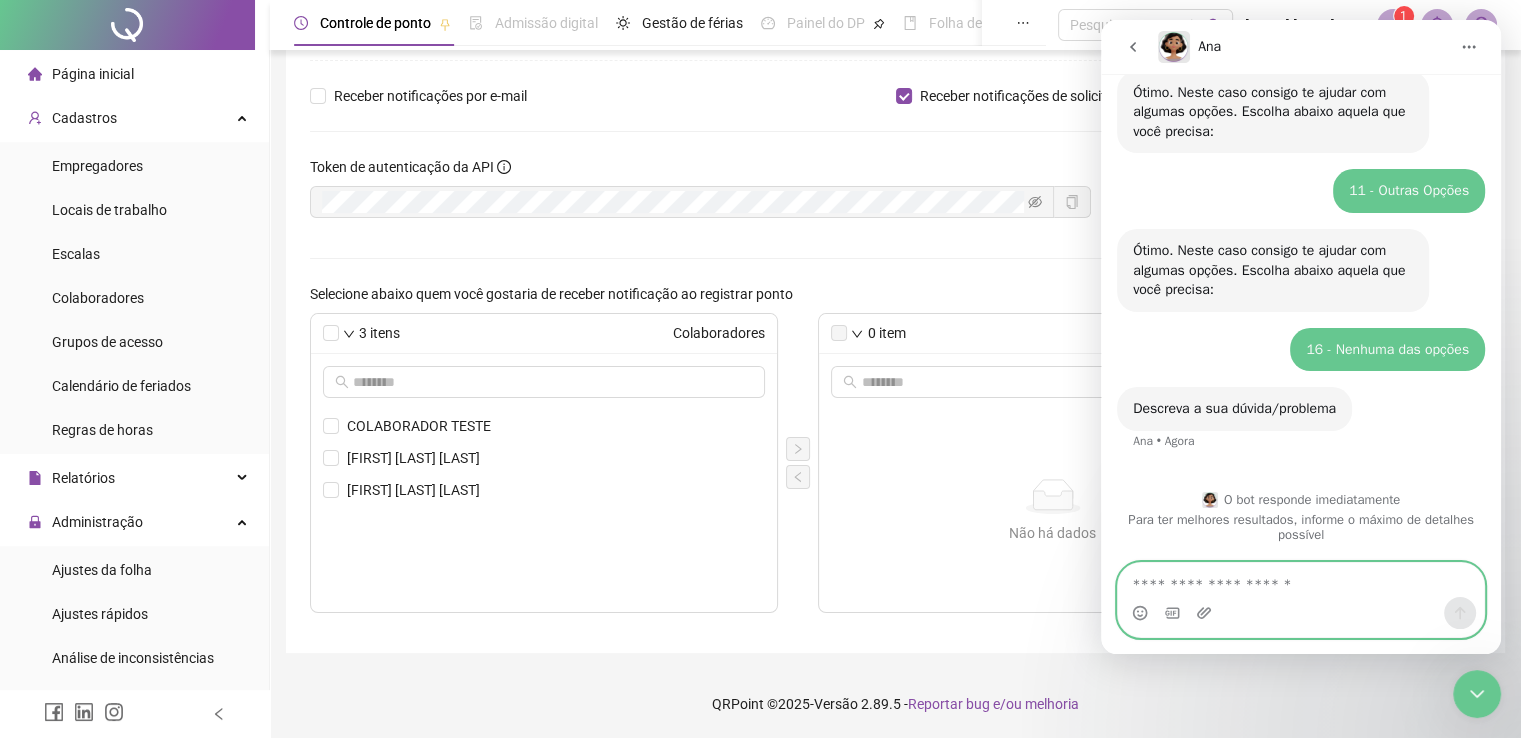 click at bounding box center (1301, 580) 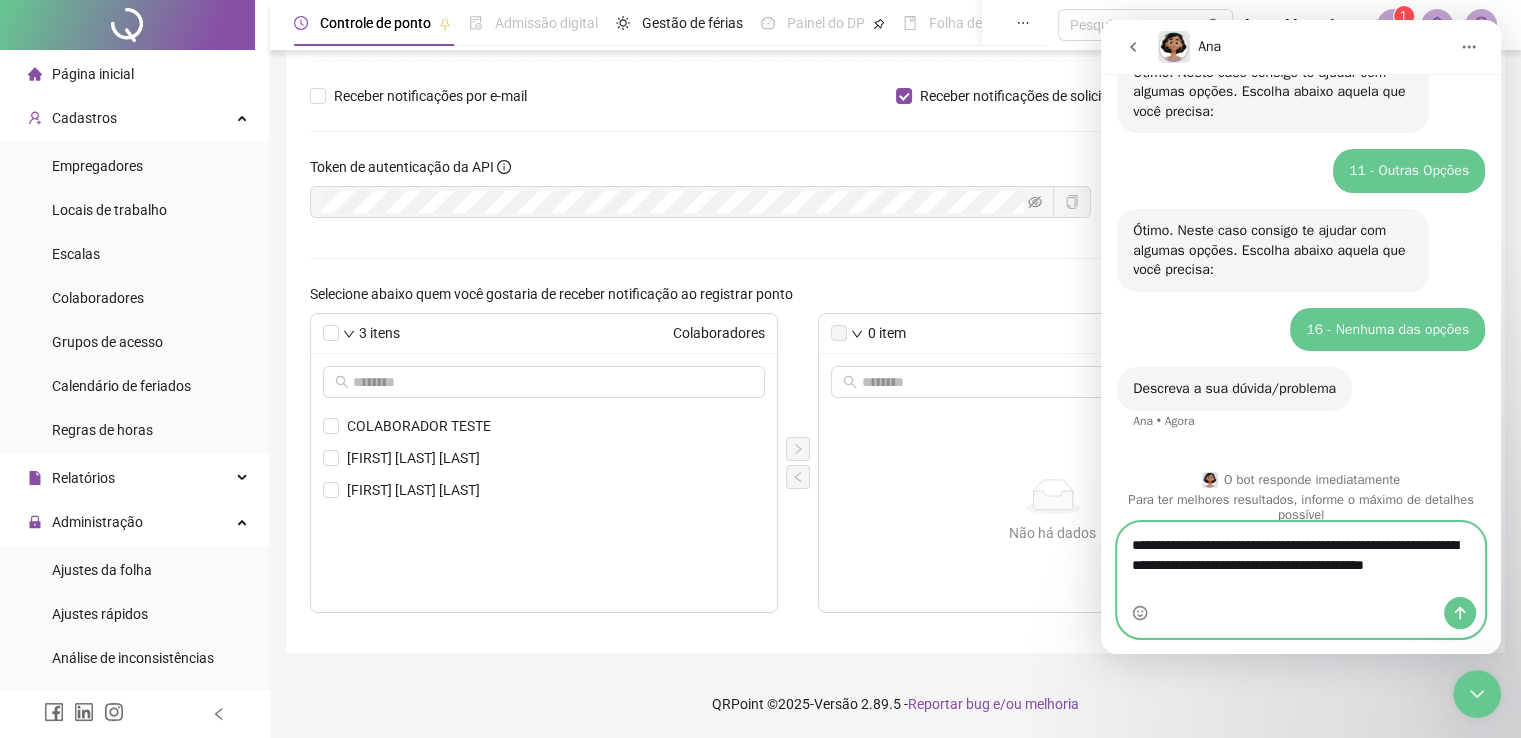 scroll, scrollTop: 382, scrollLeft: 0, axis: vertical 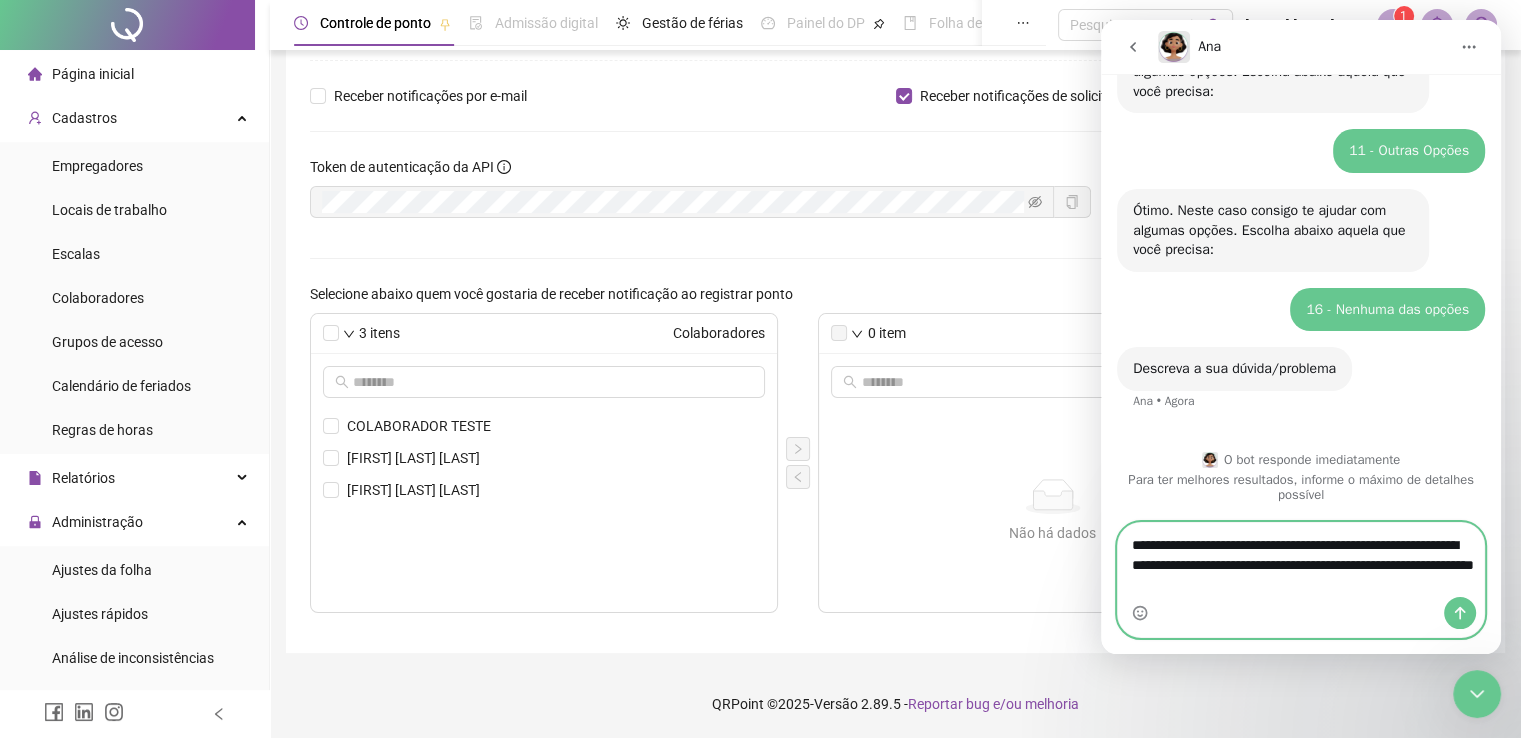 type on "**********" 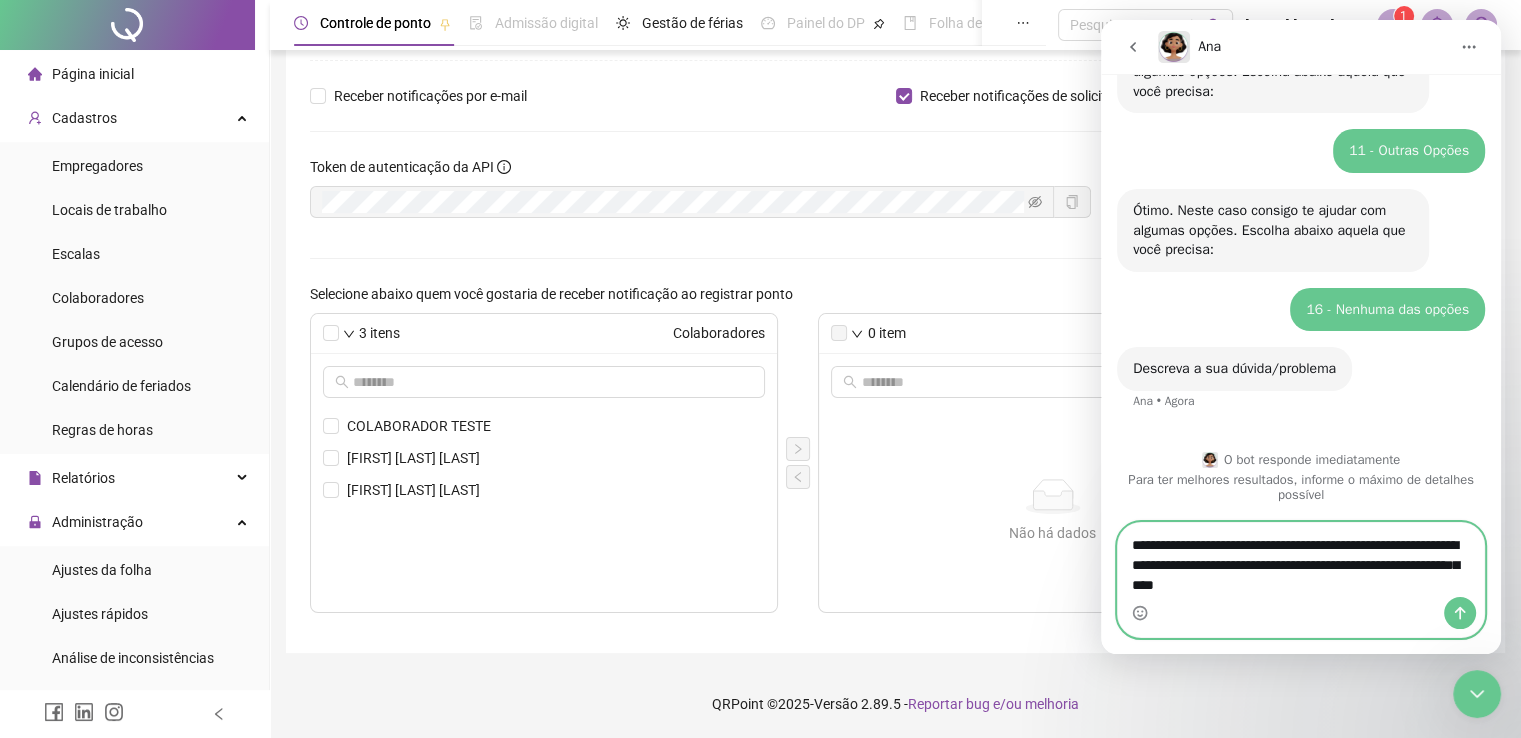 type 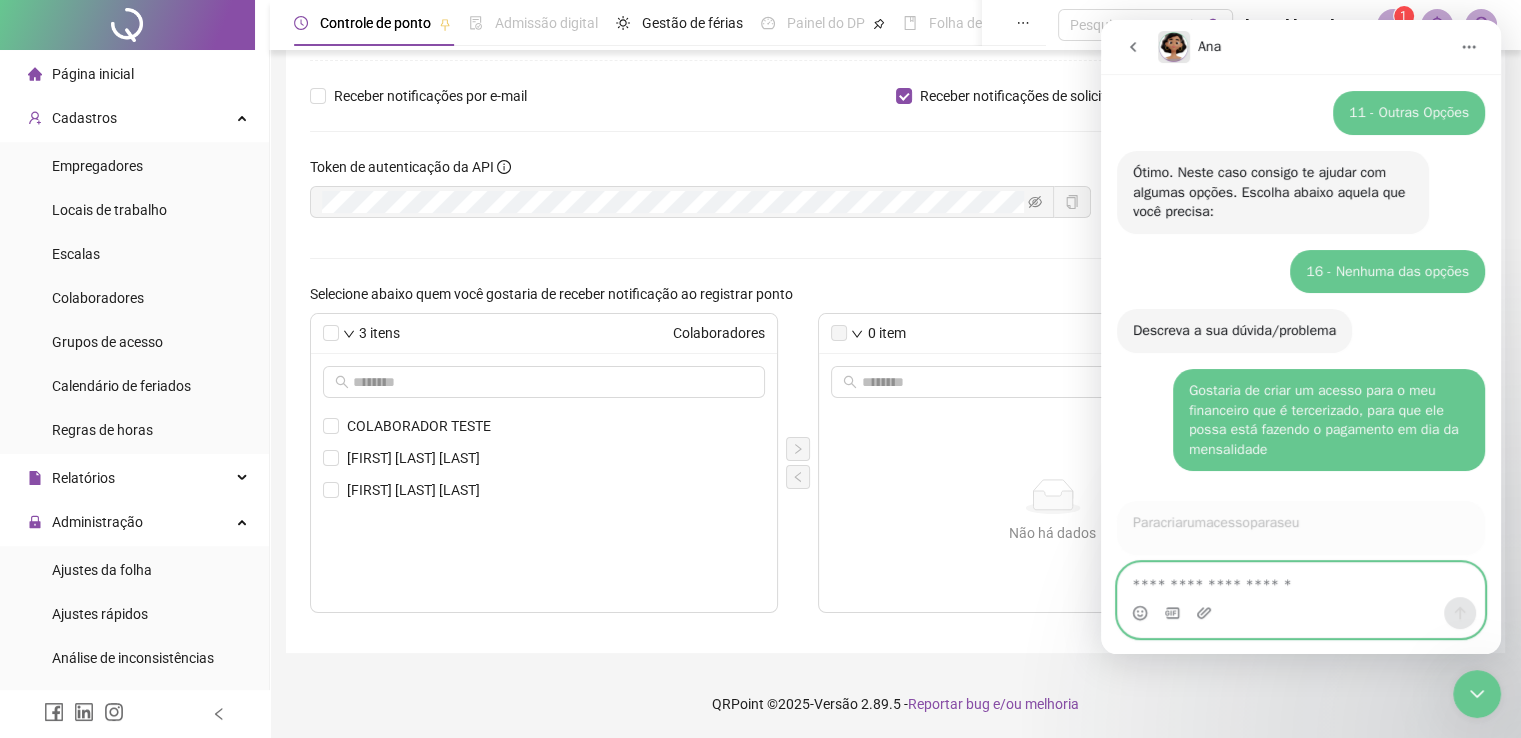 scroll, scrollTop: 460, scrollLeft: 0, axis: vertical 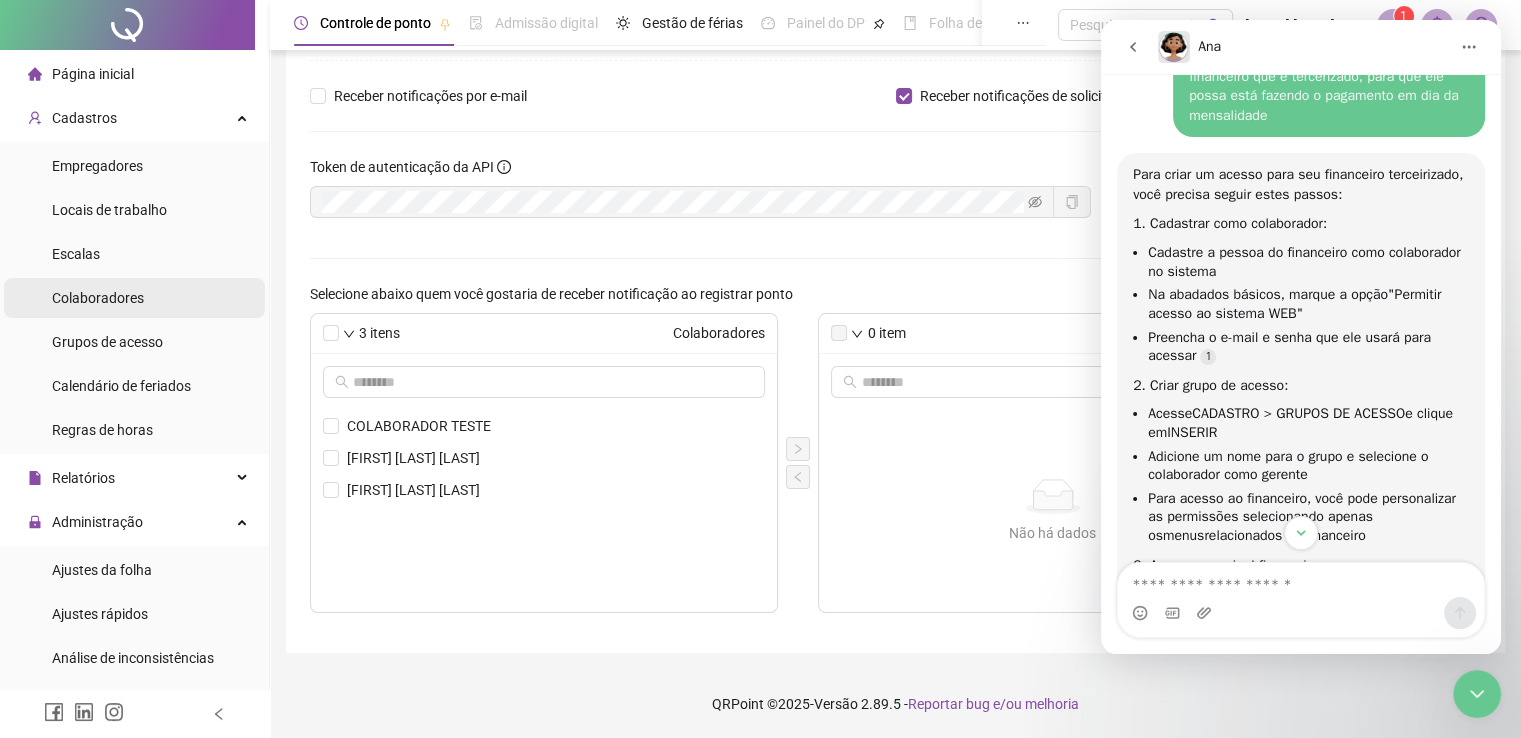 click on "Colaboradores" at bounding box center (98, 298) 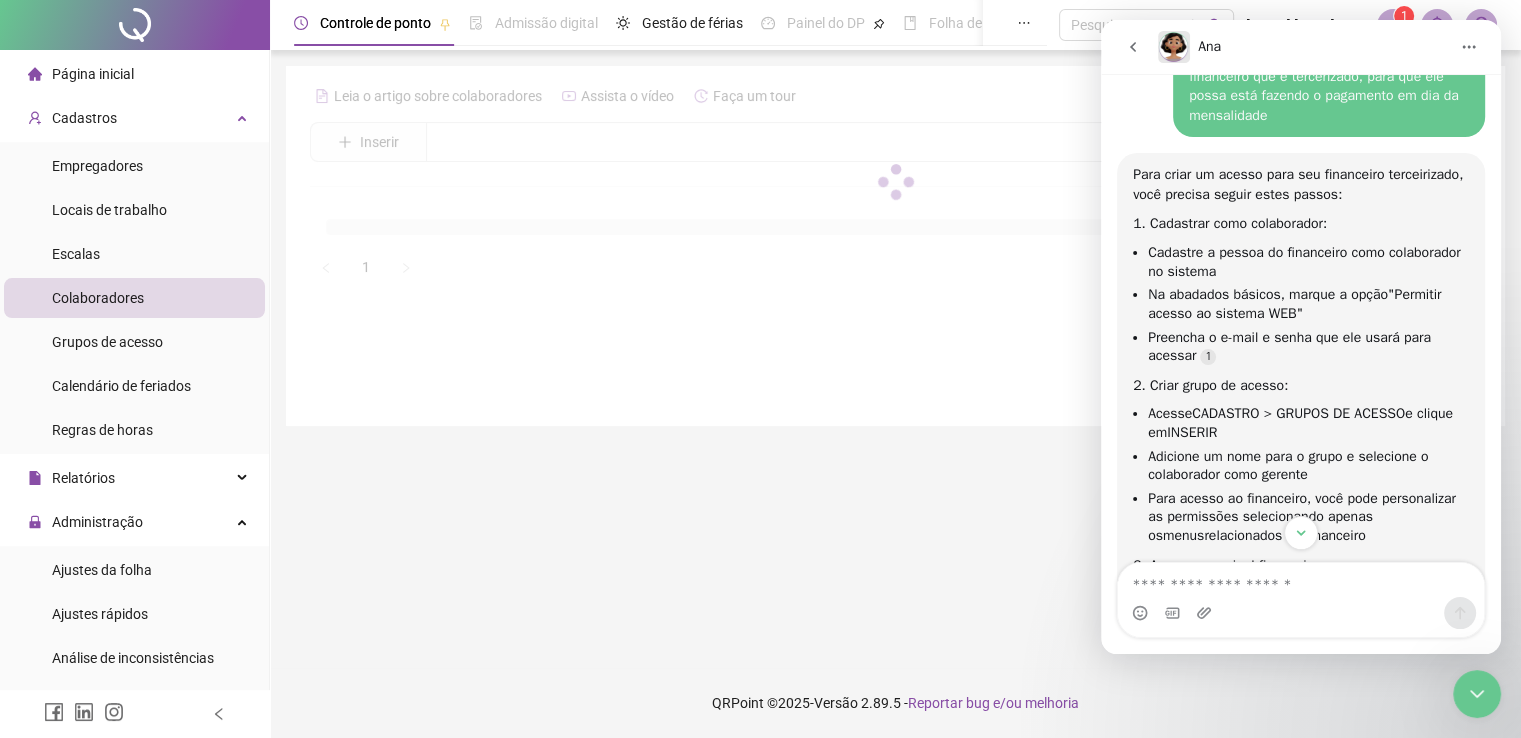 scroll, scrollTop: 0, scrollLeft: 0, axis: both 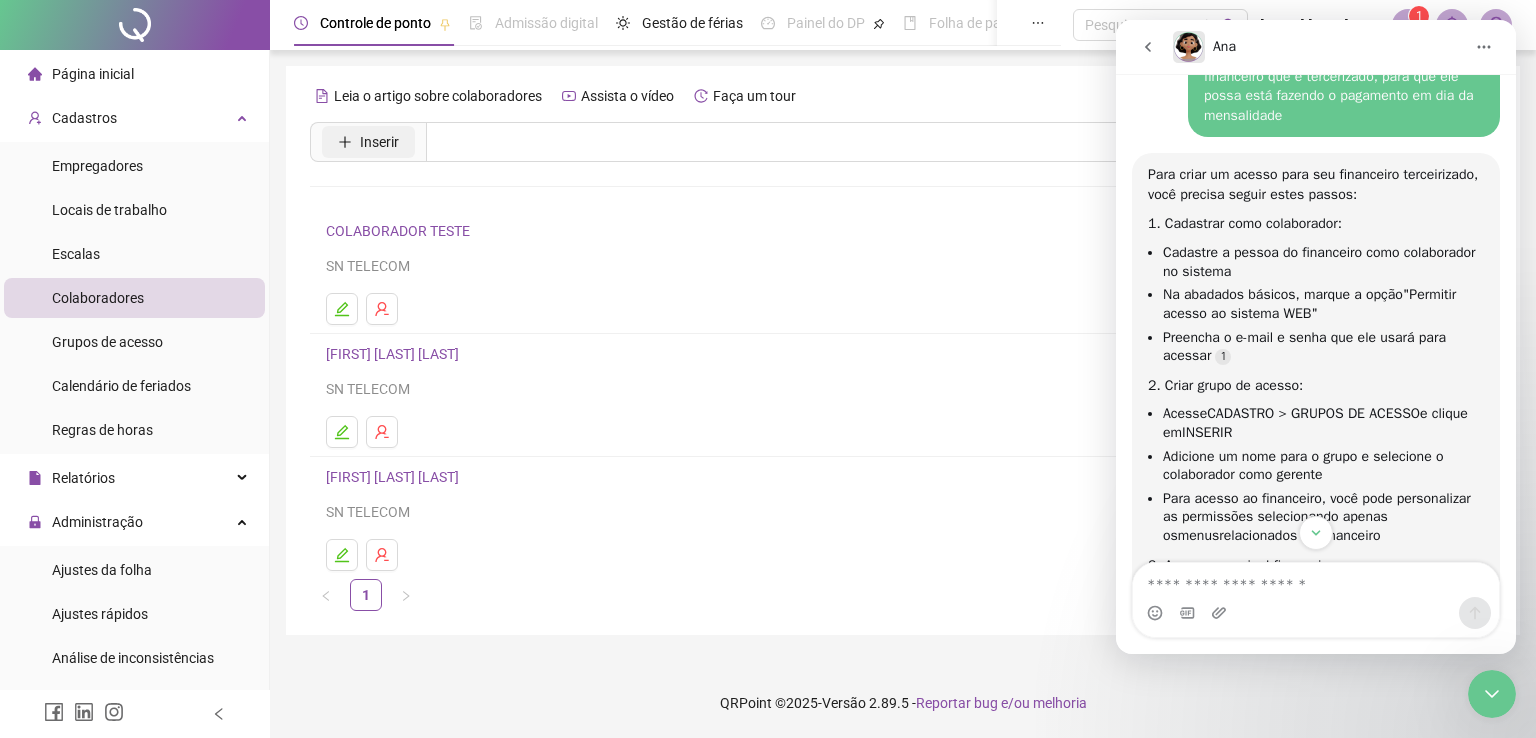 click 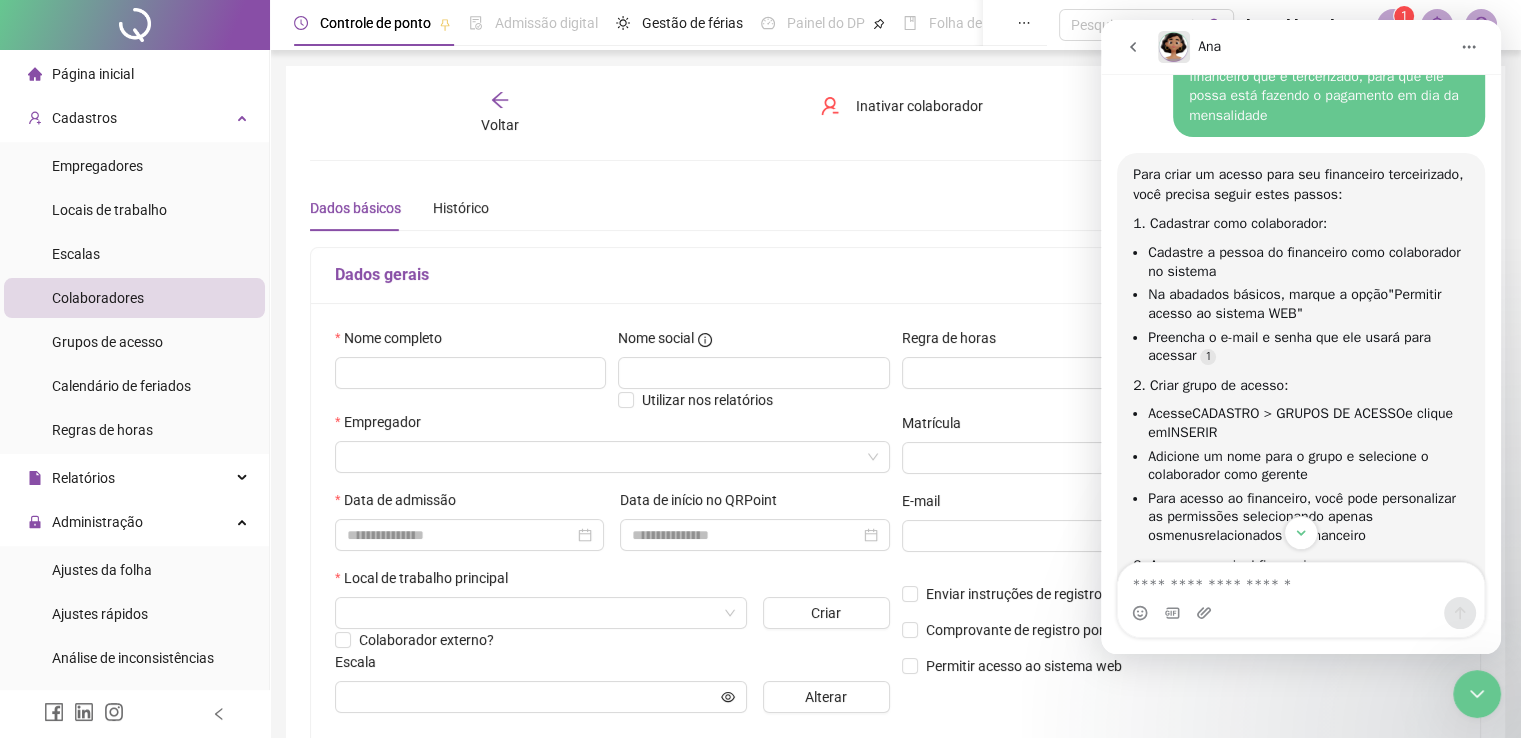 type on "*****" 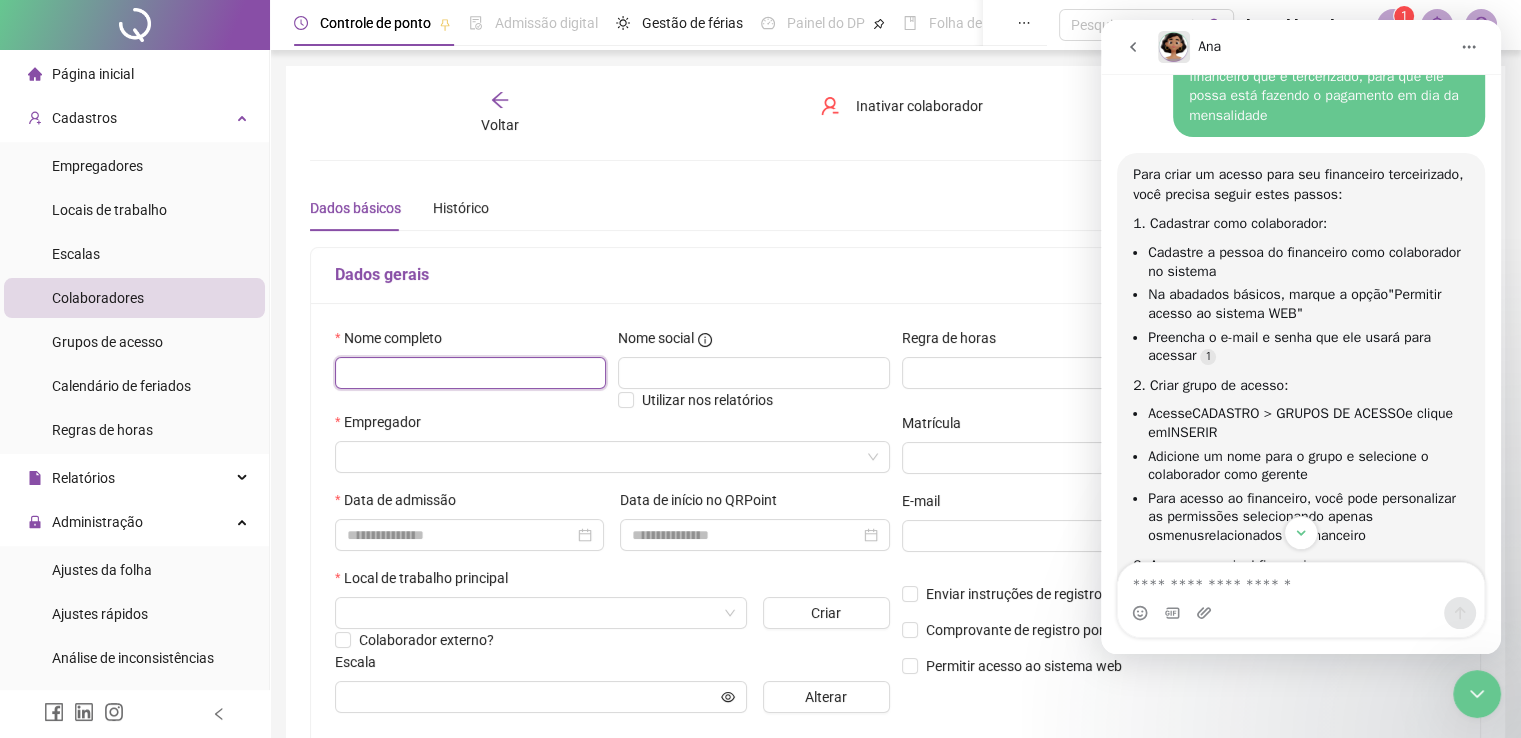 click at bounding box center (470, 373) 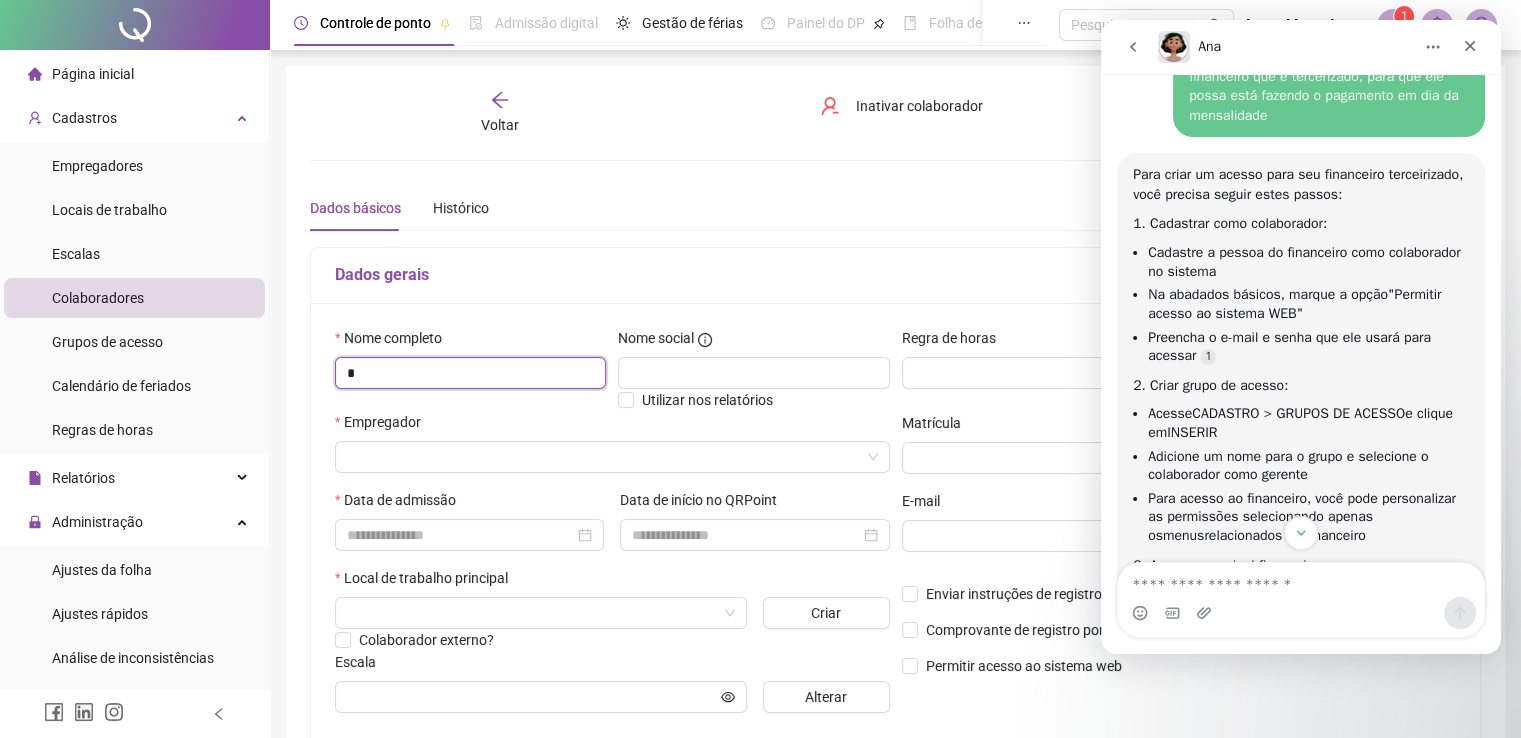 paste on "**********" 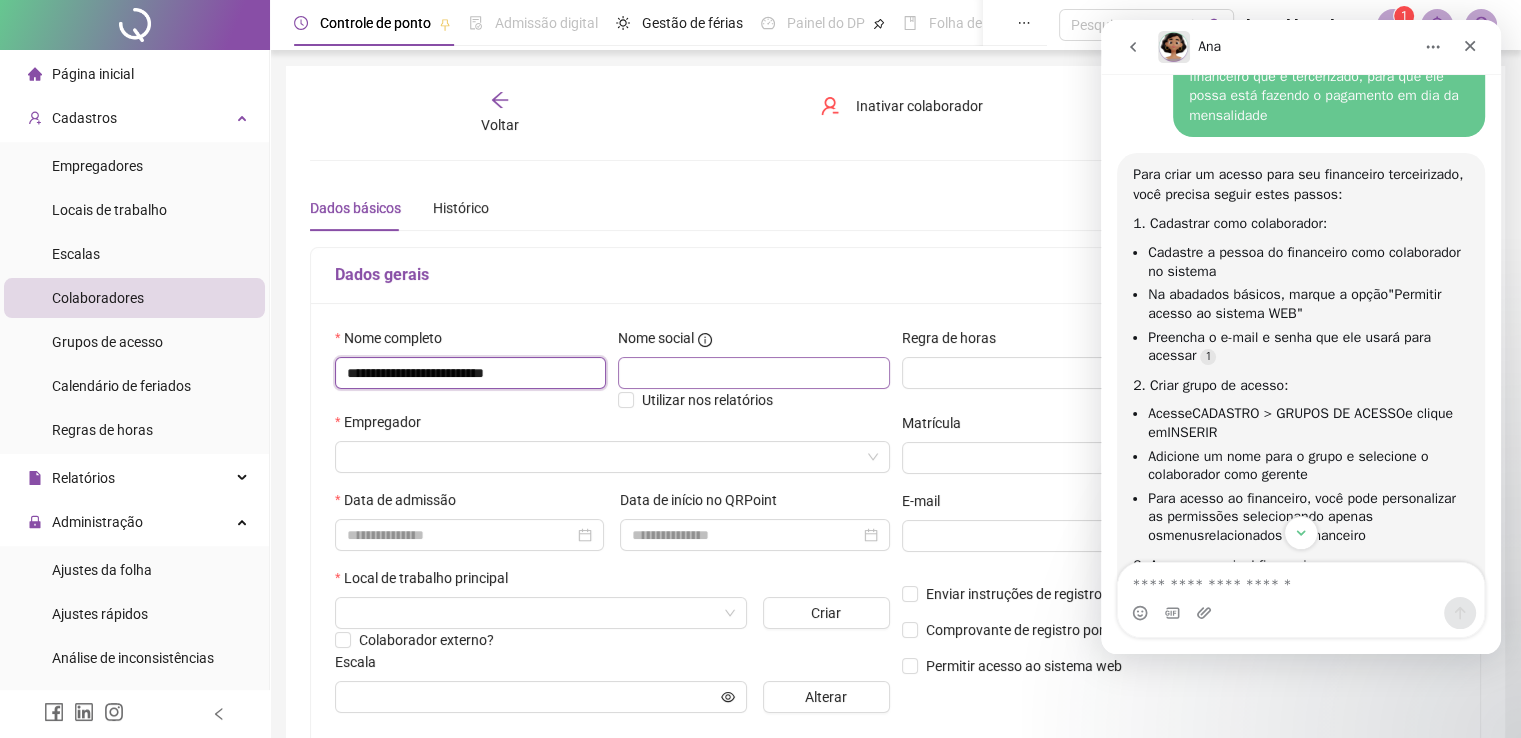 type on "**********" 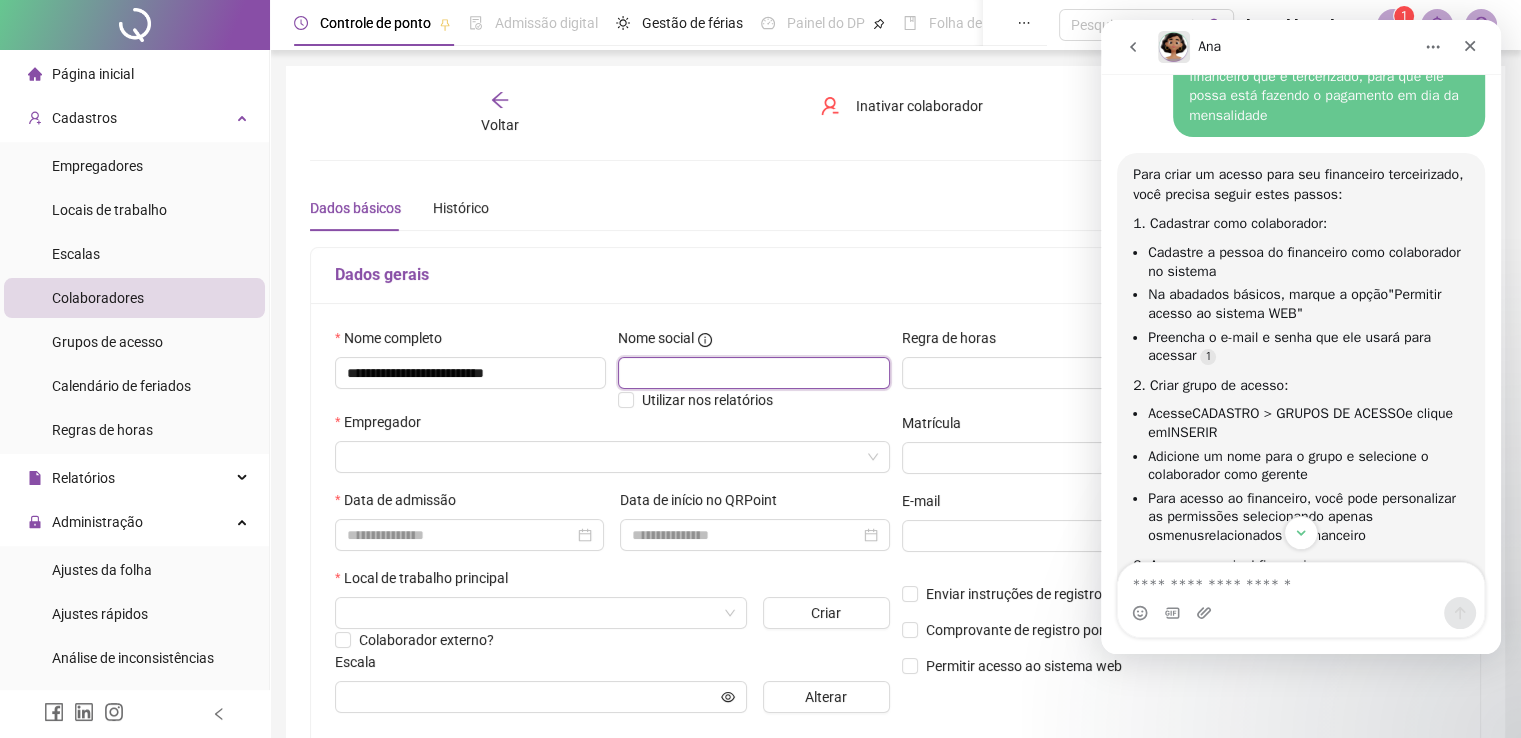 click at bounding box center [753, 373] 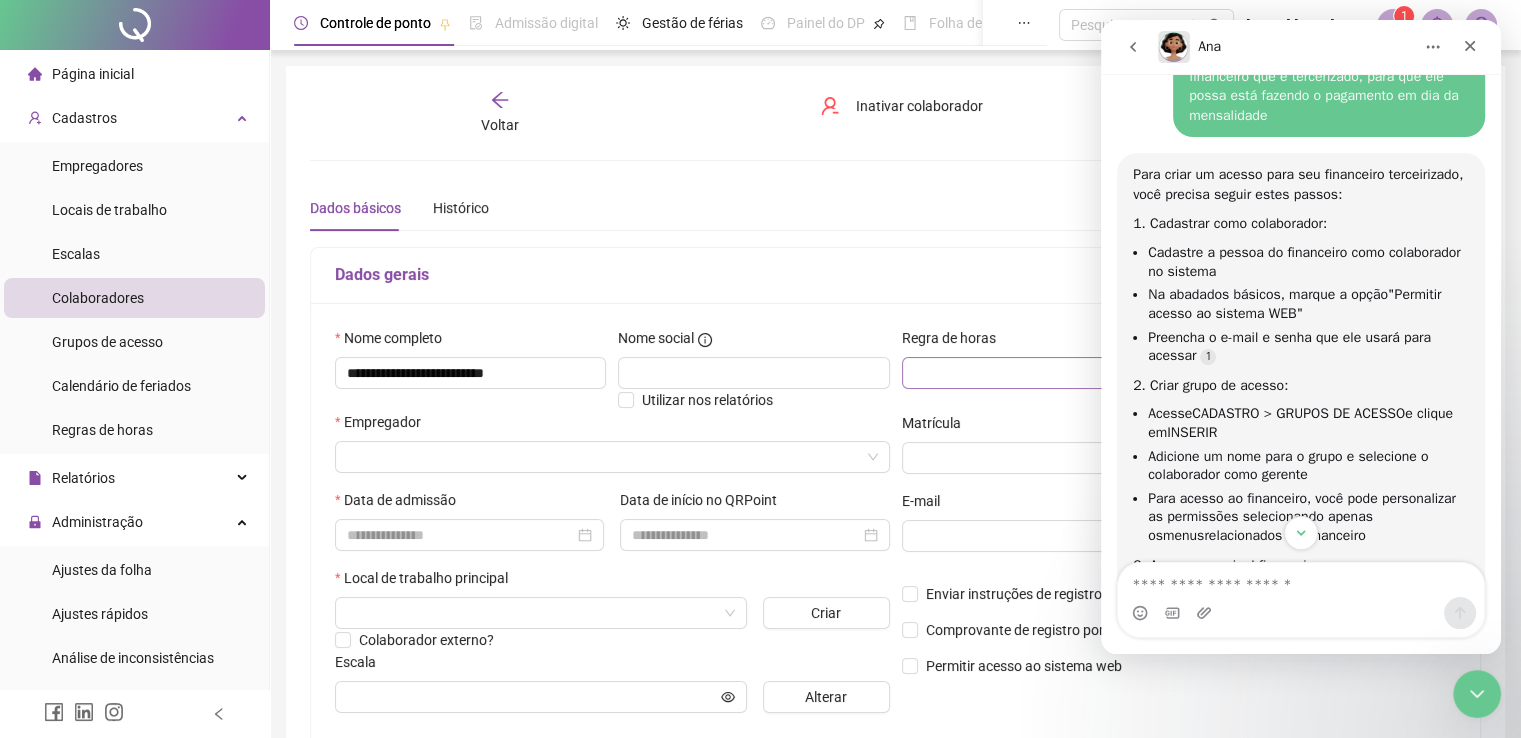 scroll, scrollTop: 0, scrollLeft: 0, axis: both 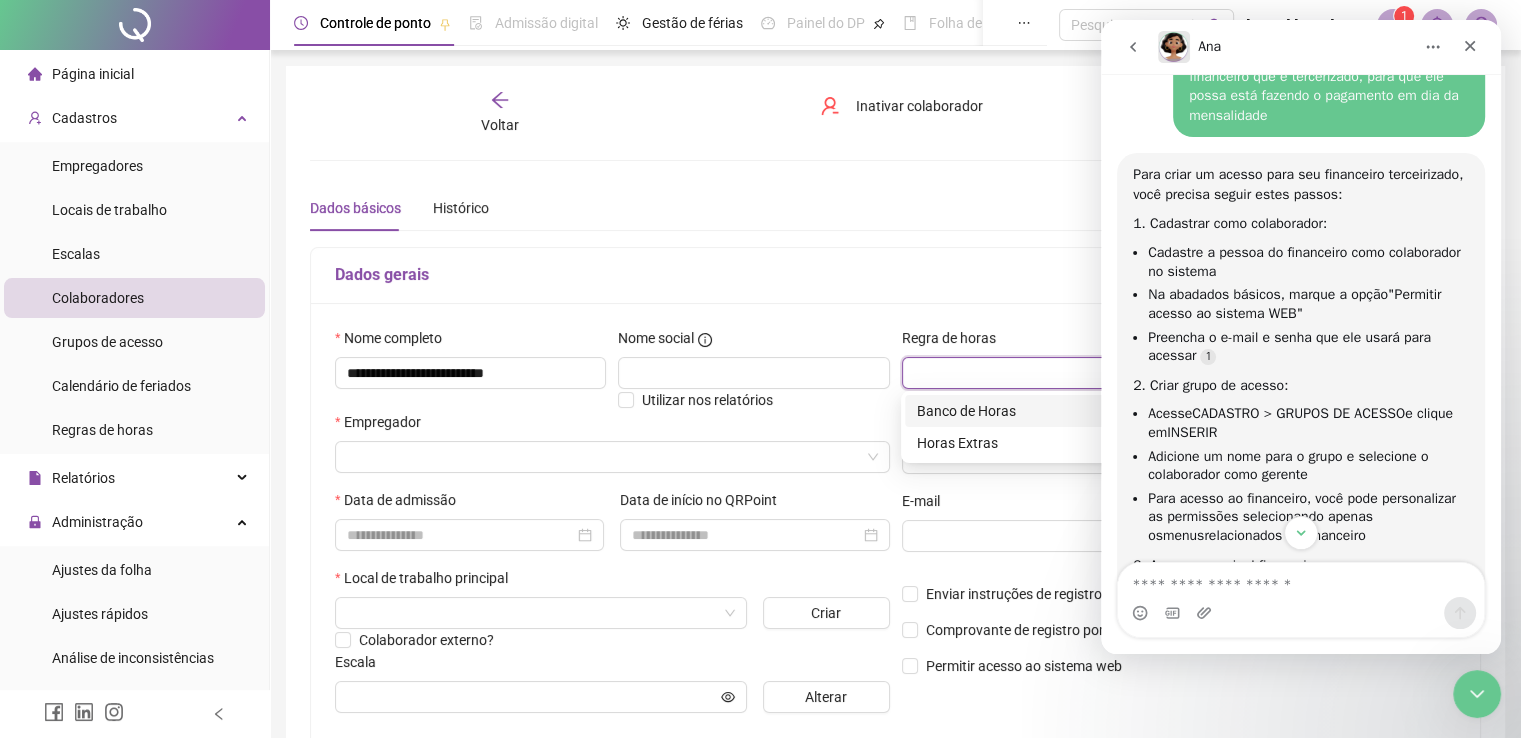 click at bounding box center (1122, 373) 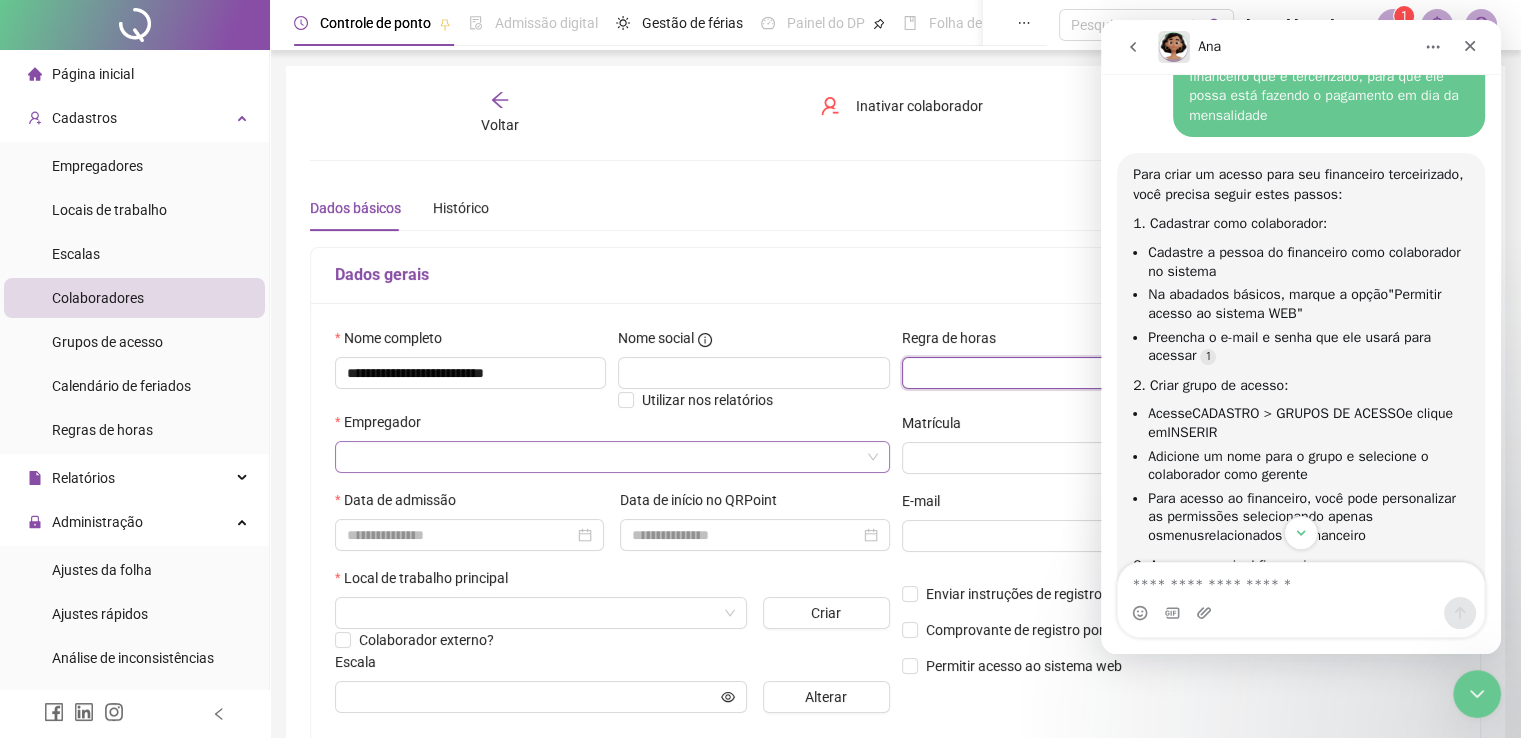 click at bounding box center [603, 457] 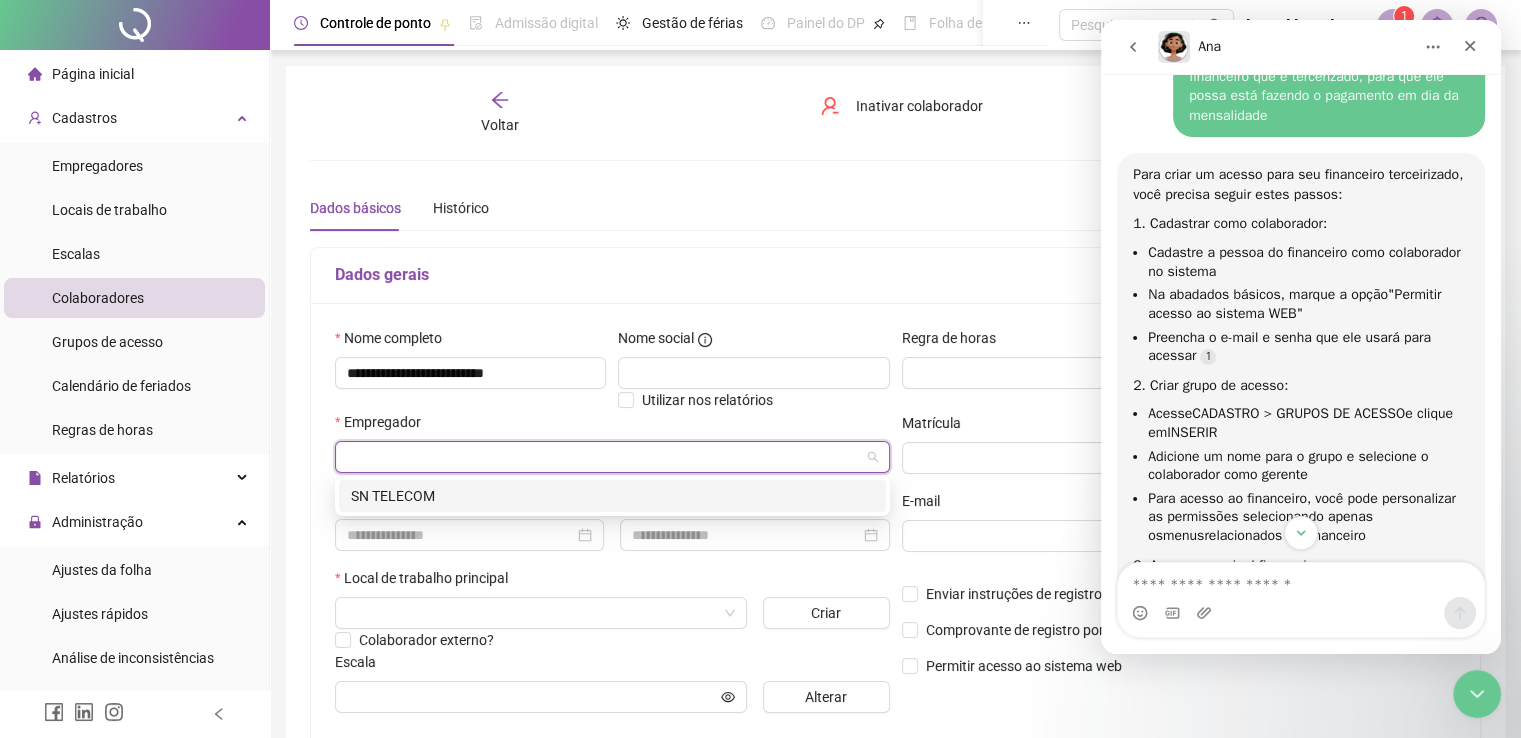 click on "SN TELECOM" at bounding box center (612, 496) 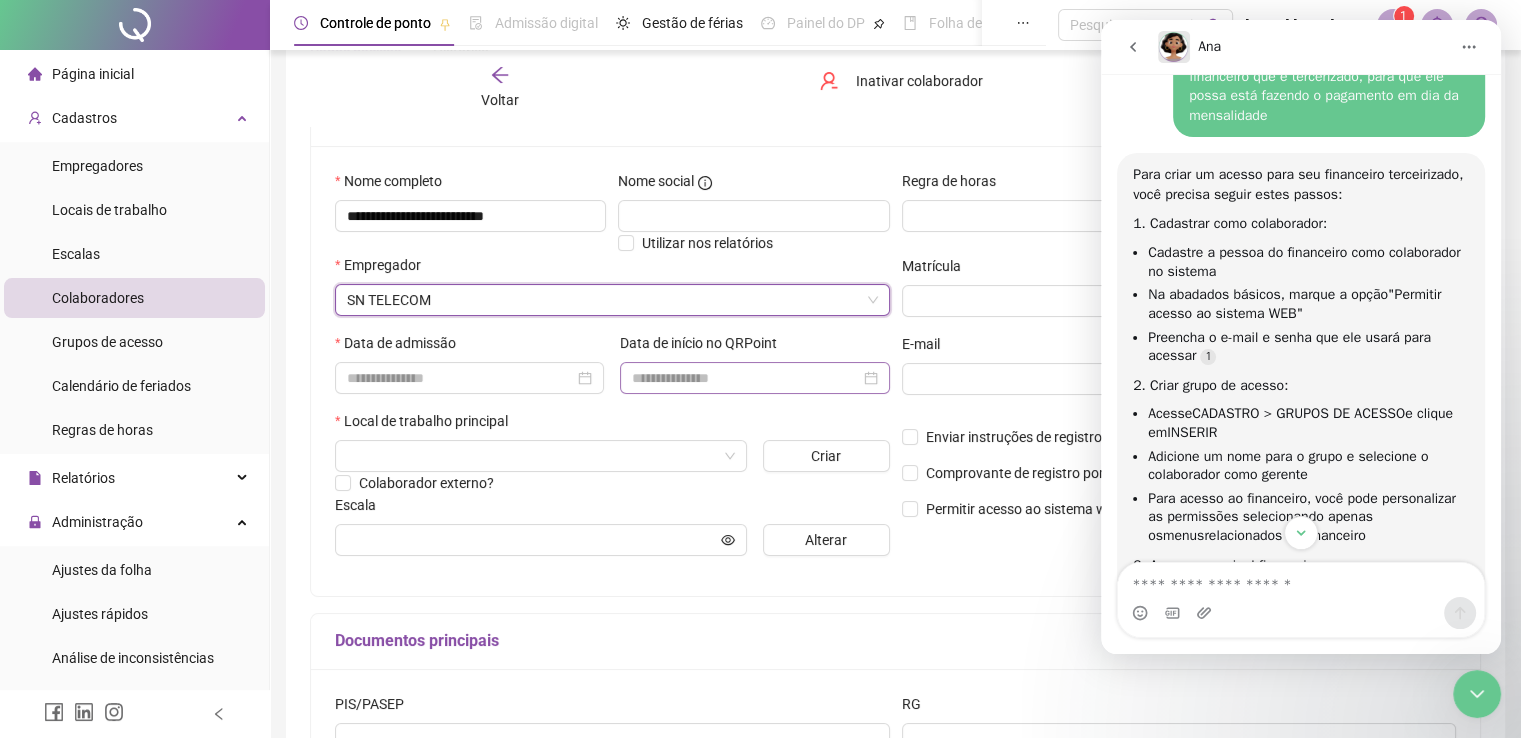 scroll, scrollTop: 158, scrollLeft: 0, axis: vertical 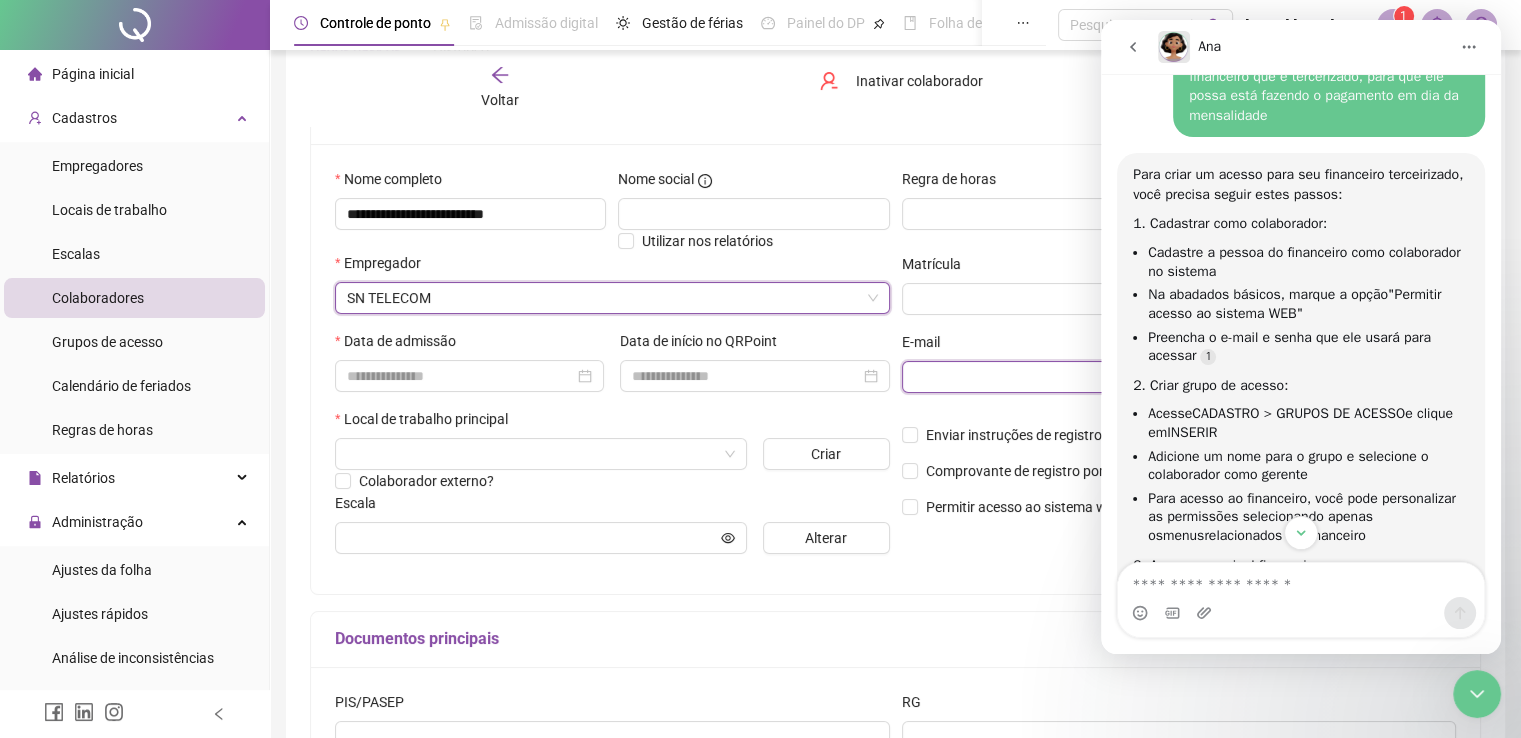 click at bounding box center [1177, 377] 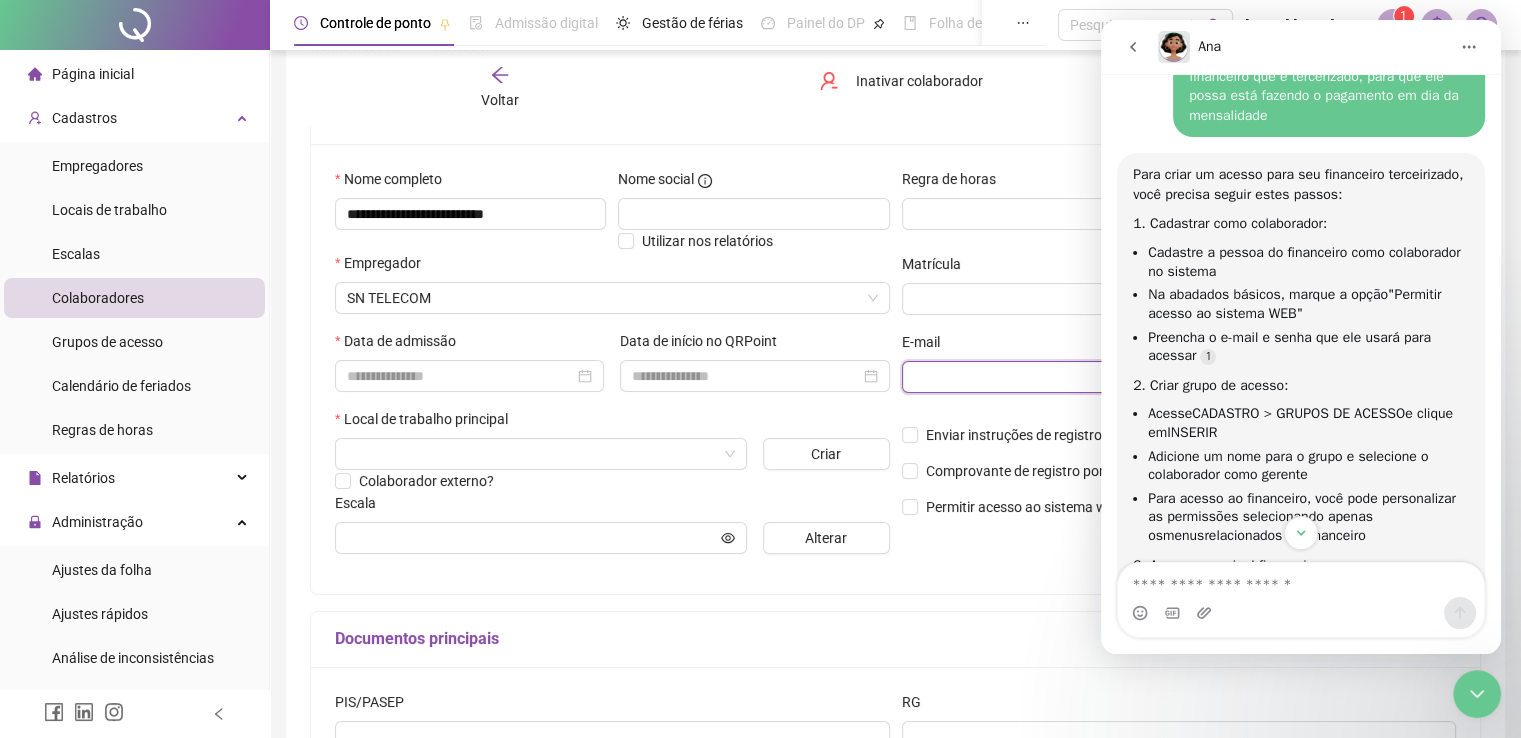 paste on "**********" 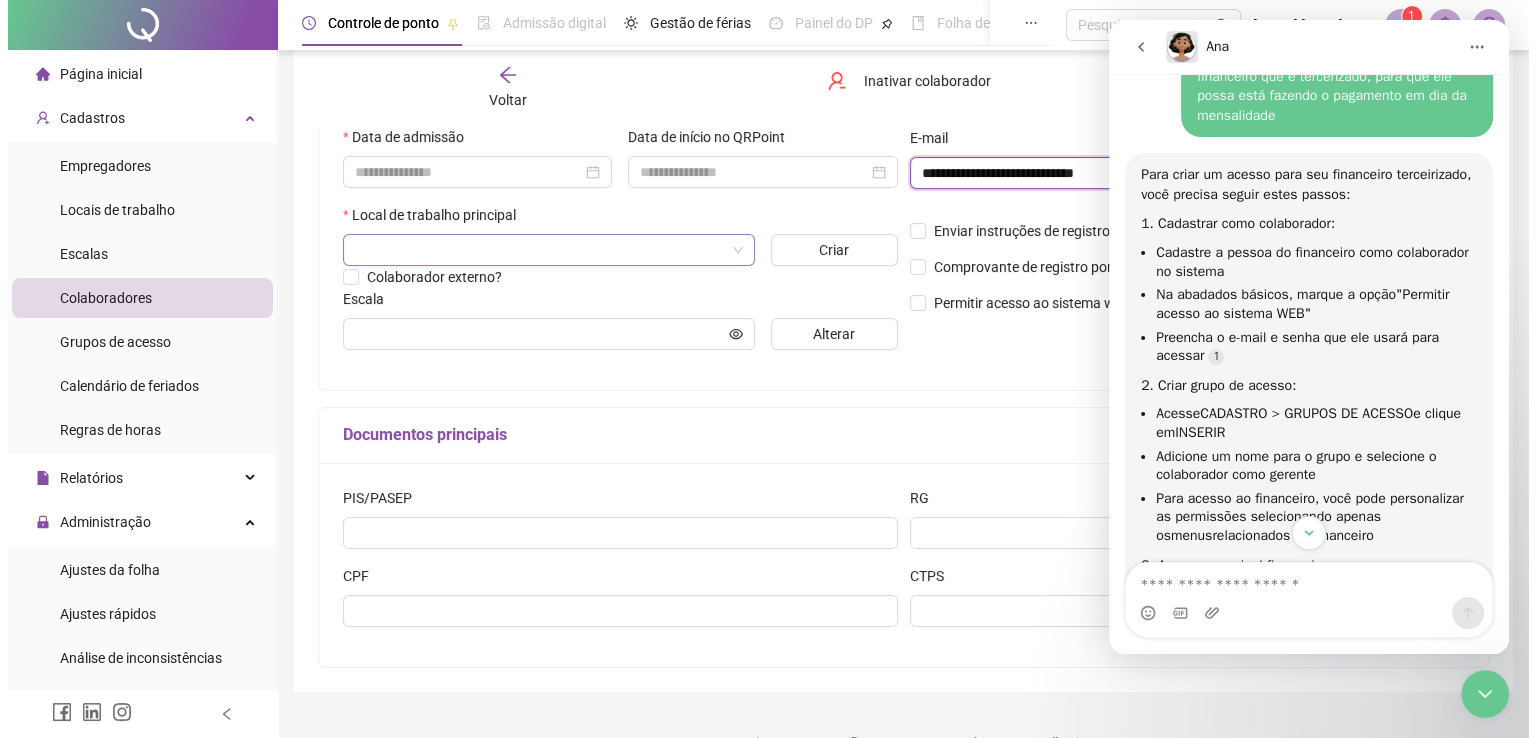 scroll, scrollTop: 374, scrollLeft: 0, axis: vertical 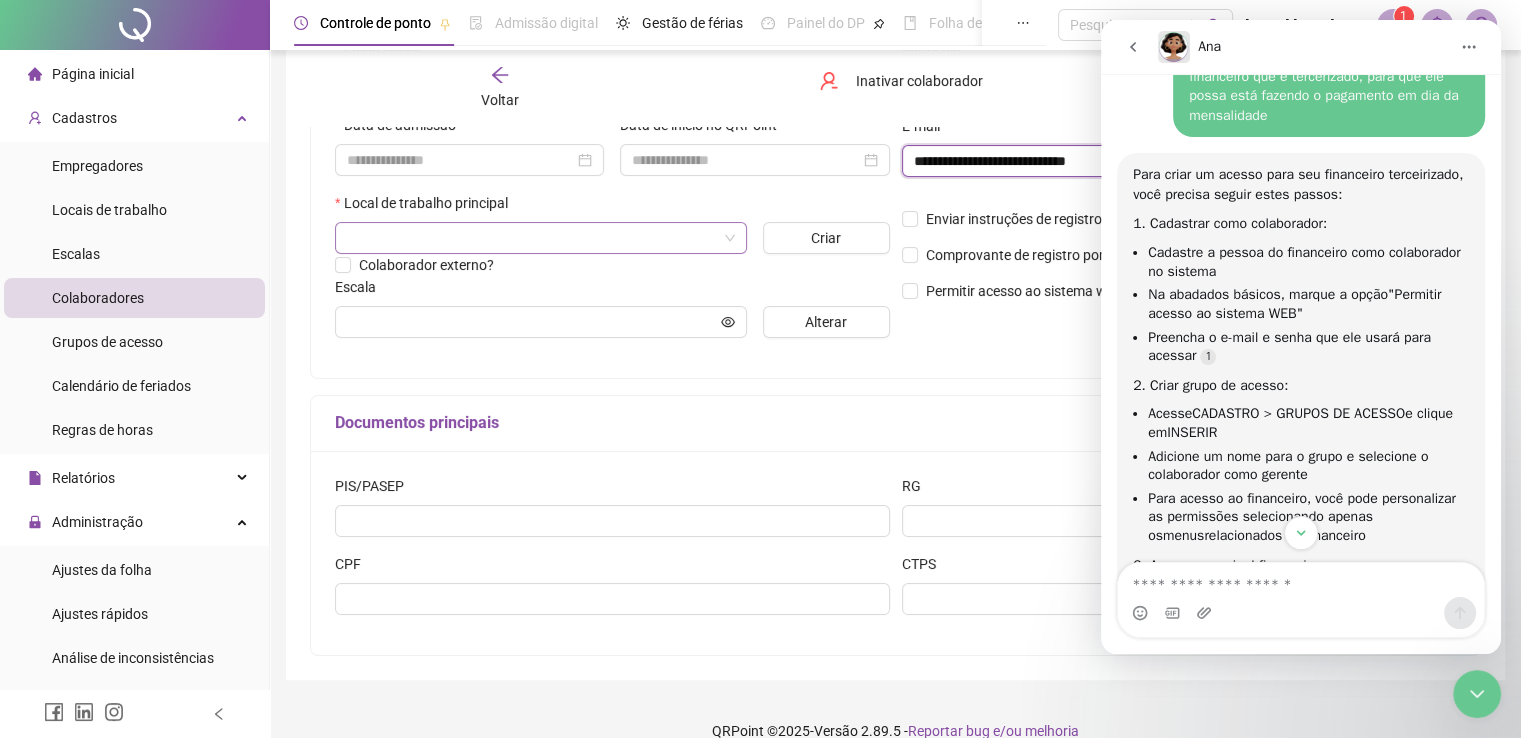 type on "**********" 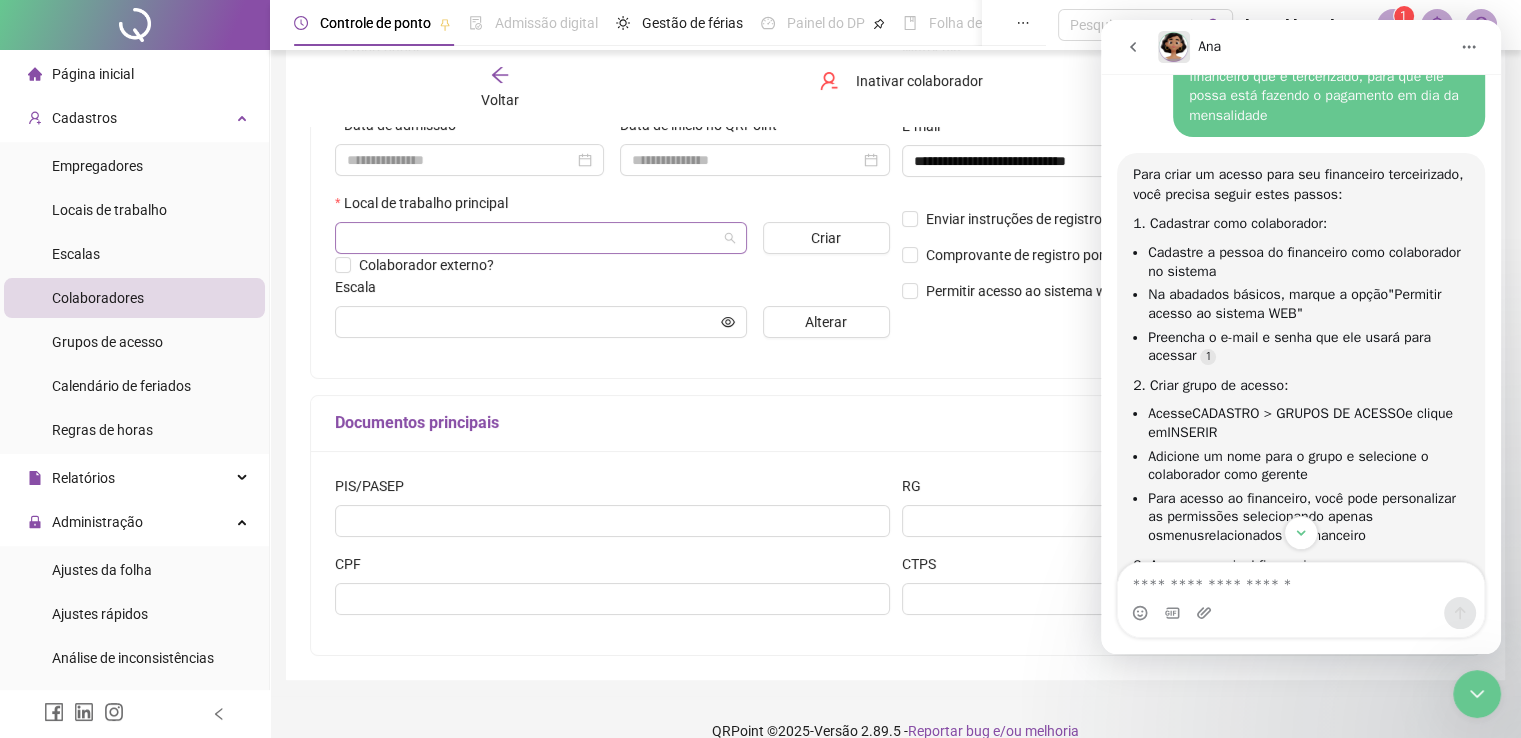 click at bounding box center [532, 238] 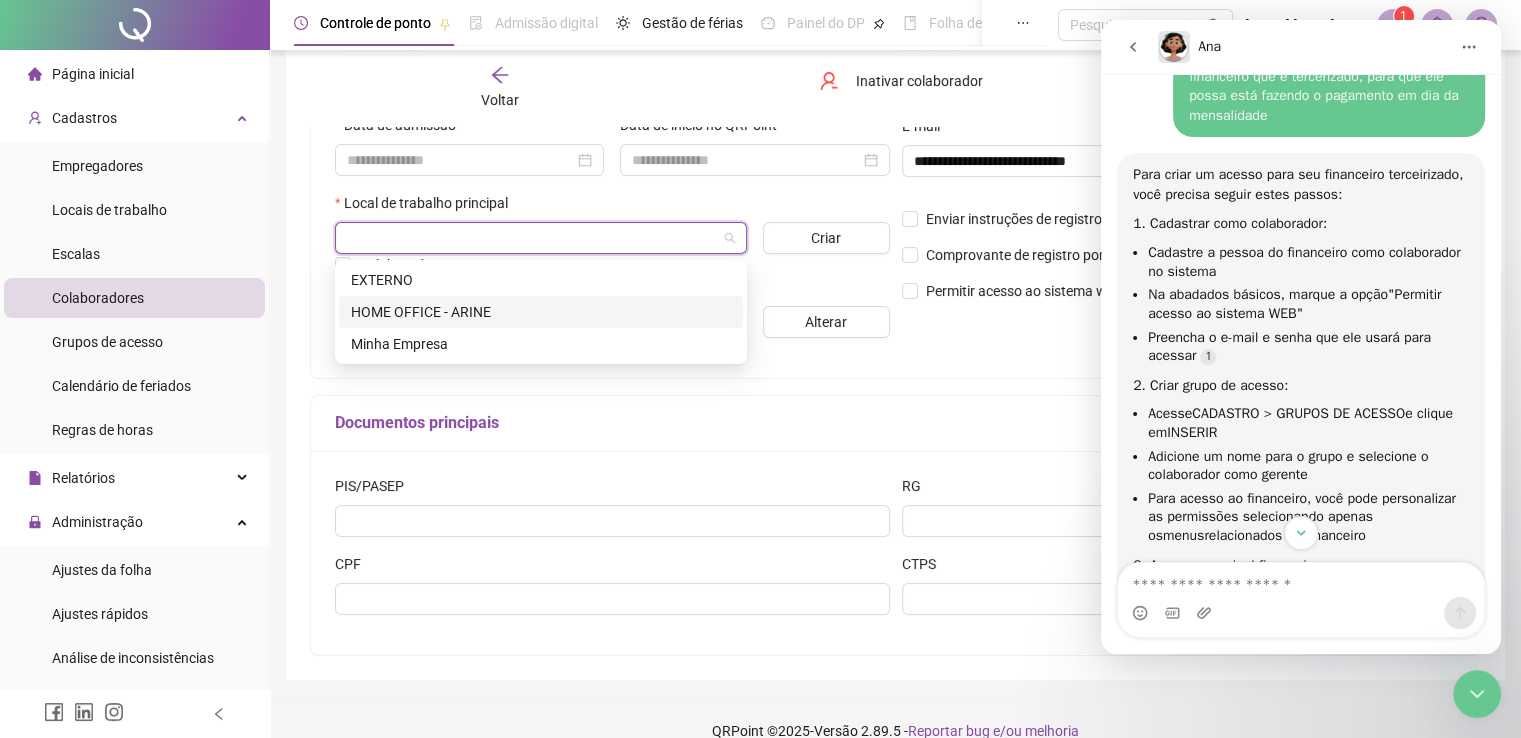 click on "HOME OFFICE - ARINE" at bounding box center [541, 312] 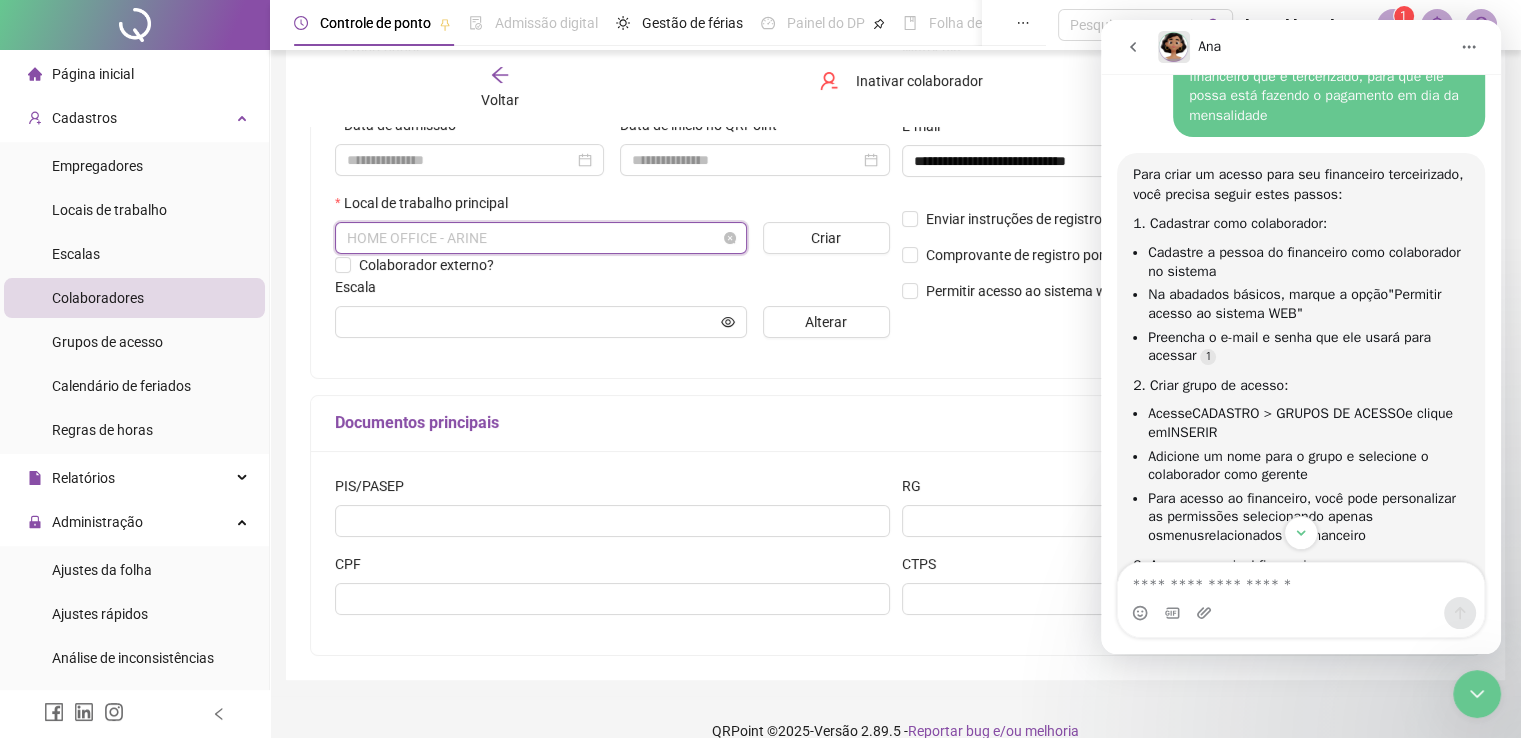 click on "HOME OFFICE - ARINE" at bounding box center [541, 238] 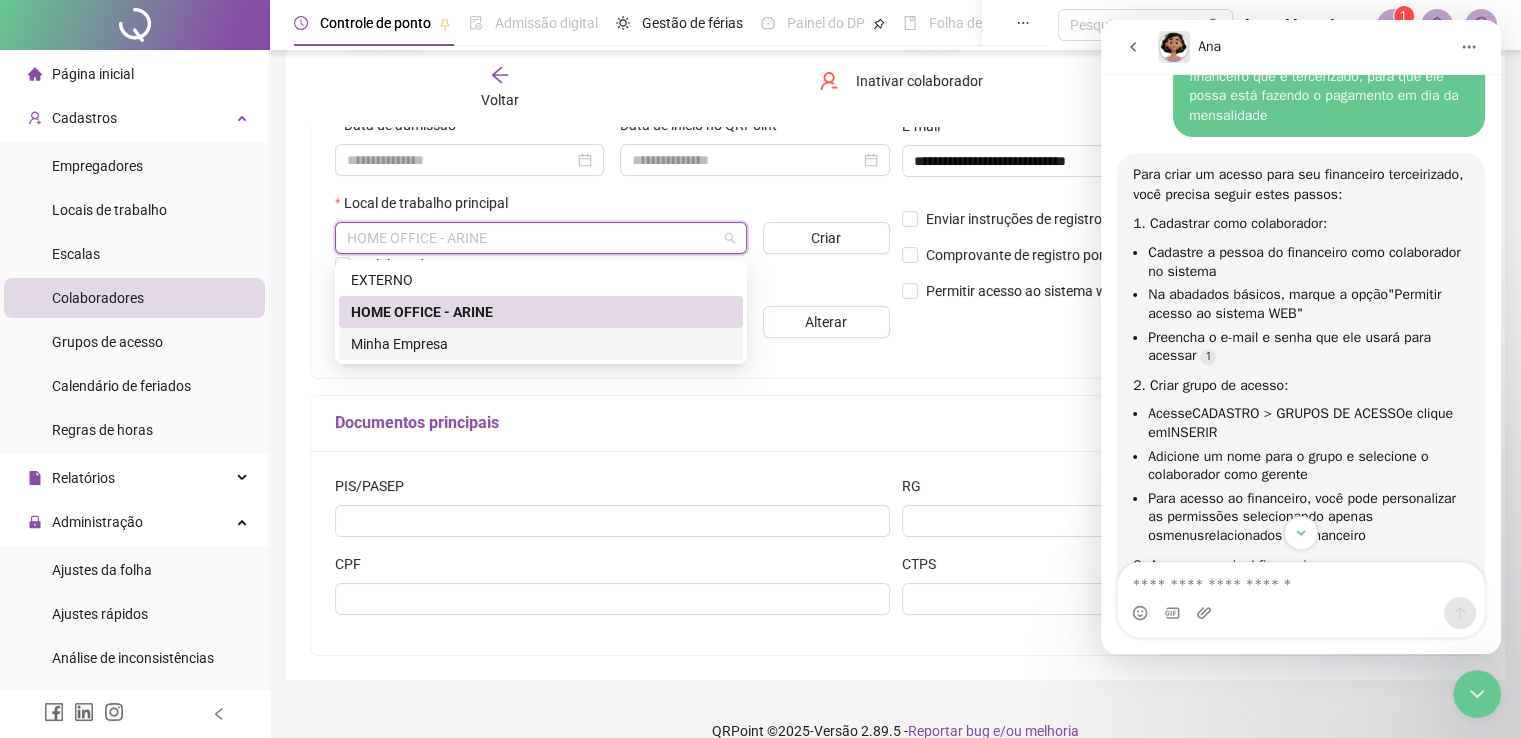 click on "Minha Empresa" at bounding box center [541, 344] 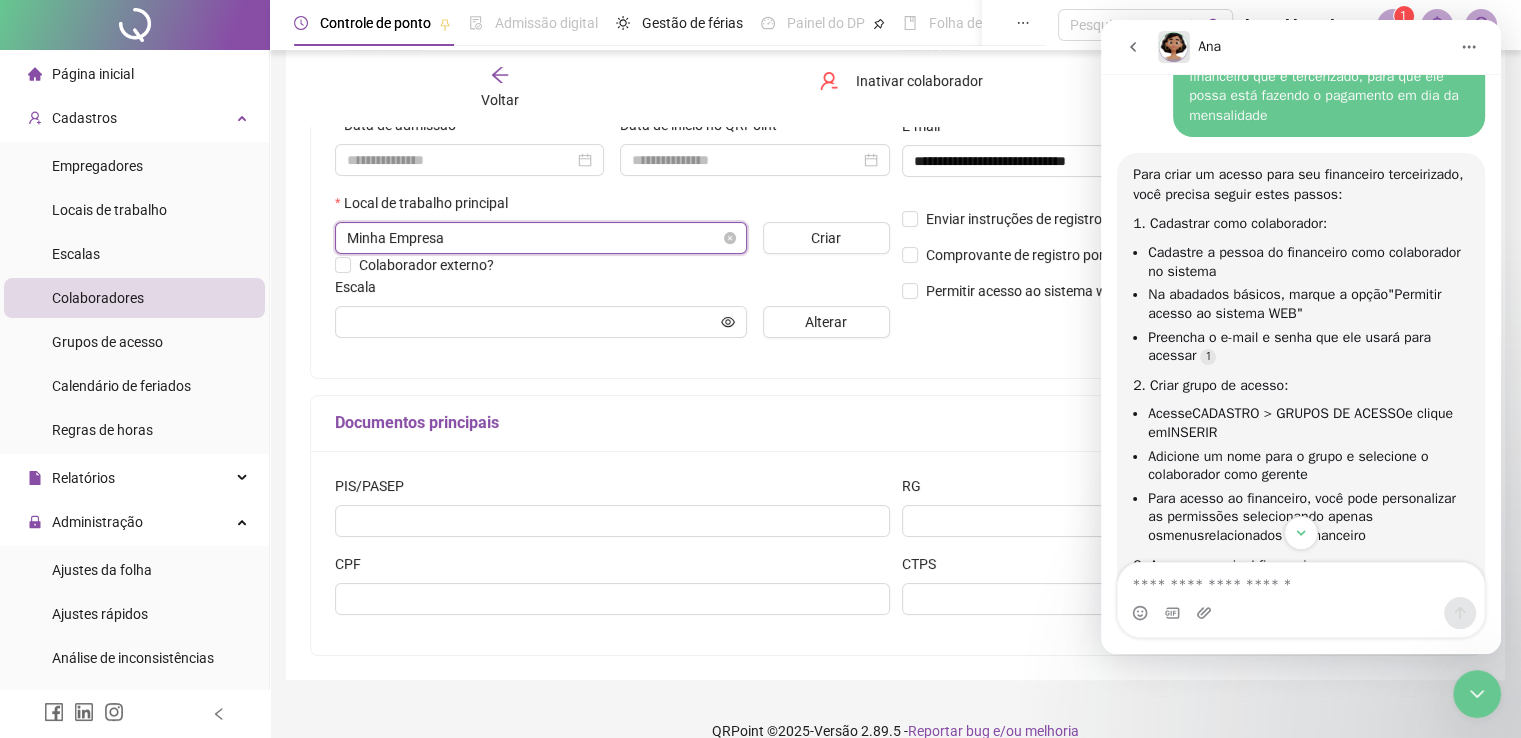 click on "Minha Empresa" at bounding box center [541, 238] 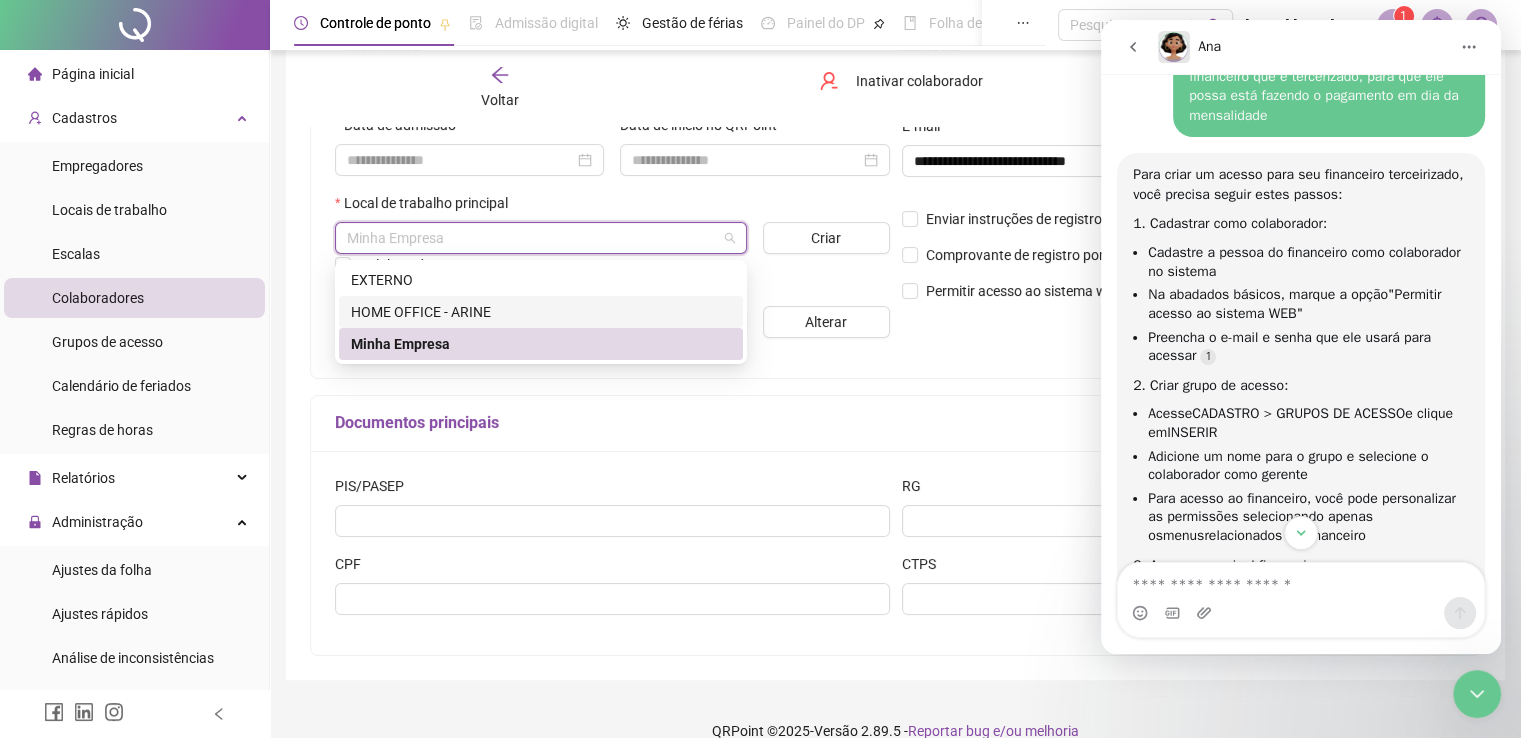 click on "HOME OFFICE - ARINE" at bounding box center (541, 312) 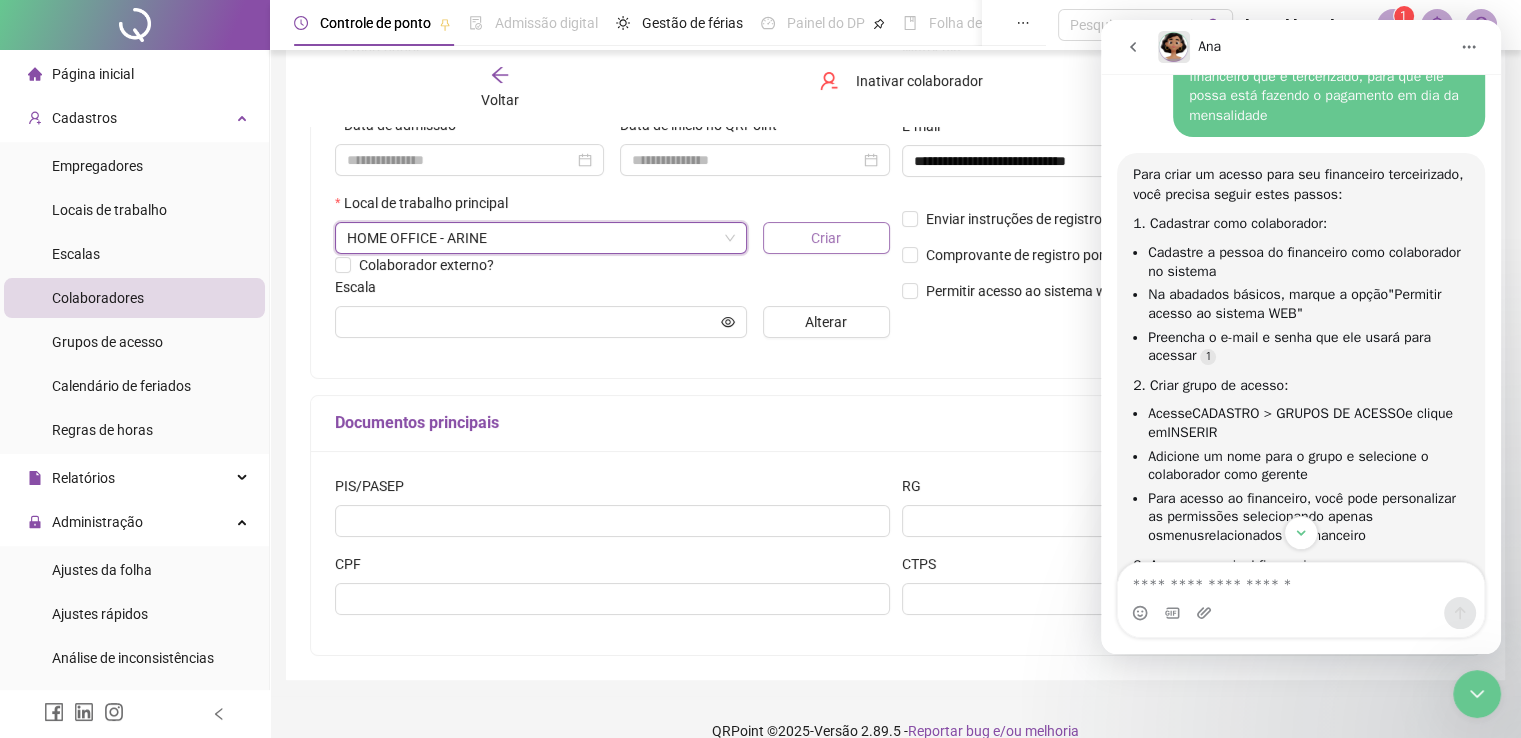 click on "Criar" at bounding box center (826, 238) 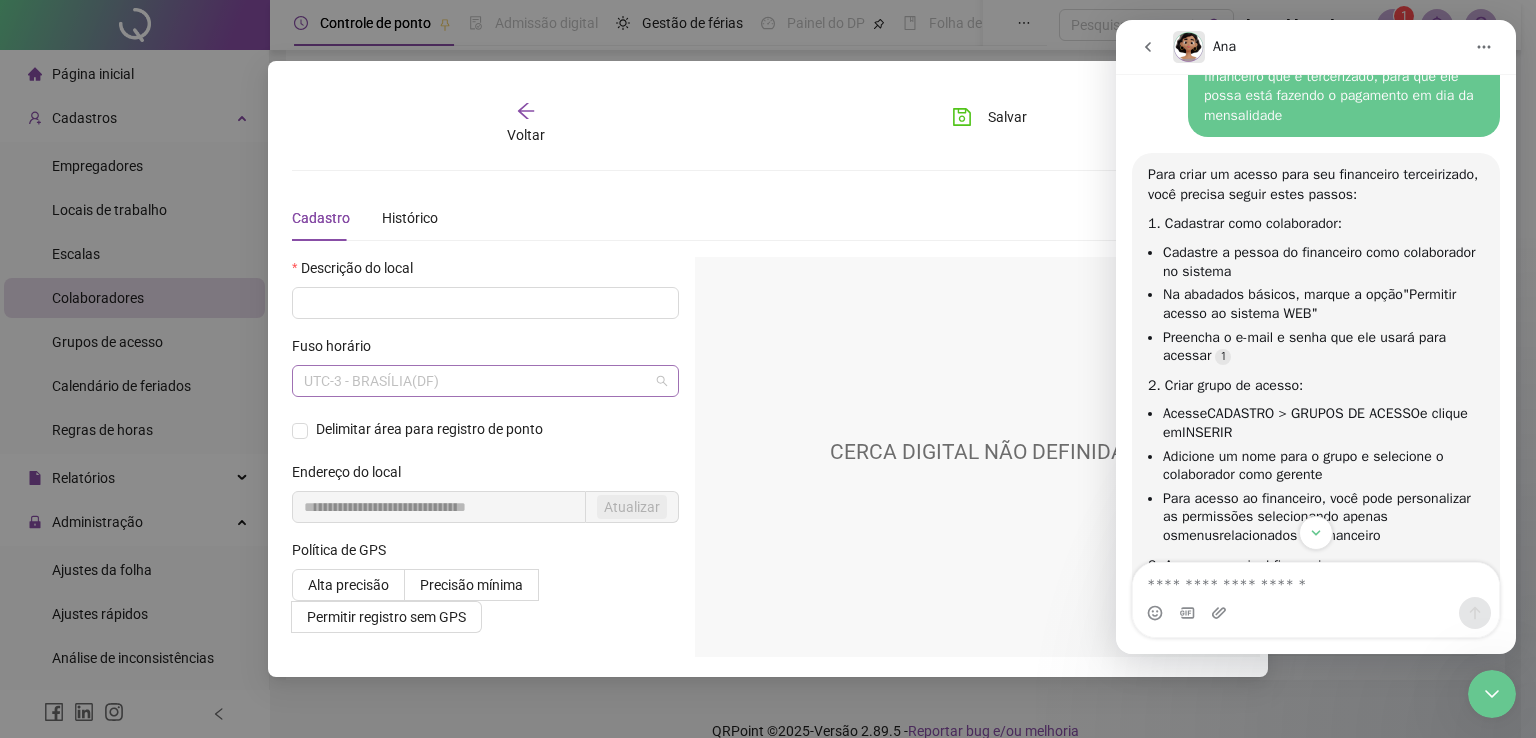 click on "UTC-3 - BRASÍLIA(DF)" at bounding box center (485, 381) 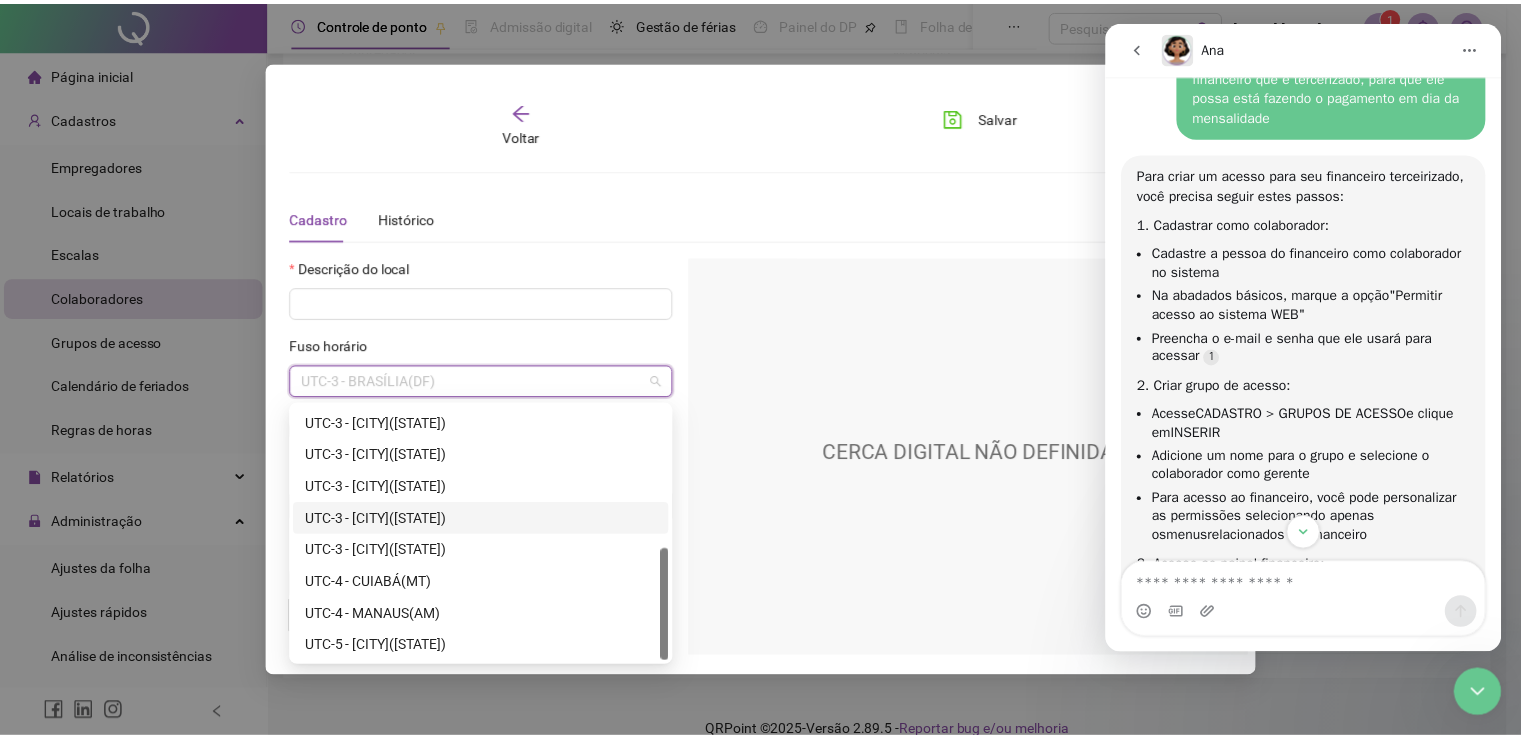 scroll, scrollTop: 320, scrollLeft: 0, axis: vertical 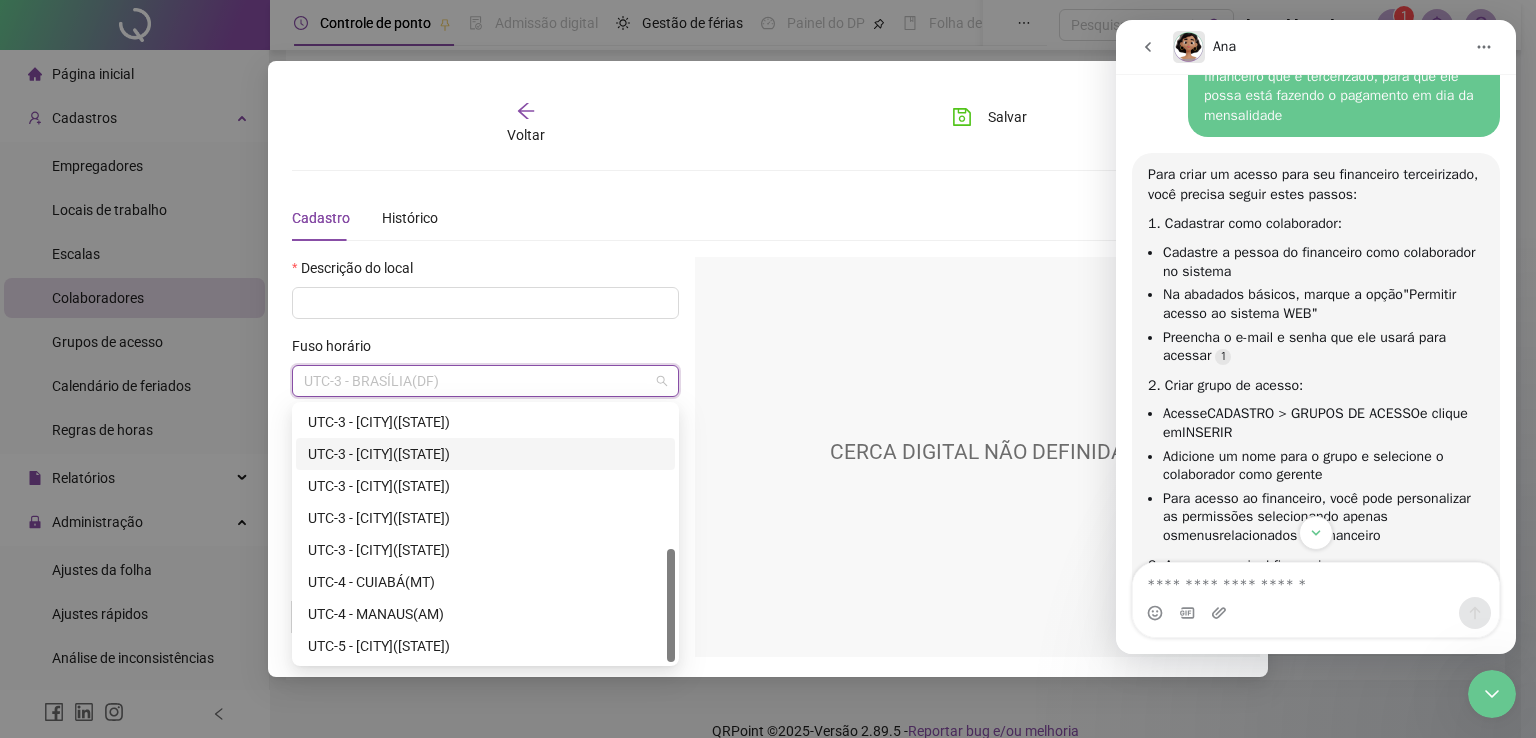 click on "UTC-3 - [CITY]([STATE])" at bounding box center [485, 454] 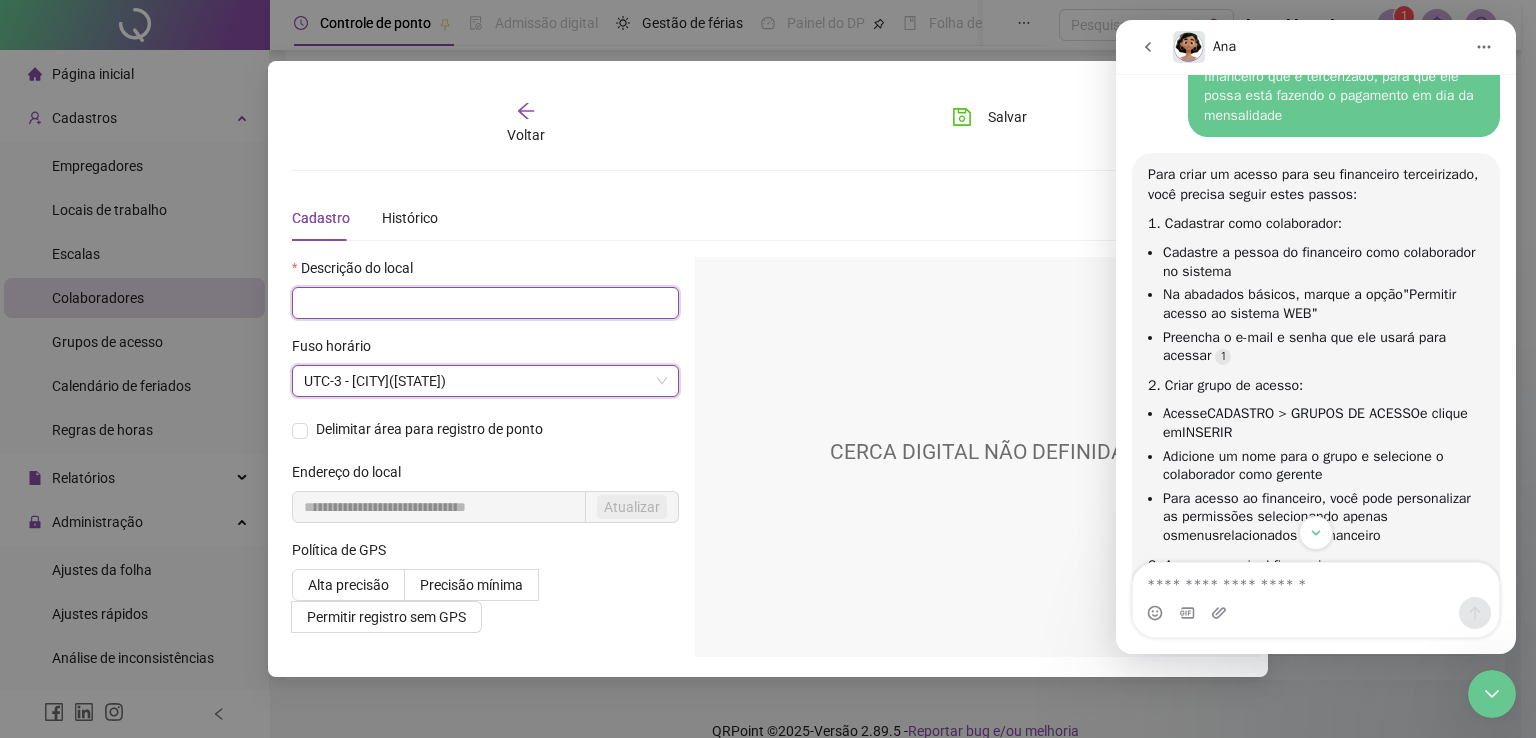 click at bounding box center (485, 303) 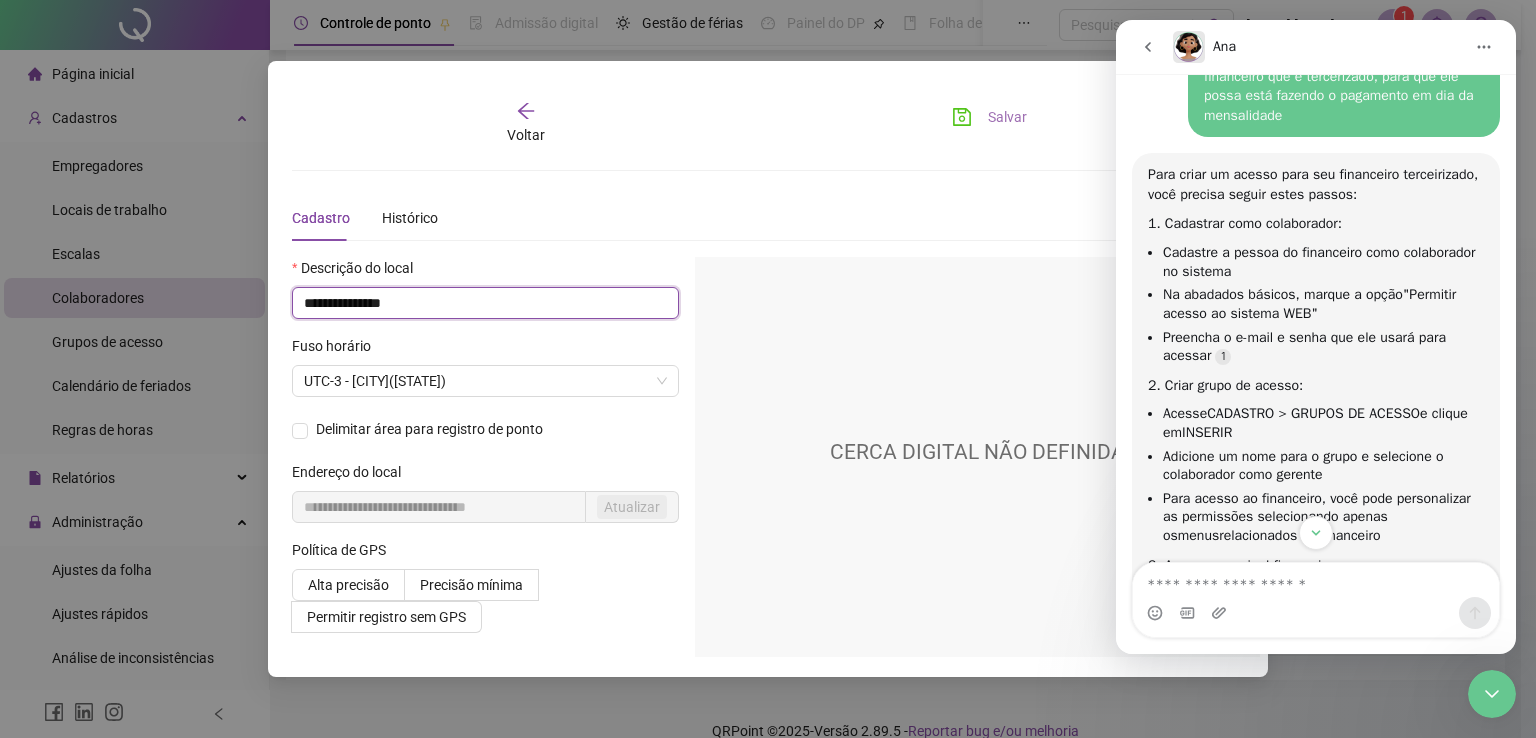 type on "**********" 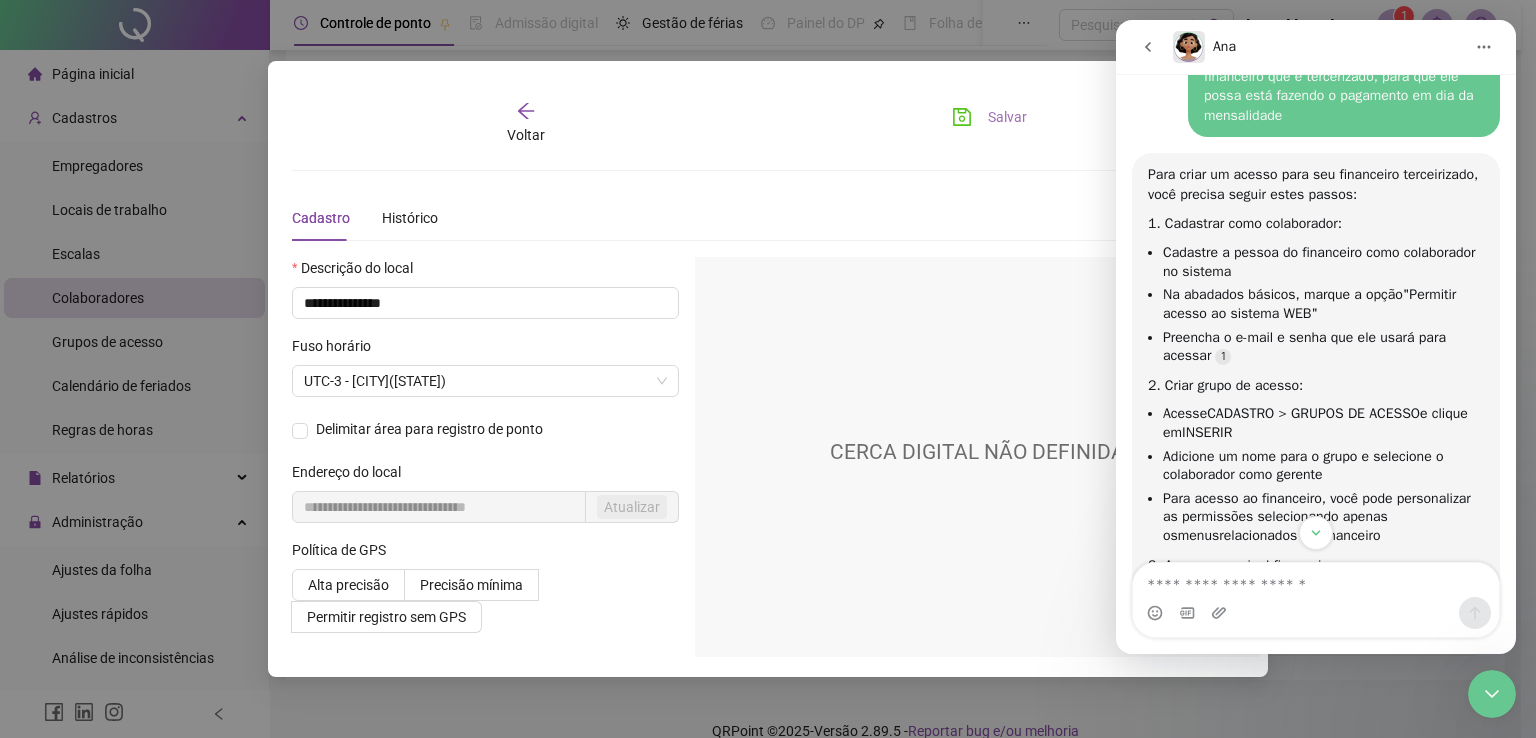 click 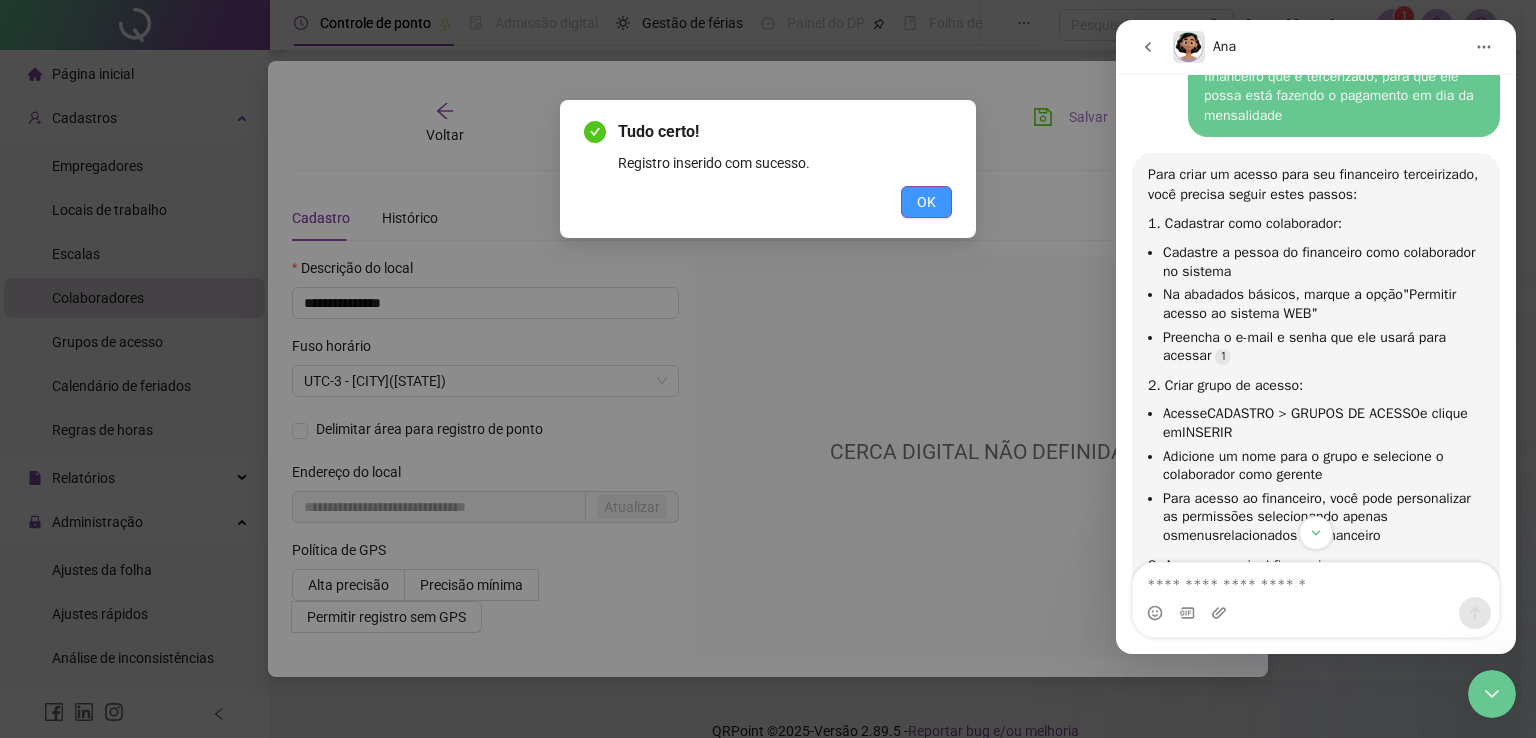 click on "OK" at bounding box center [926, 202] 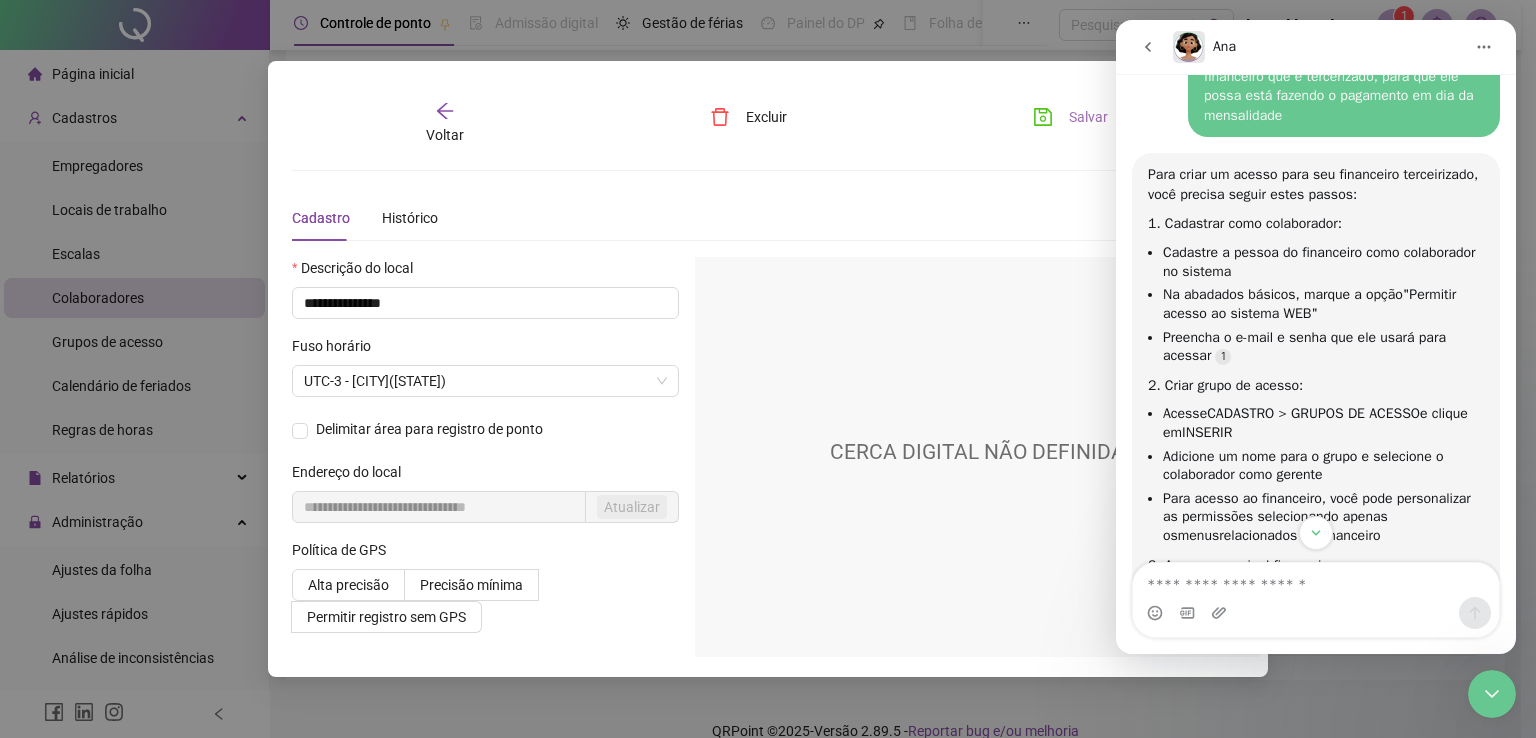 click 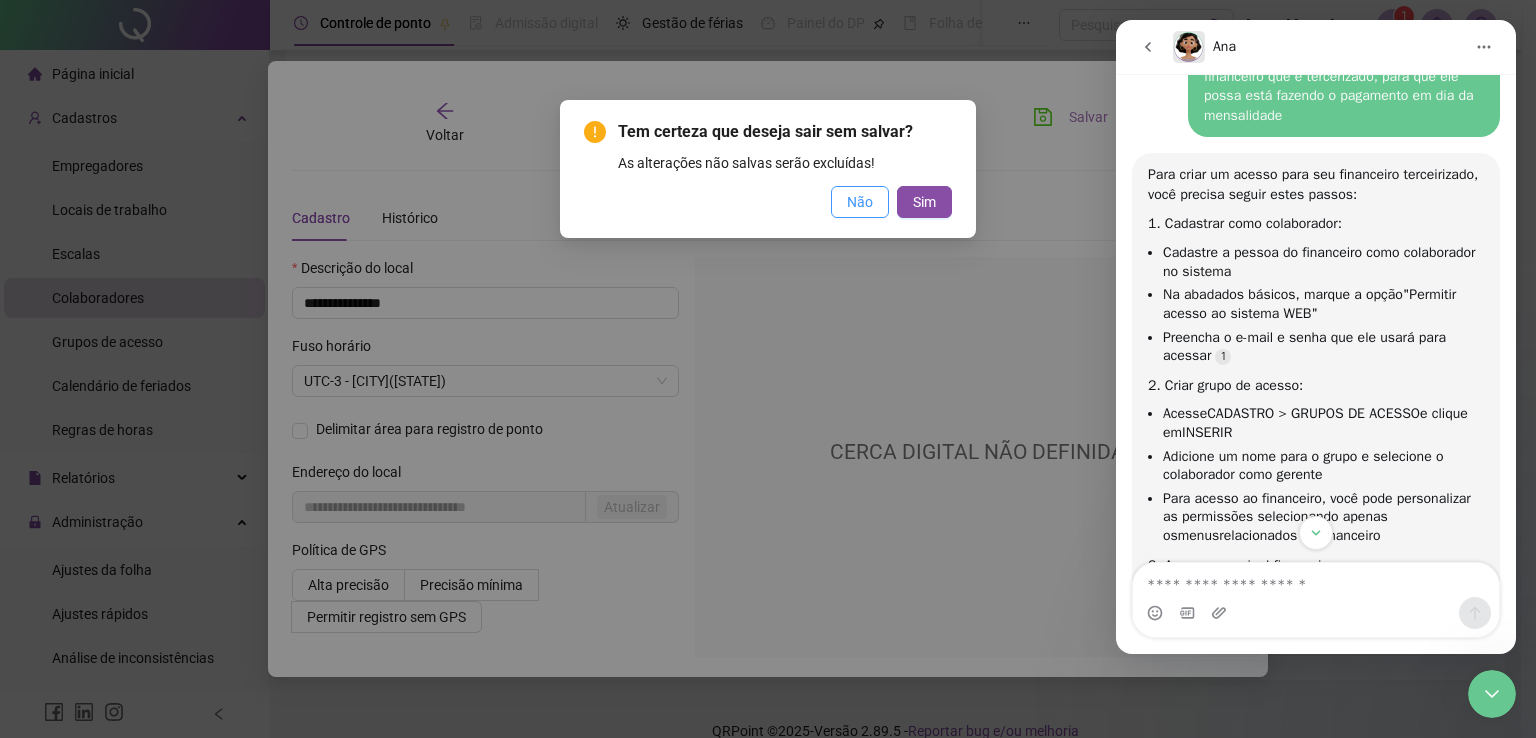 click on "Não" at bounding box center [860, 202] 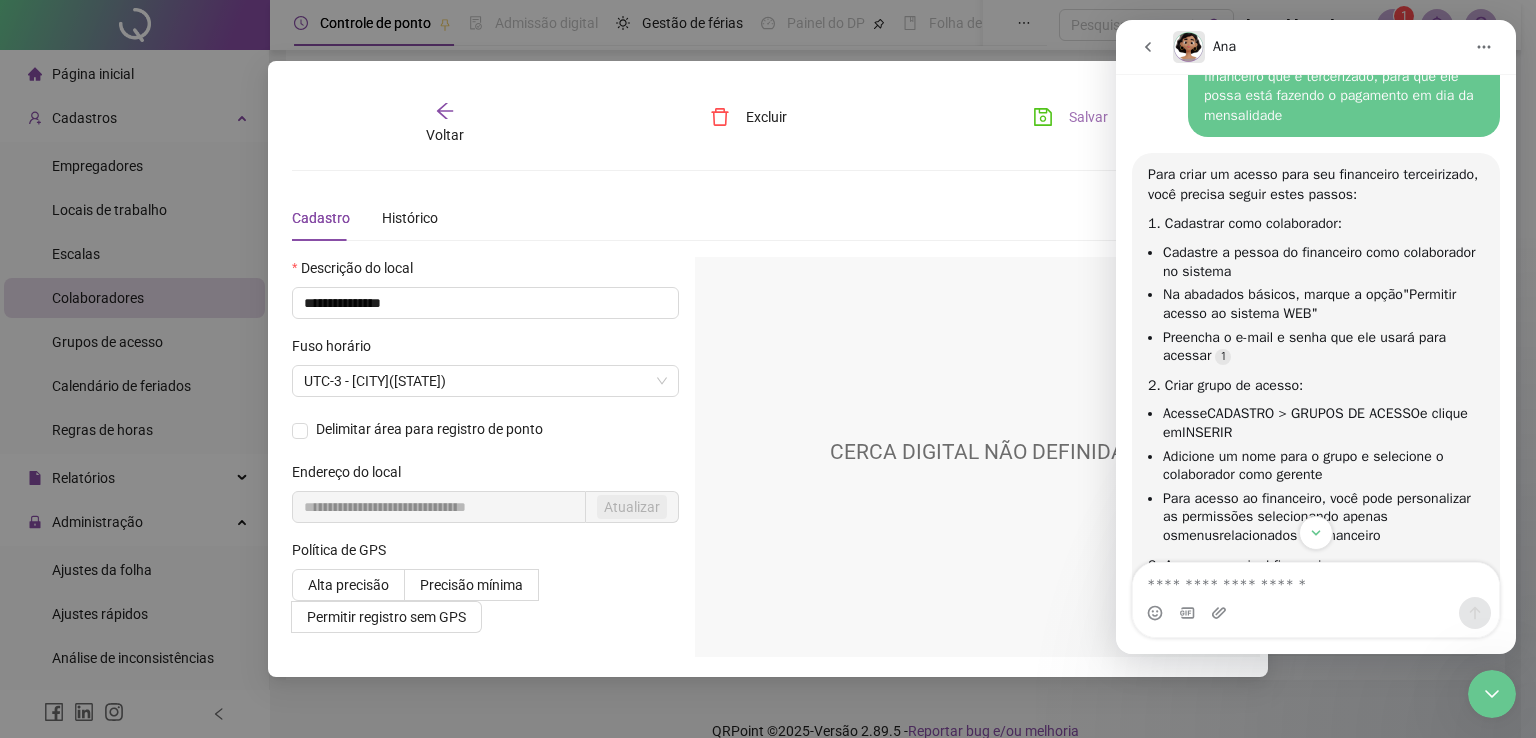click on "Salvar" at bounding box center (1088, 117) 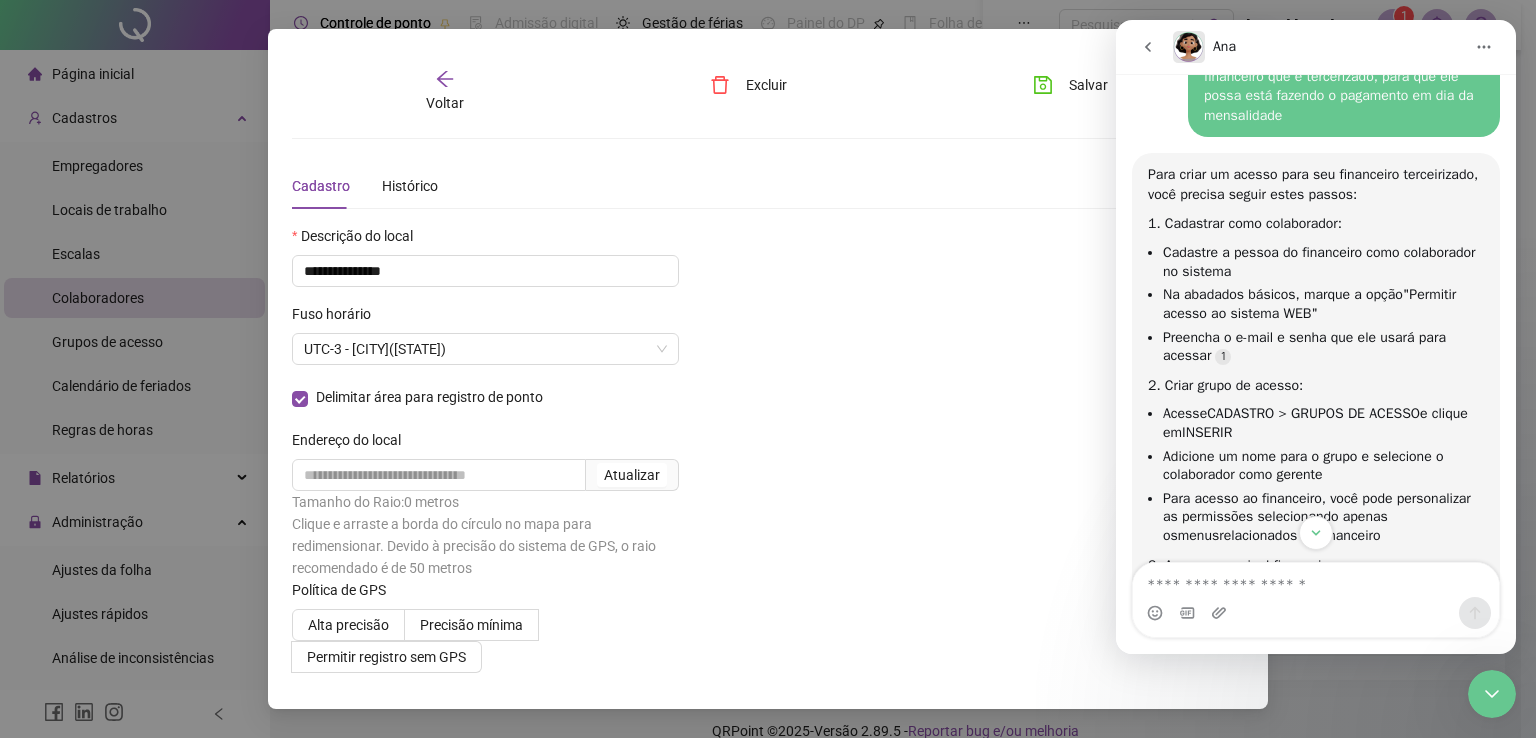 click on "Delimitar área para registro de ponto" at bounding box center (485, 397) 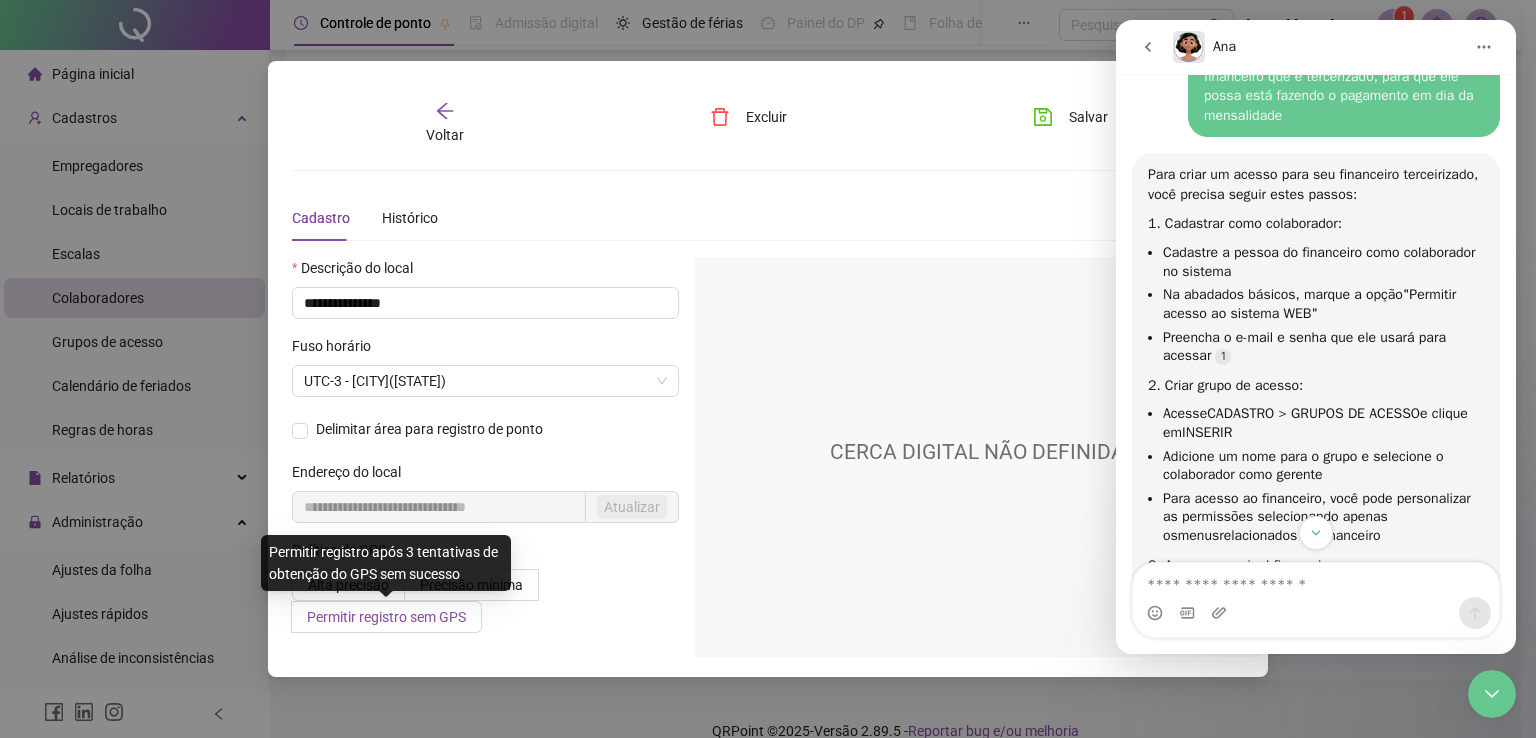 click on "Permitir registro sem GPS" at bounding box center [386, 617] 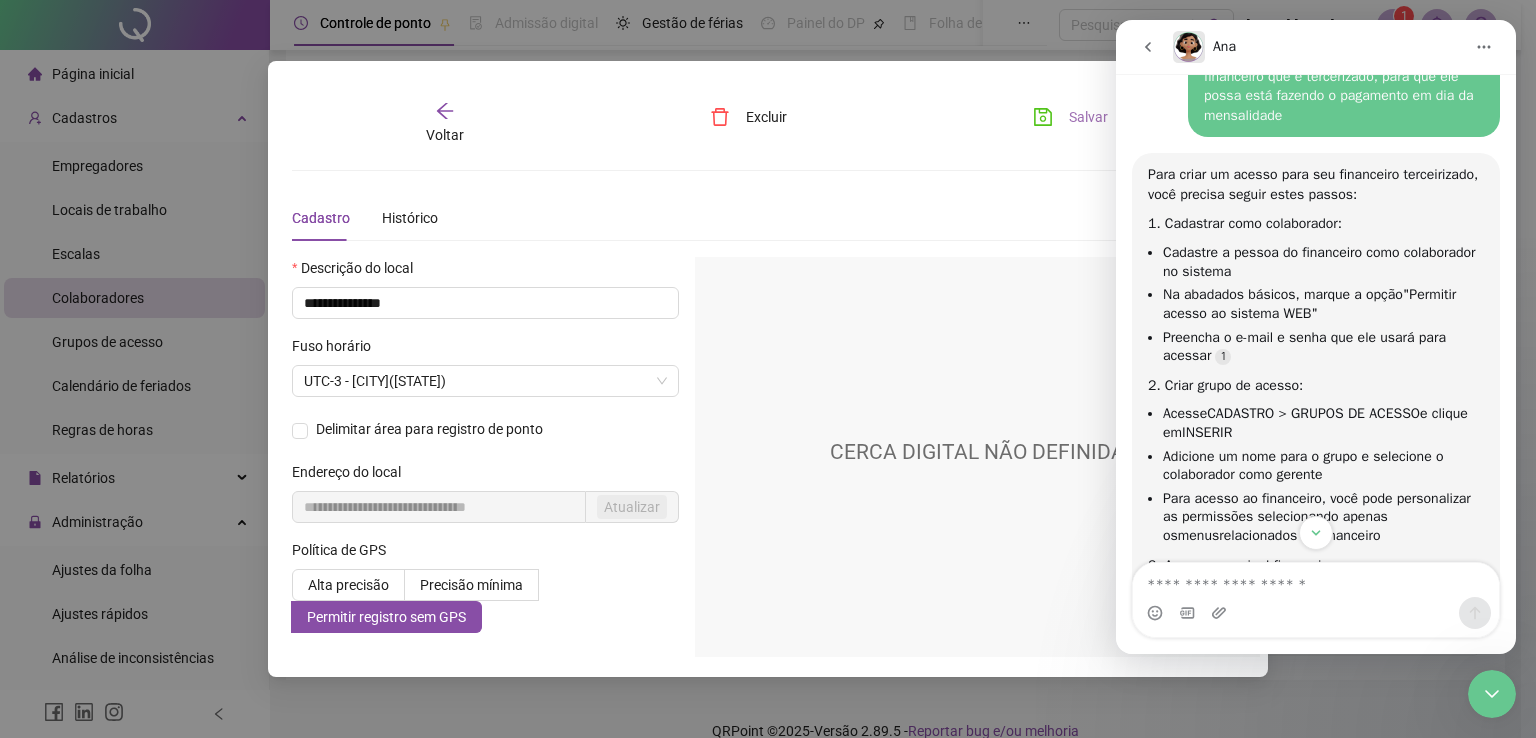 click on "Salvar" at bounding box center (1088, 117) 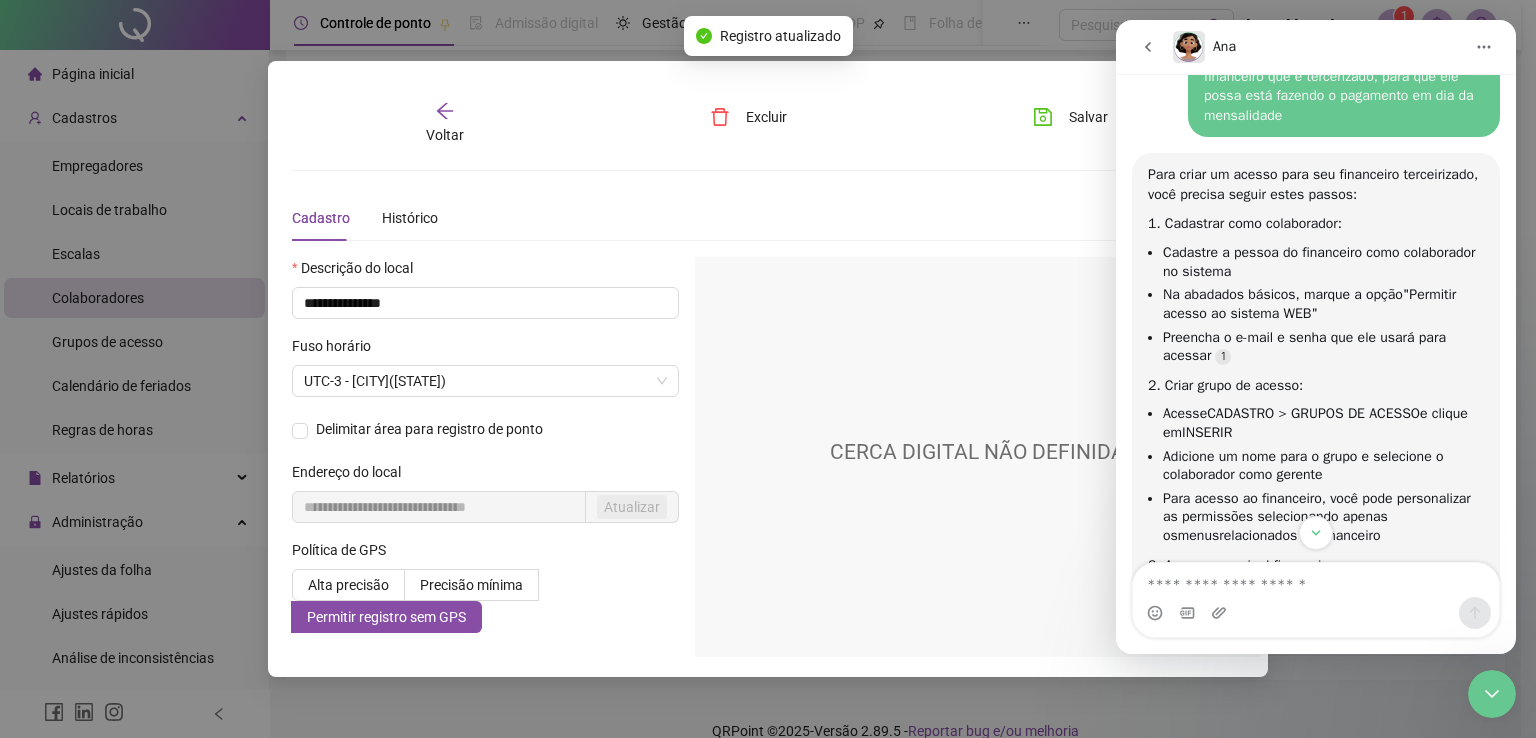 click 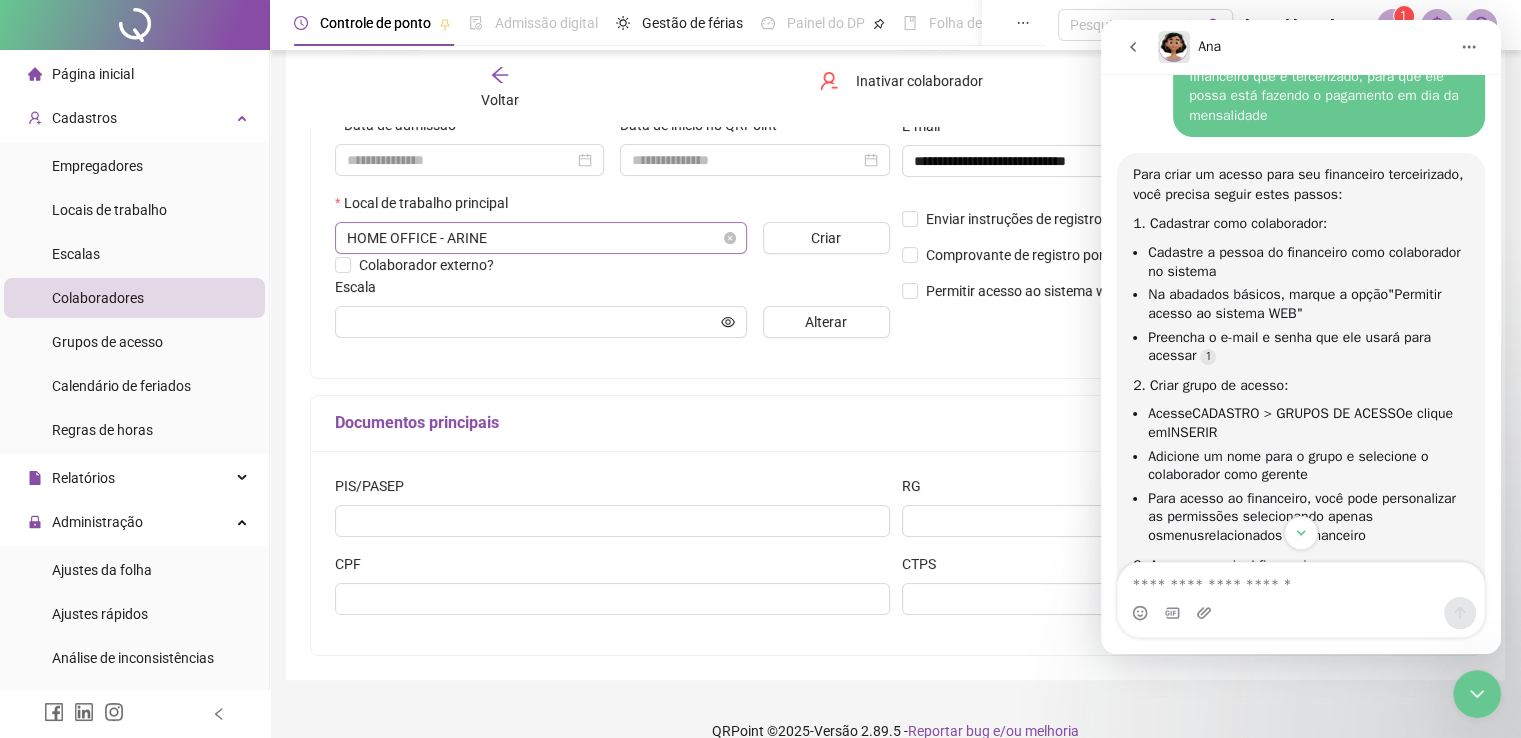 click on "HOME OFFICE - ARINE" at bounding box center [541, 238] 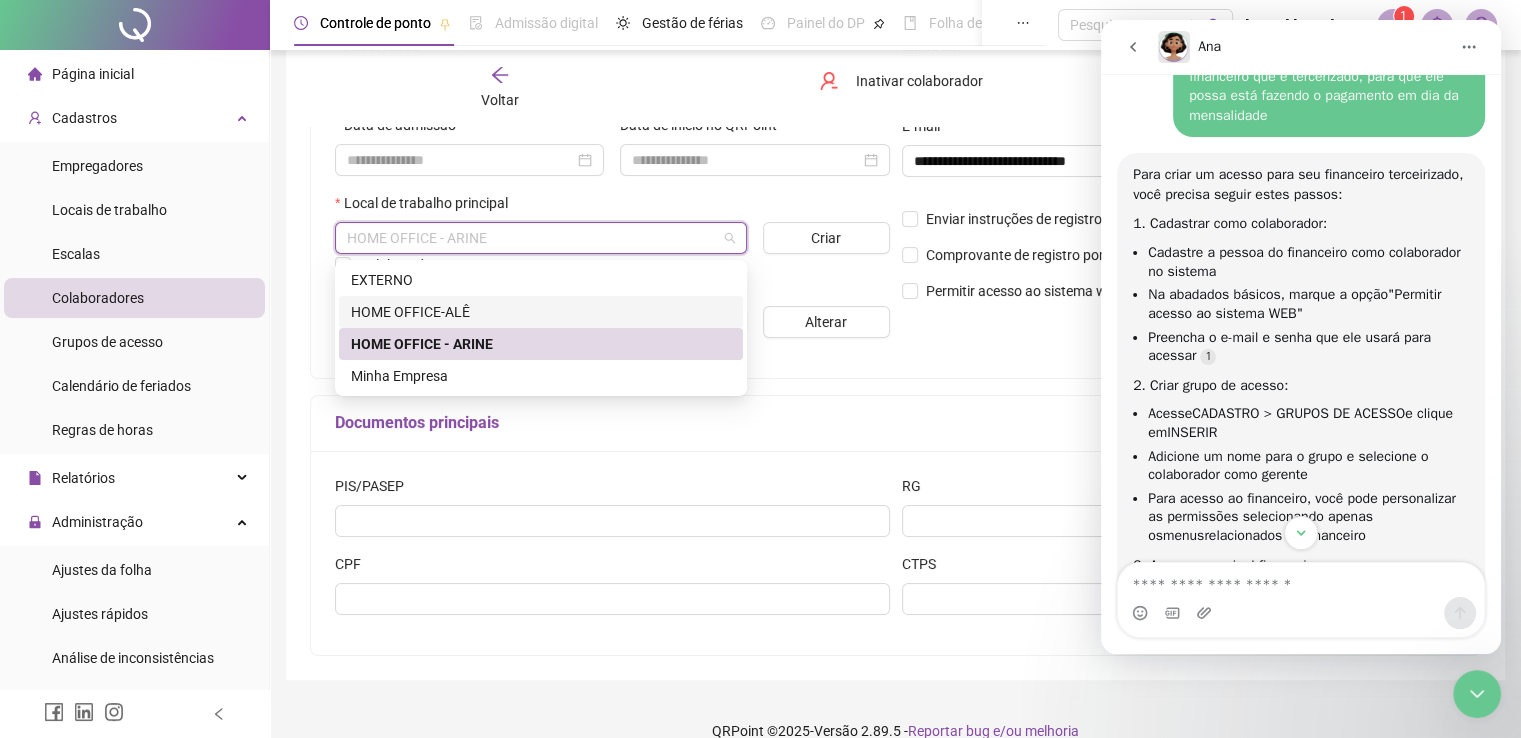 click on "HOME OFFICE-ALÊ" at bounding box center (541, 312) 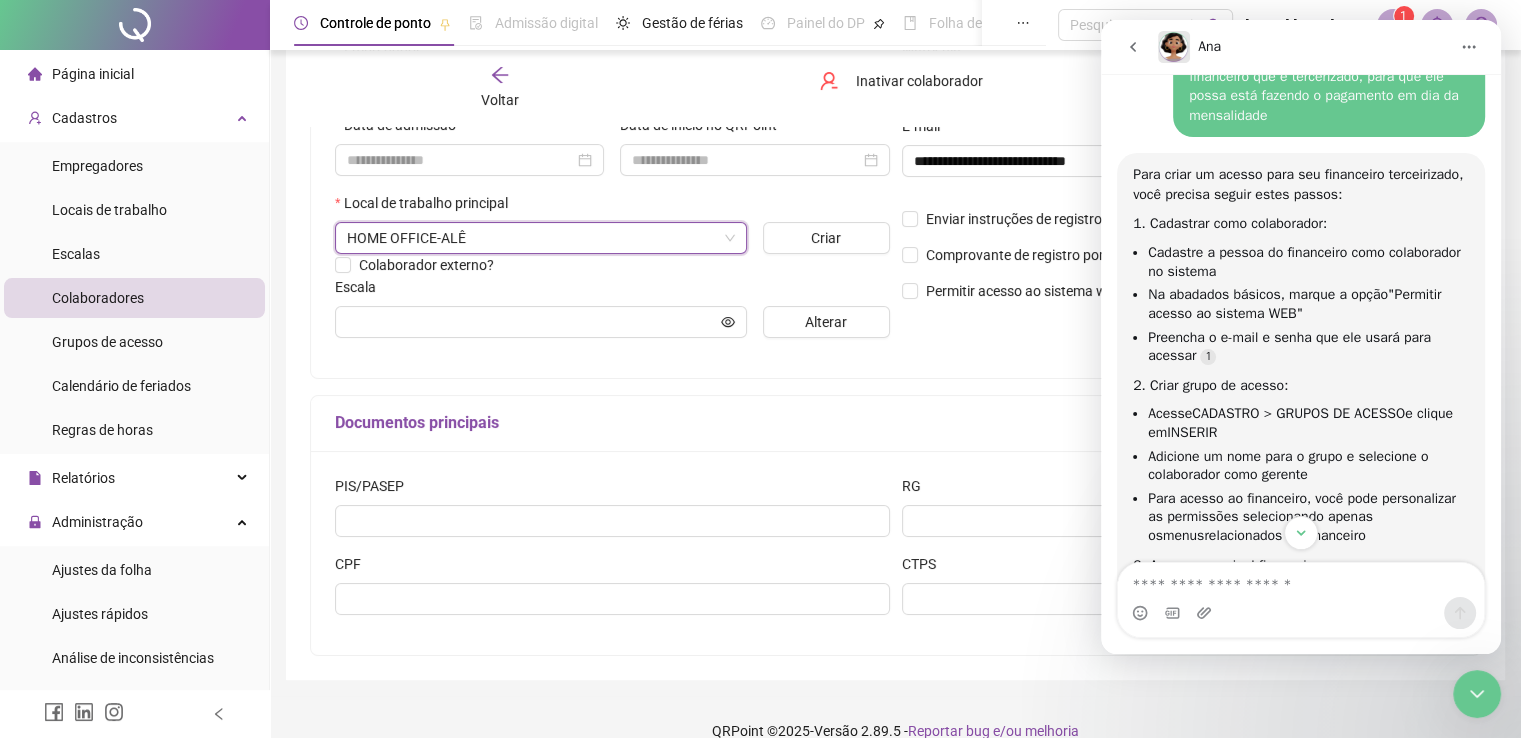 click on "**********" at bounding box center [895, 125] 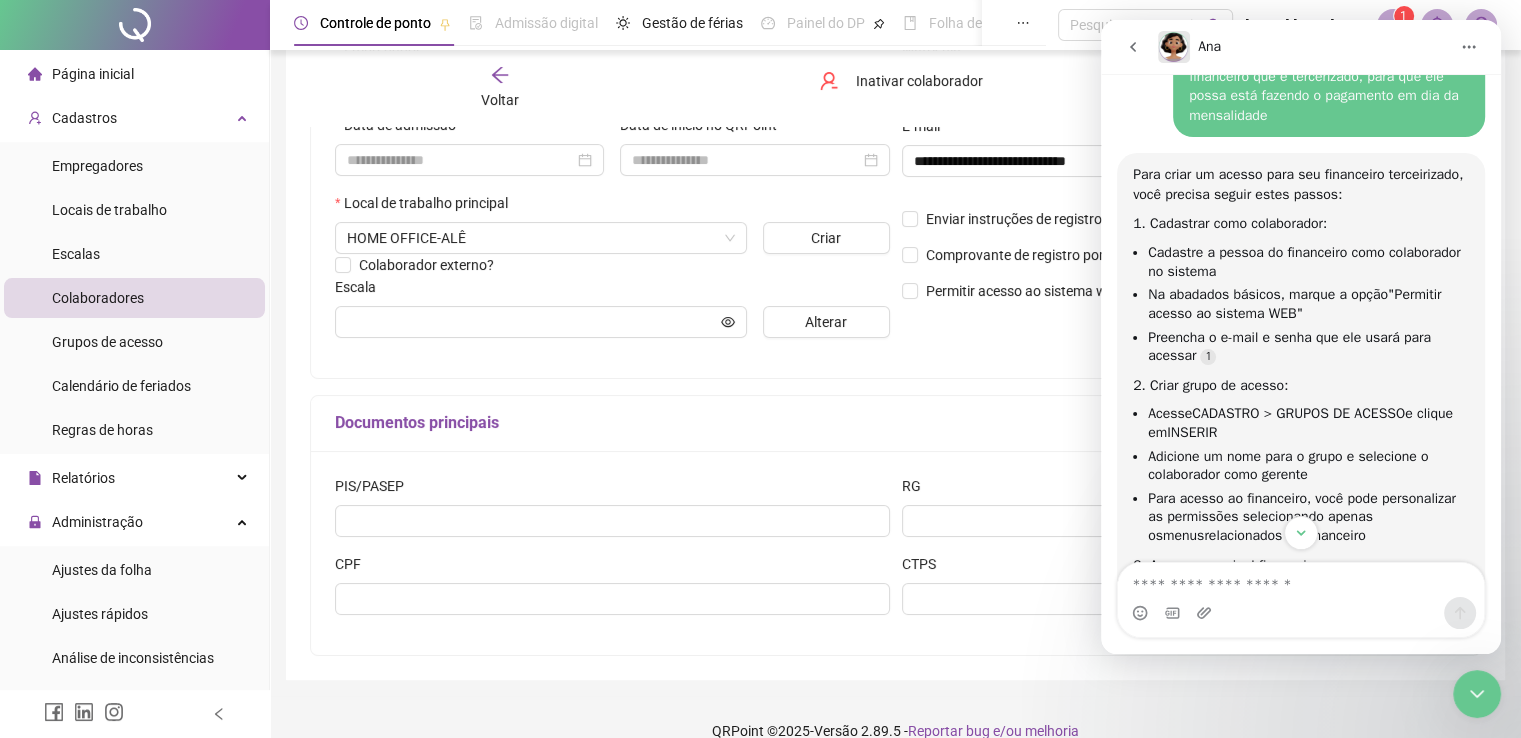 scroll, scrollTop: 403, scrollLeft: 0, axis: vertical 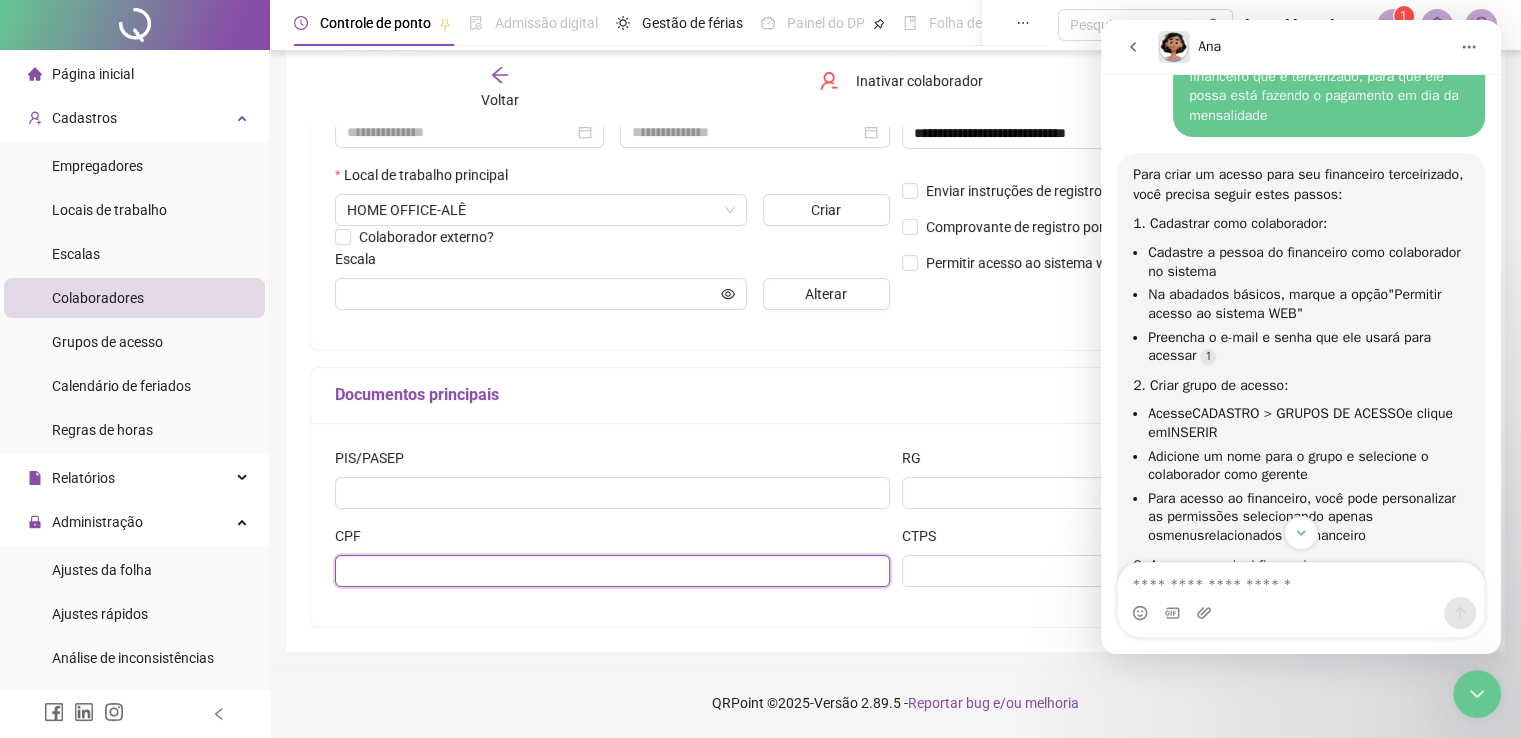 click at bounding box center (612, 571) 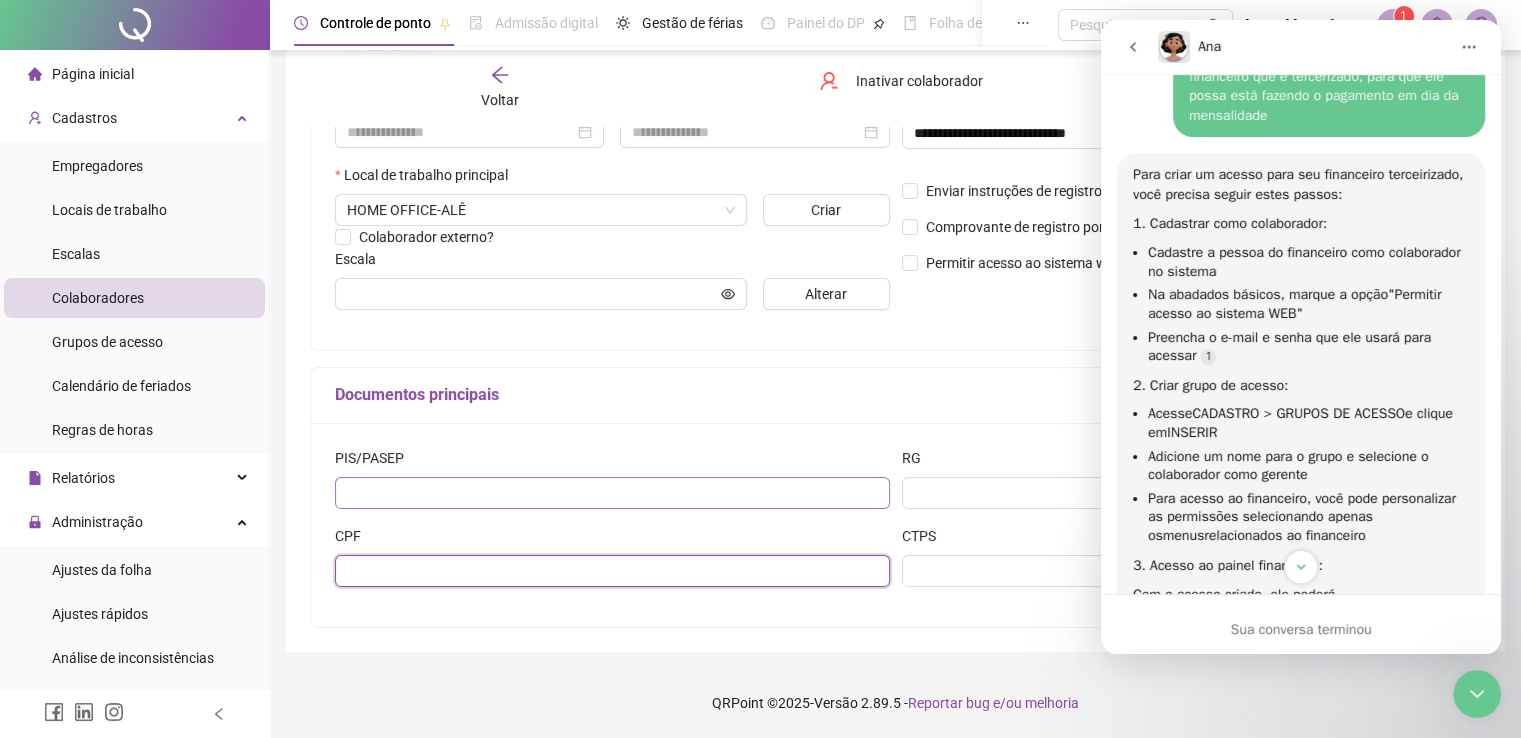 paste on "**********" 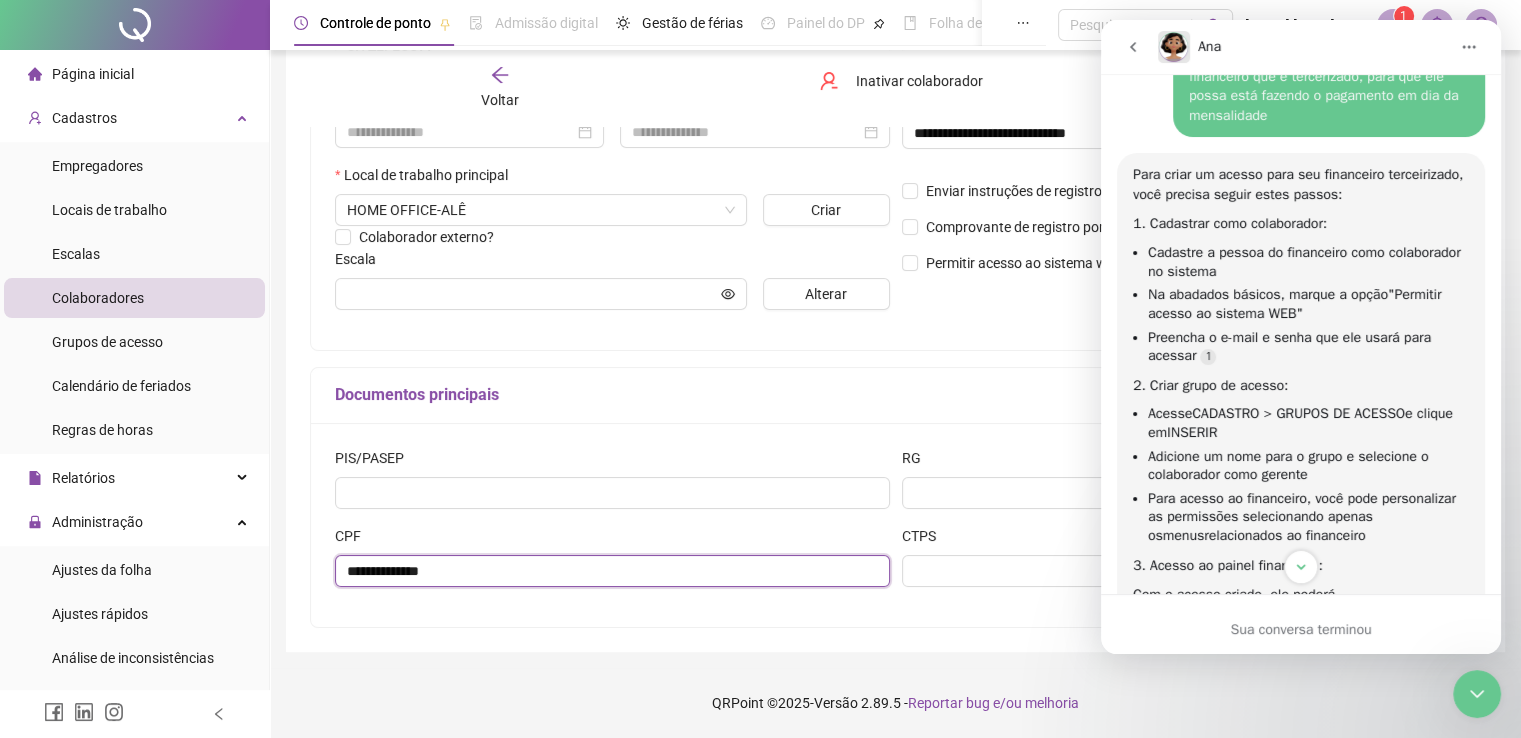 type on "**********" 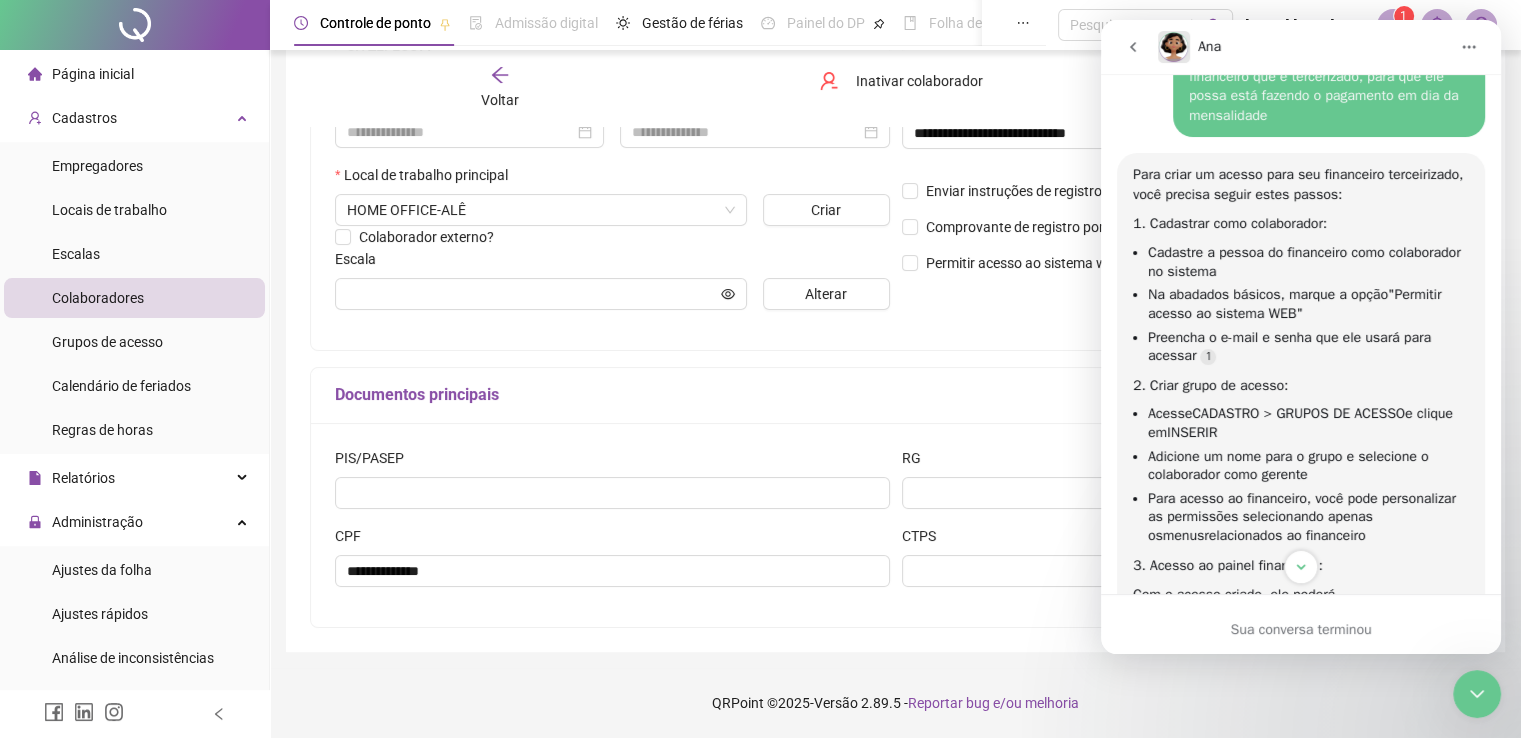 click on "**********" at bounding box center (895, 158) 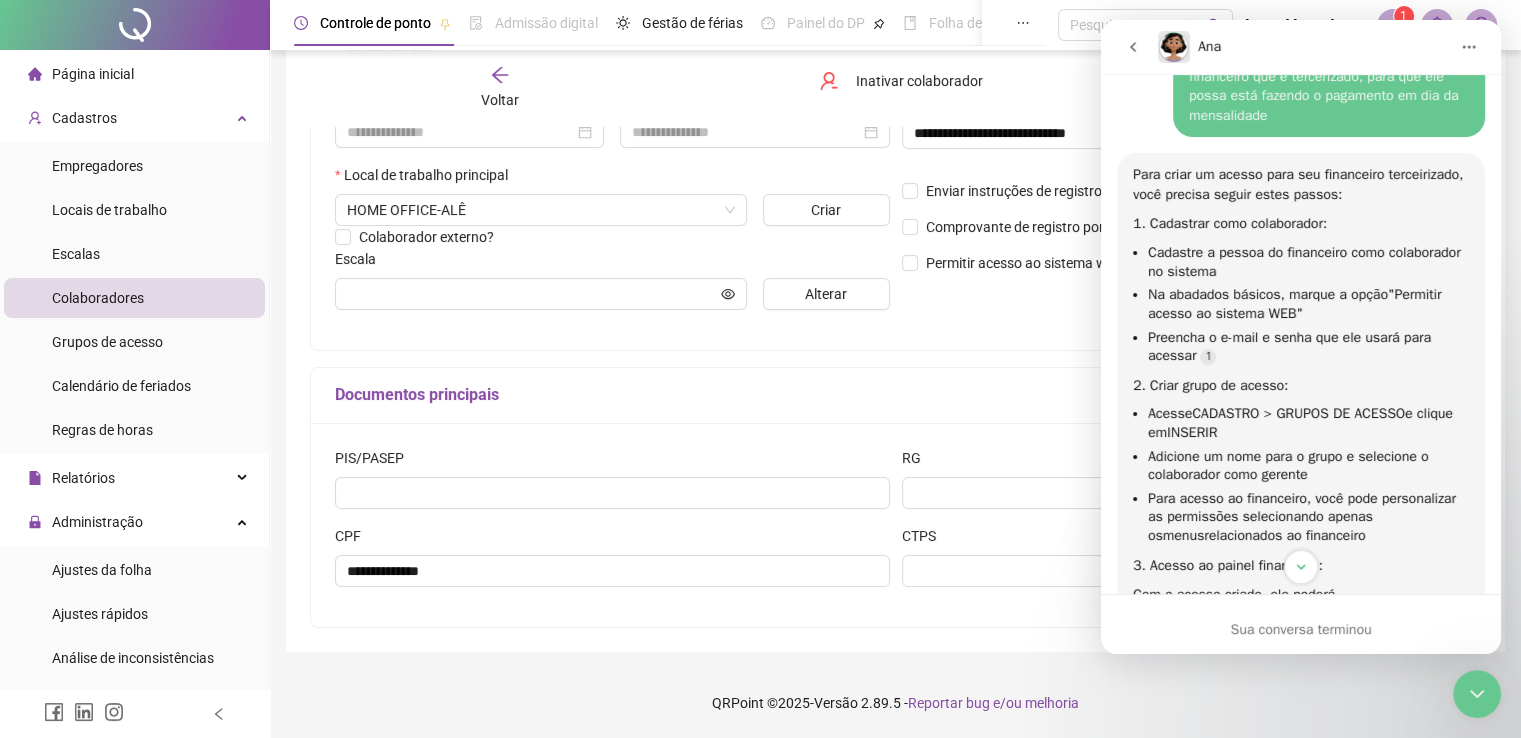 click 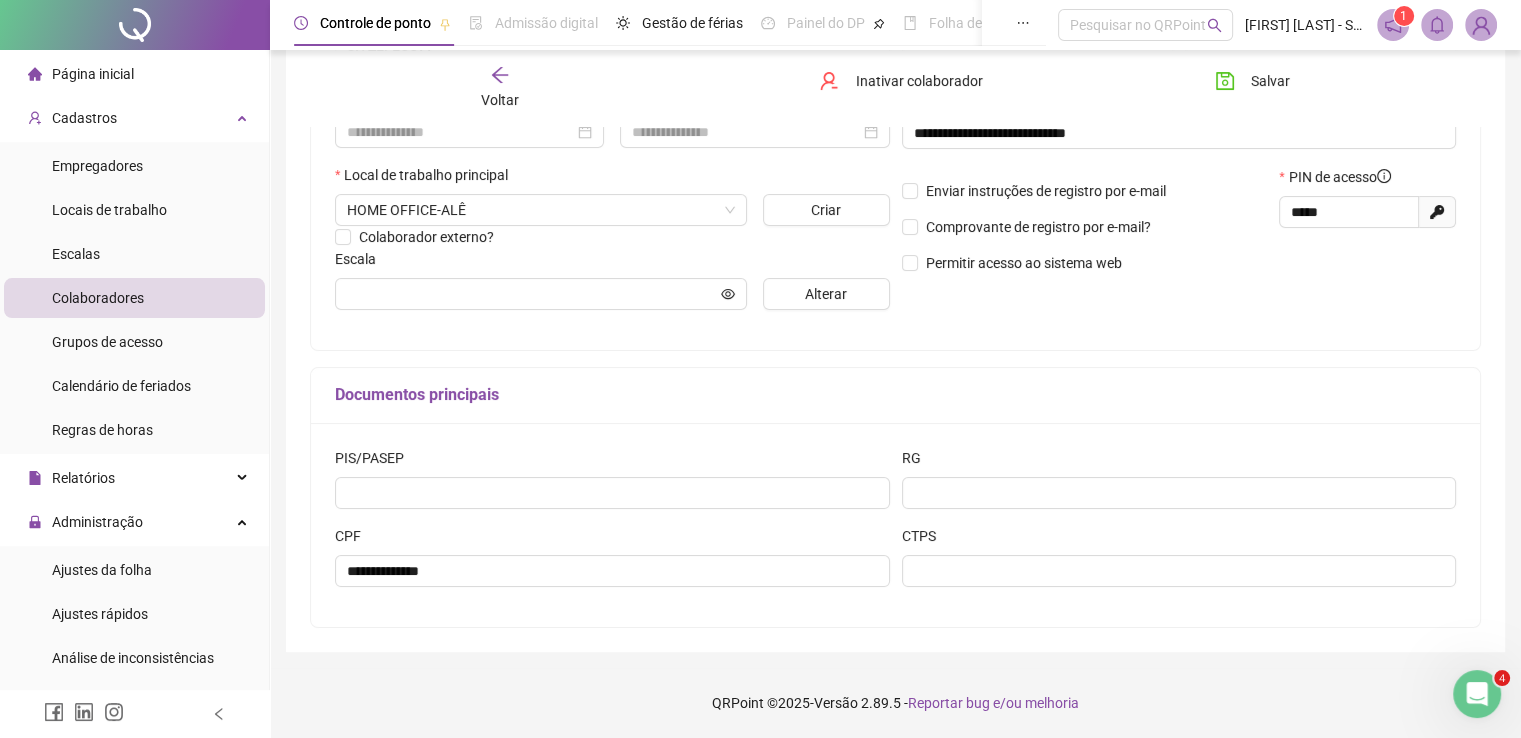 scroll, scrollTop: 0, scrollLeft: 0, axis: both 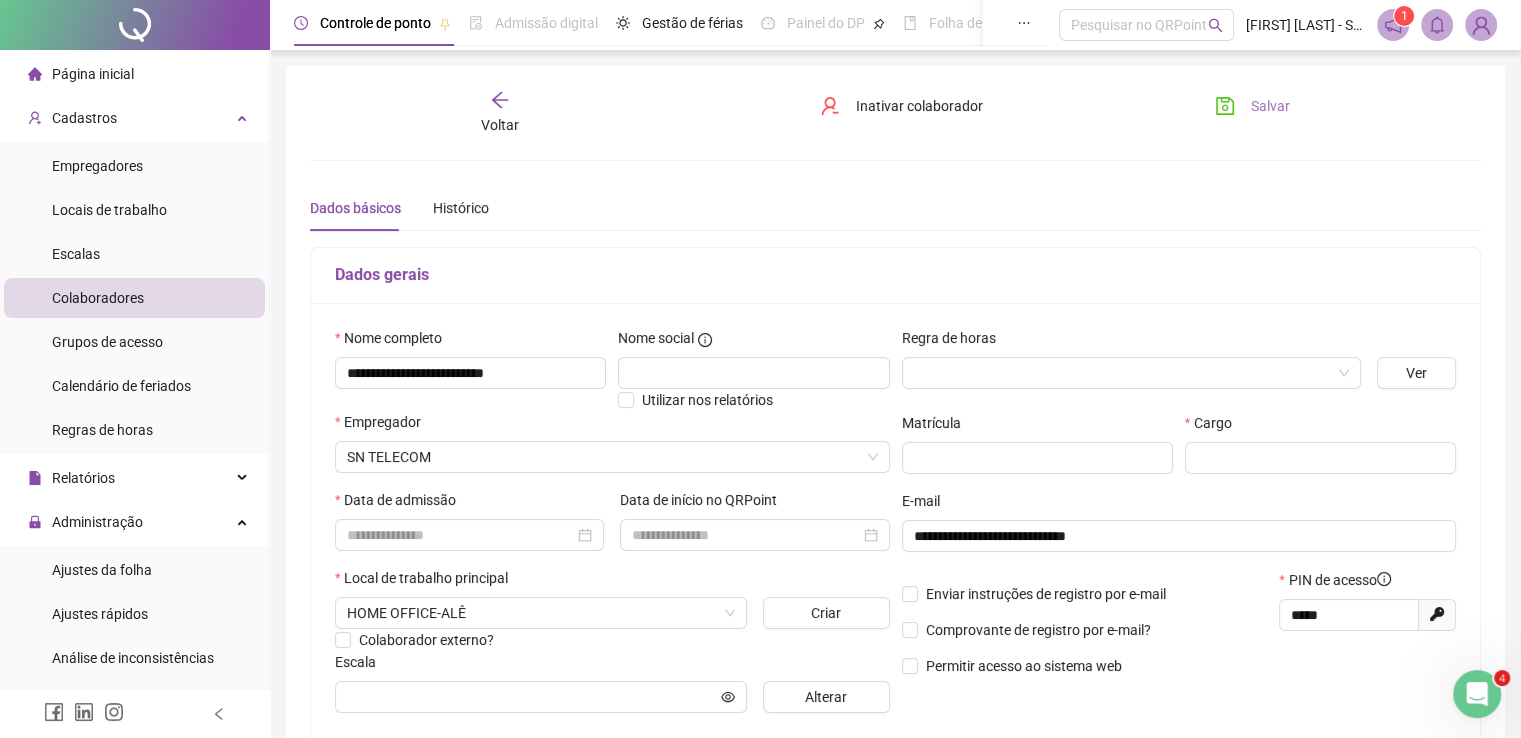 click on "Salvar" at bounding box center (1270, 106) 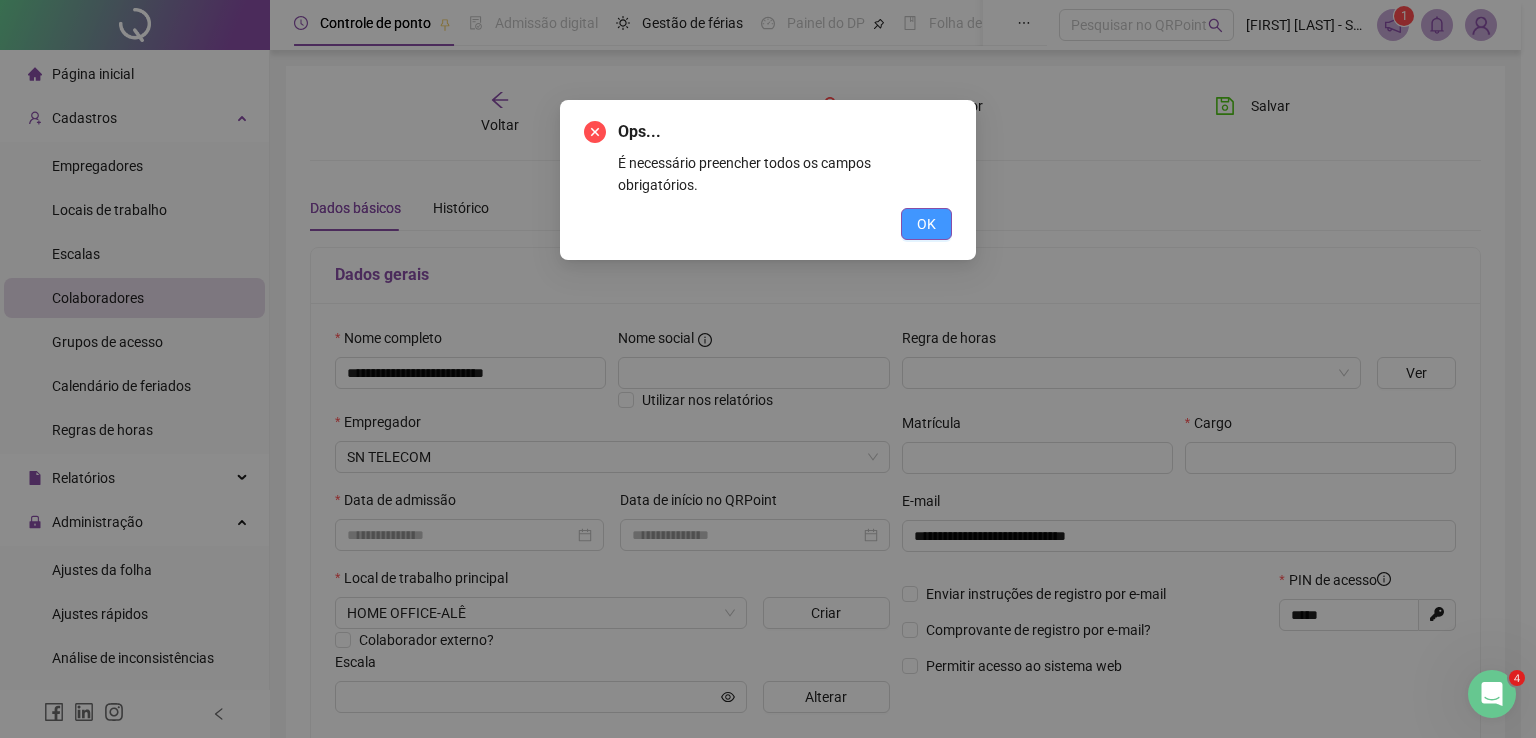 click on "OK" at bounding box center [926, 224] 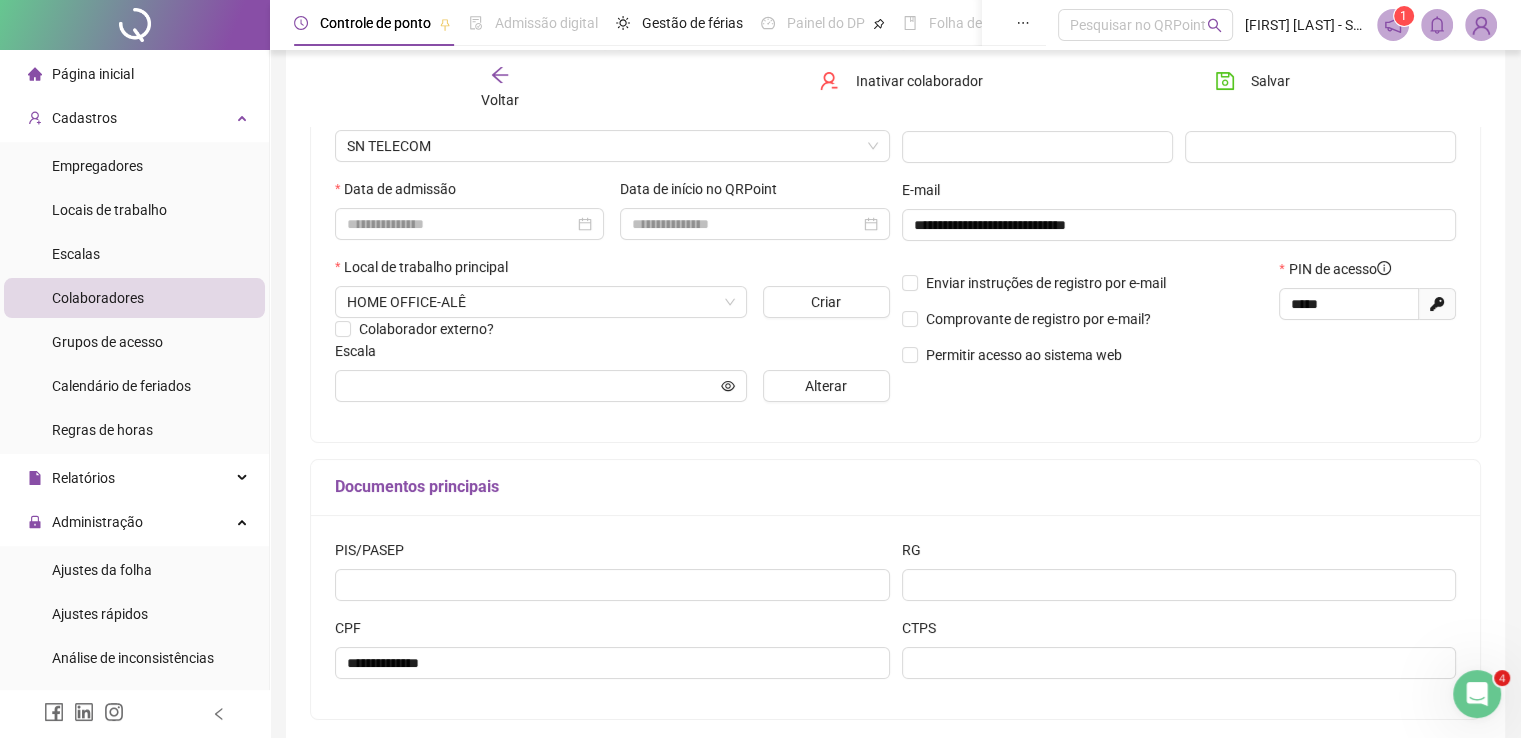 scroll, scrollTop: 294, scrollLeft: 0, axis: vertical 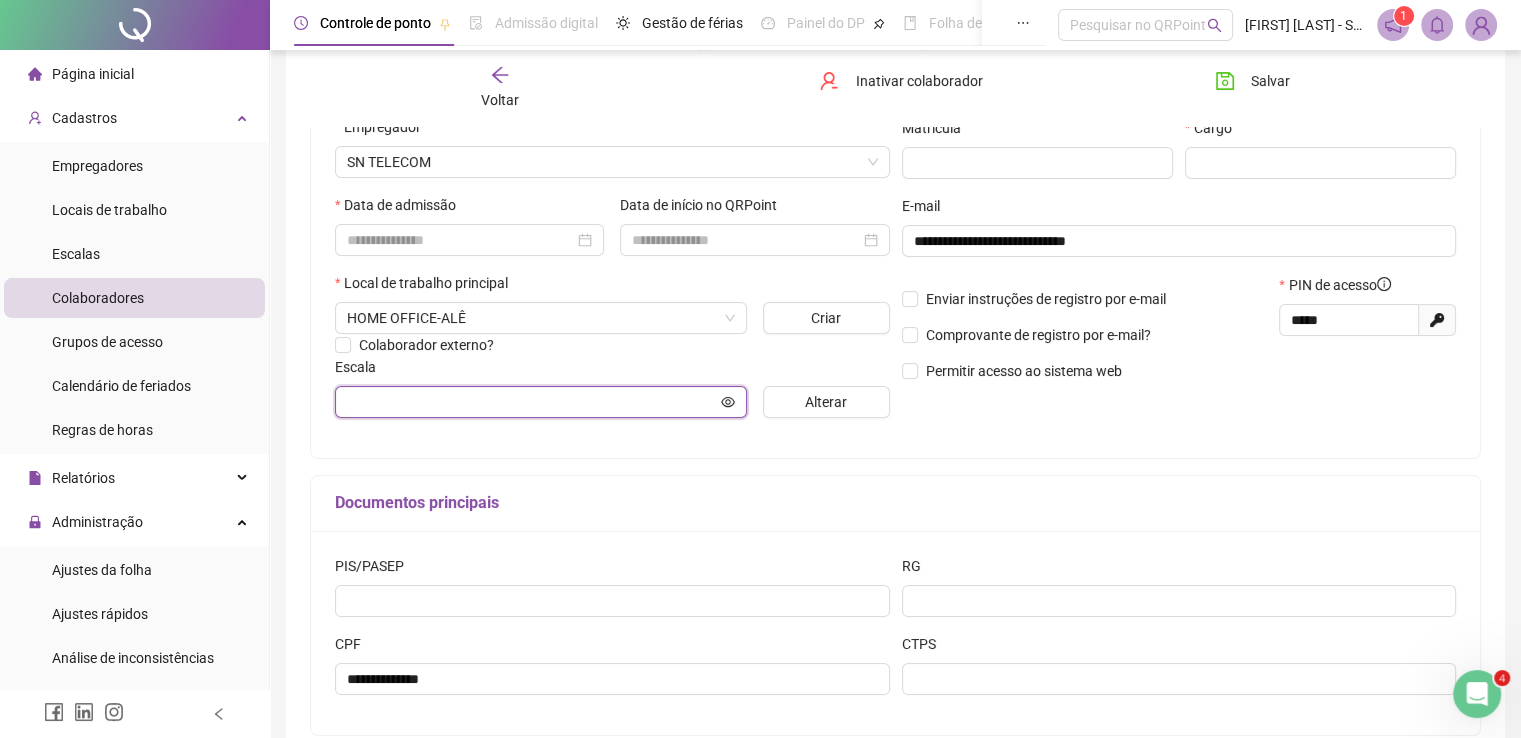 click at bounding box center [532, 402] 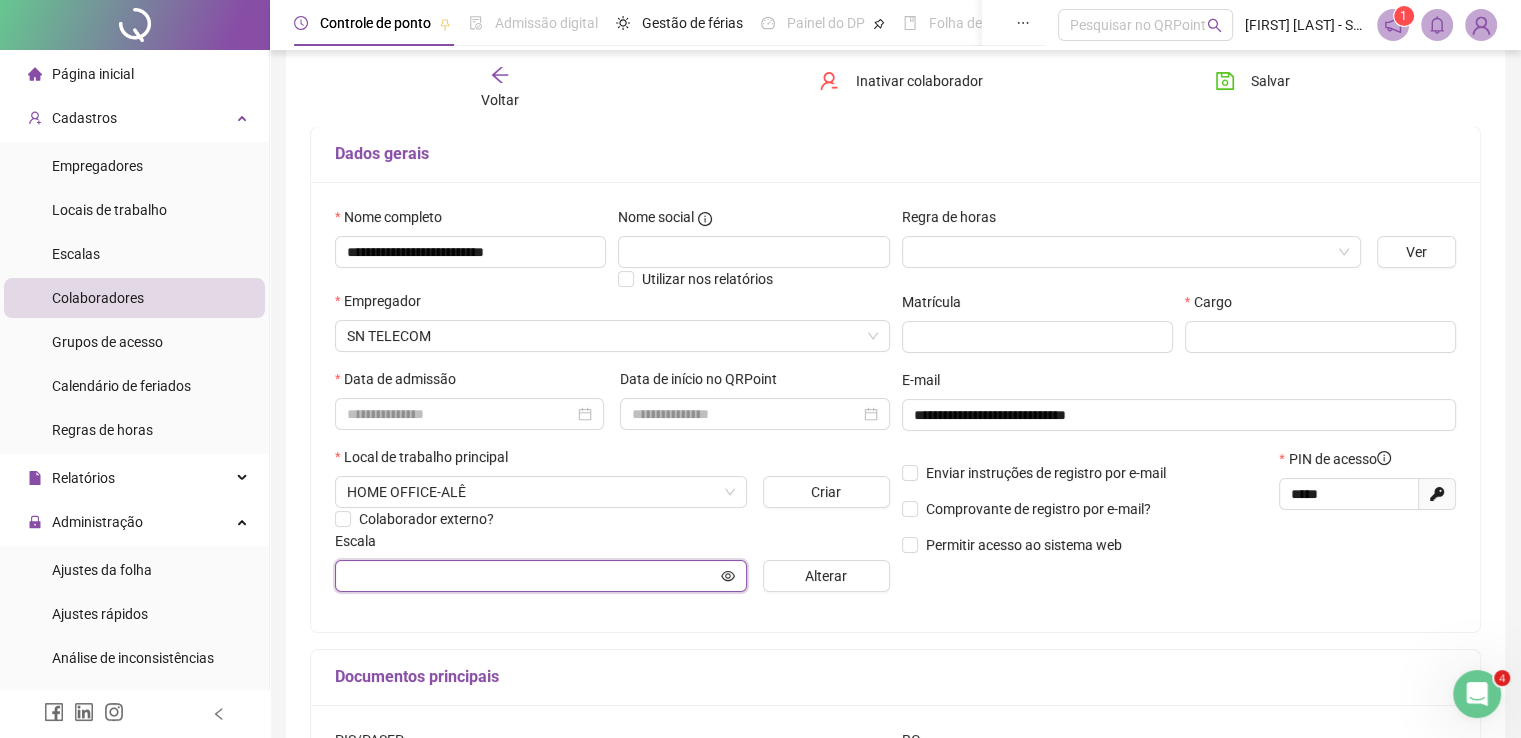 scroll, scrollTop: 120, scrollLeft: 0, axis: vertical 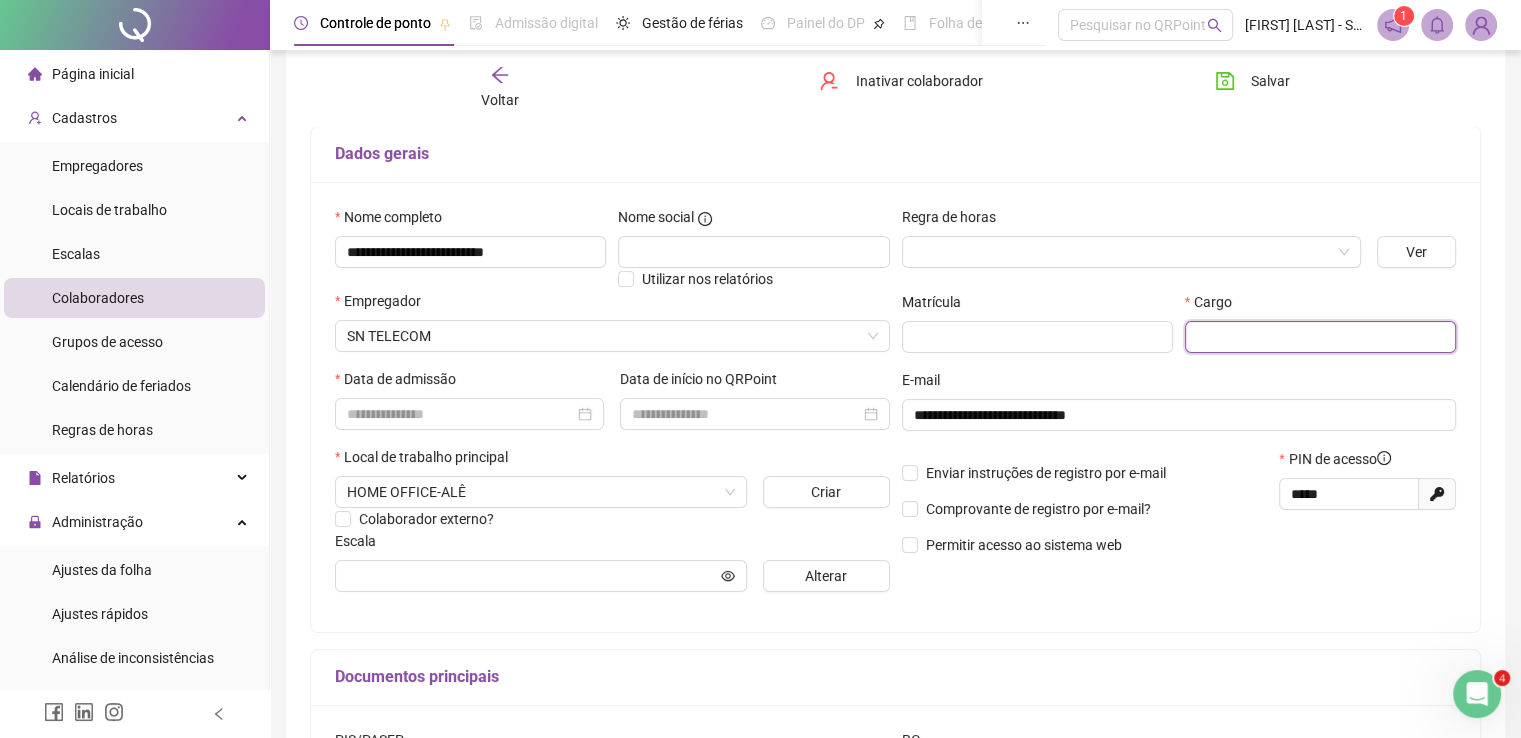 click at bounding box center [1320, 337] 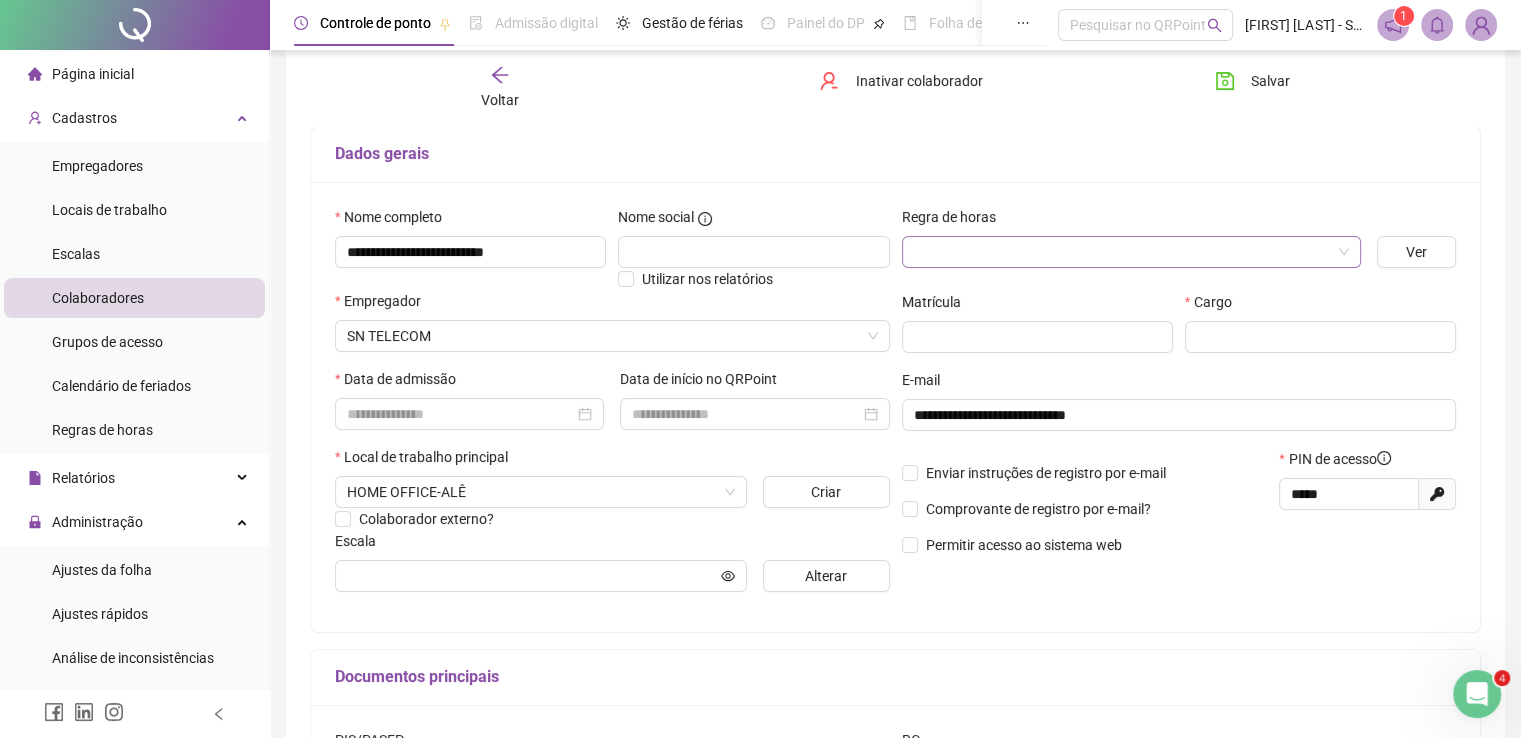click at bounding box center [1122, 252] 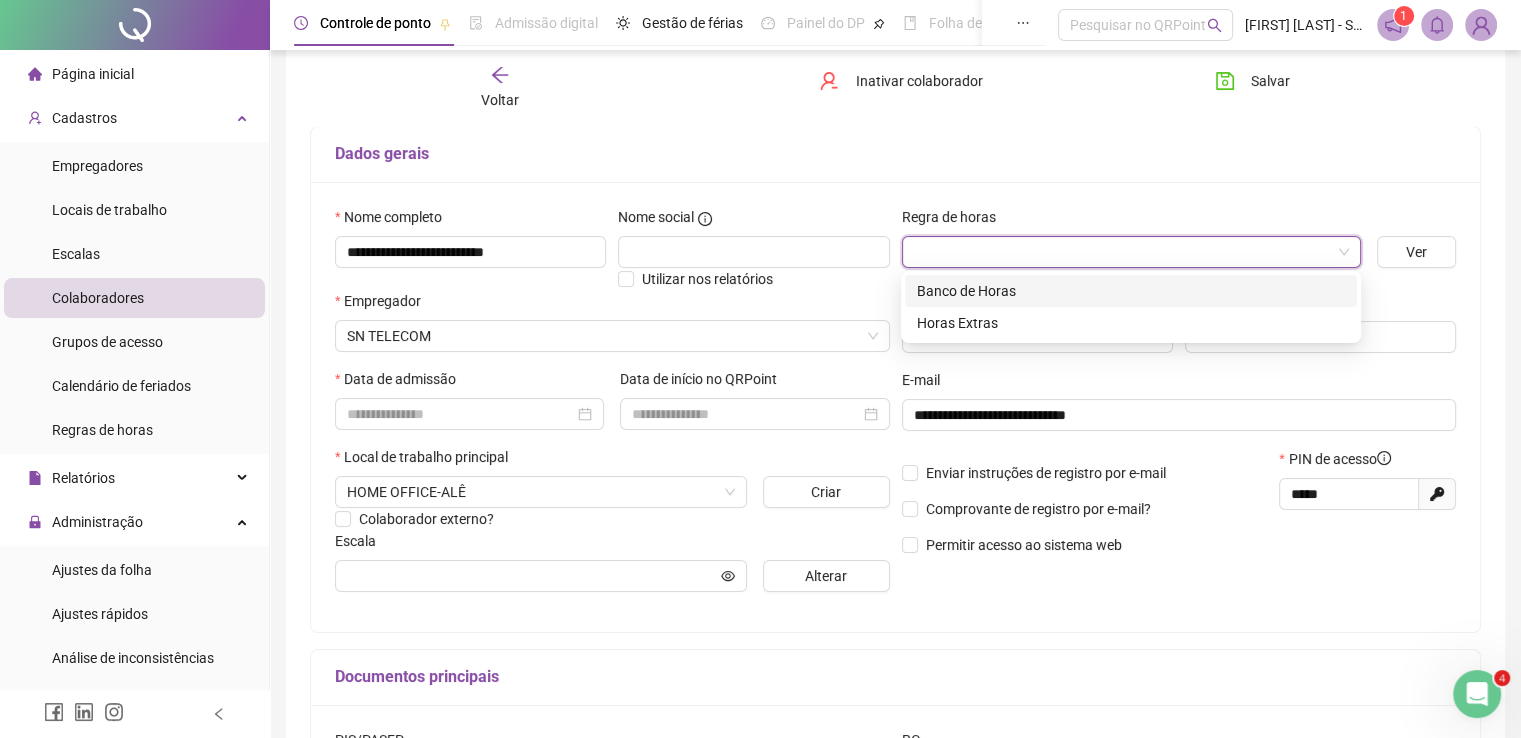 click on "Banco de Horas" at bounding box center [1131, 291] 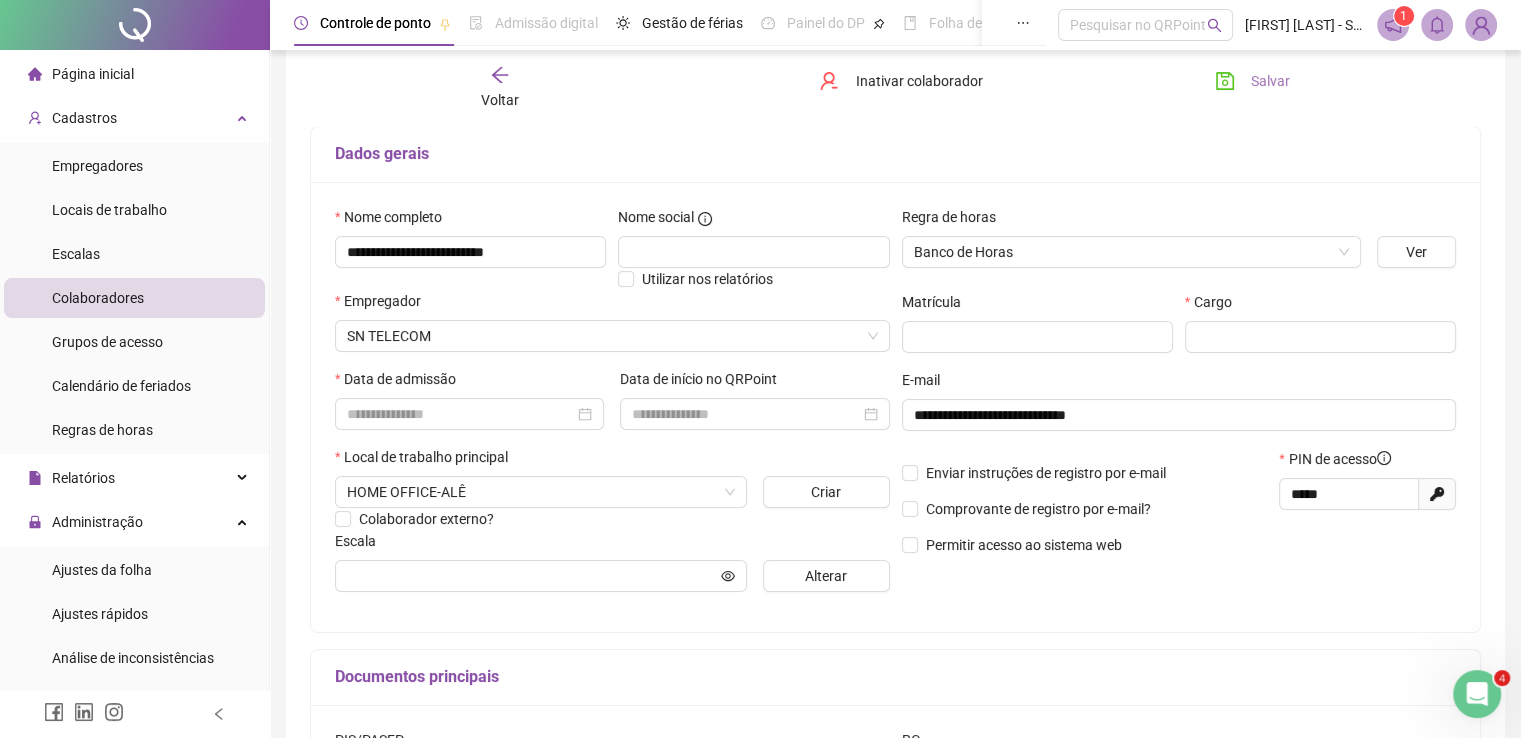 click on "Salvar" at bounding box center [1270, 81] 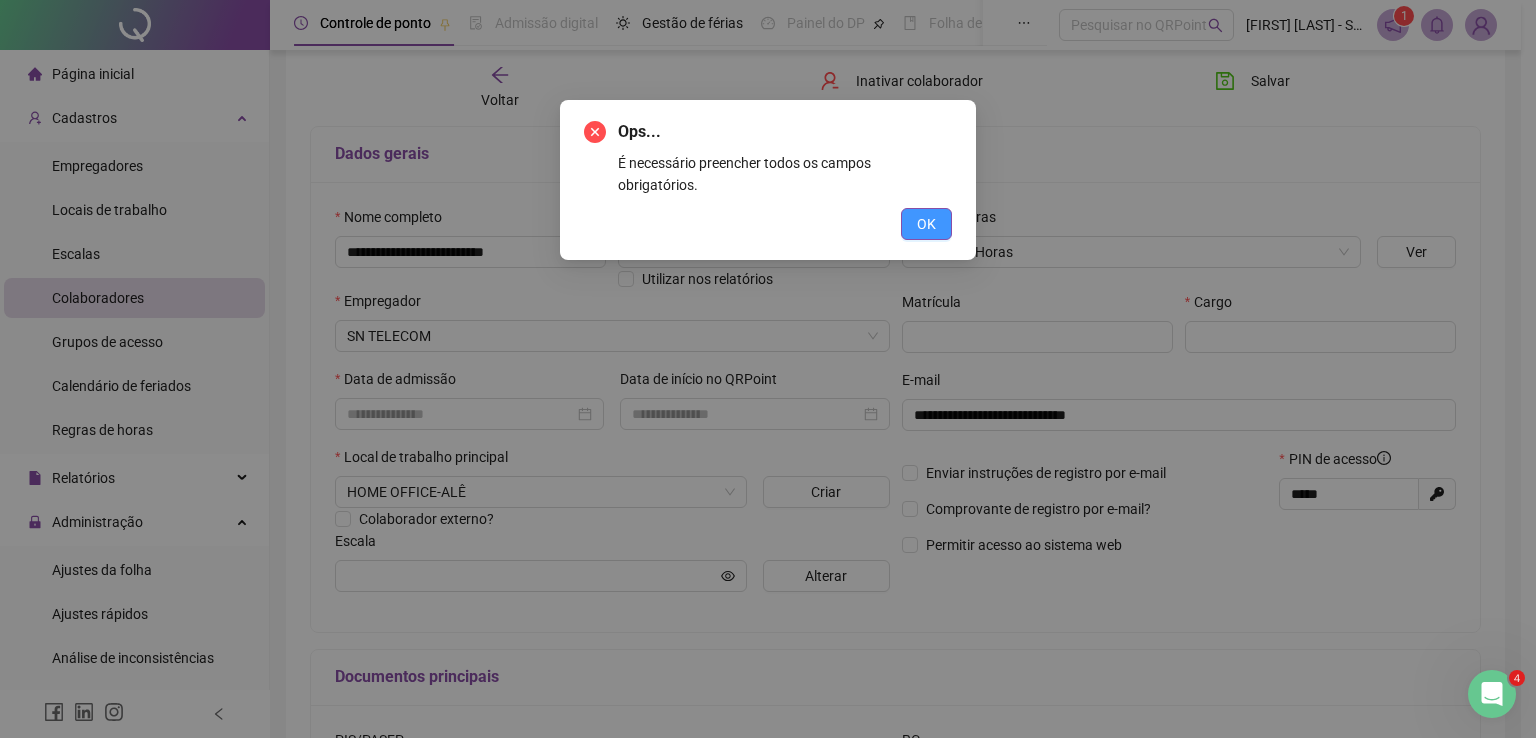 click on "OK" at bounding box center (926, 224) 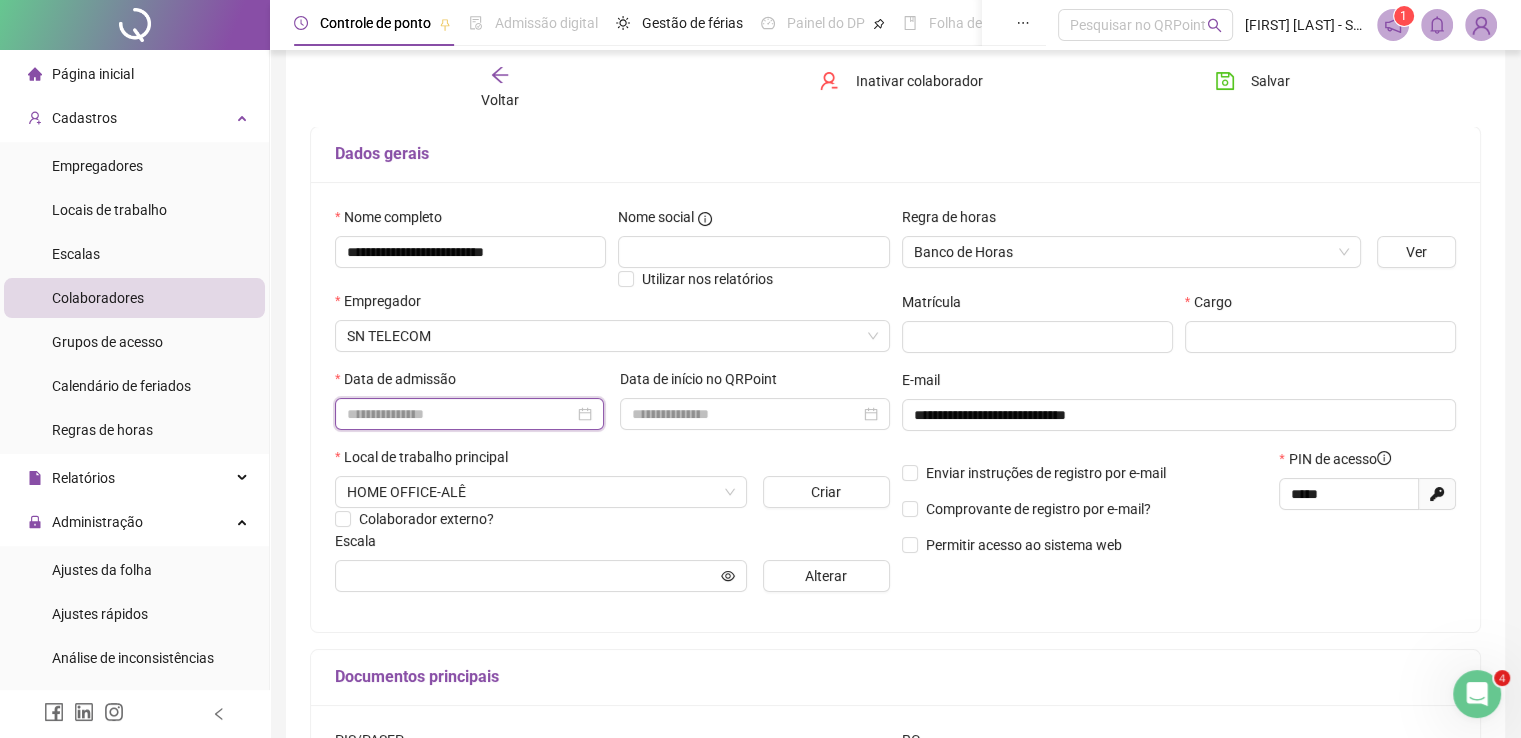 click at bounding box center [460, 414] 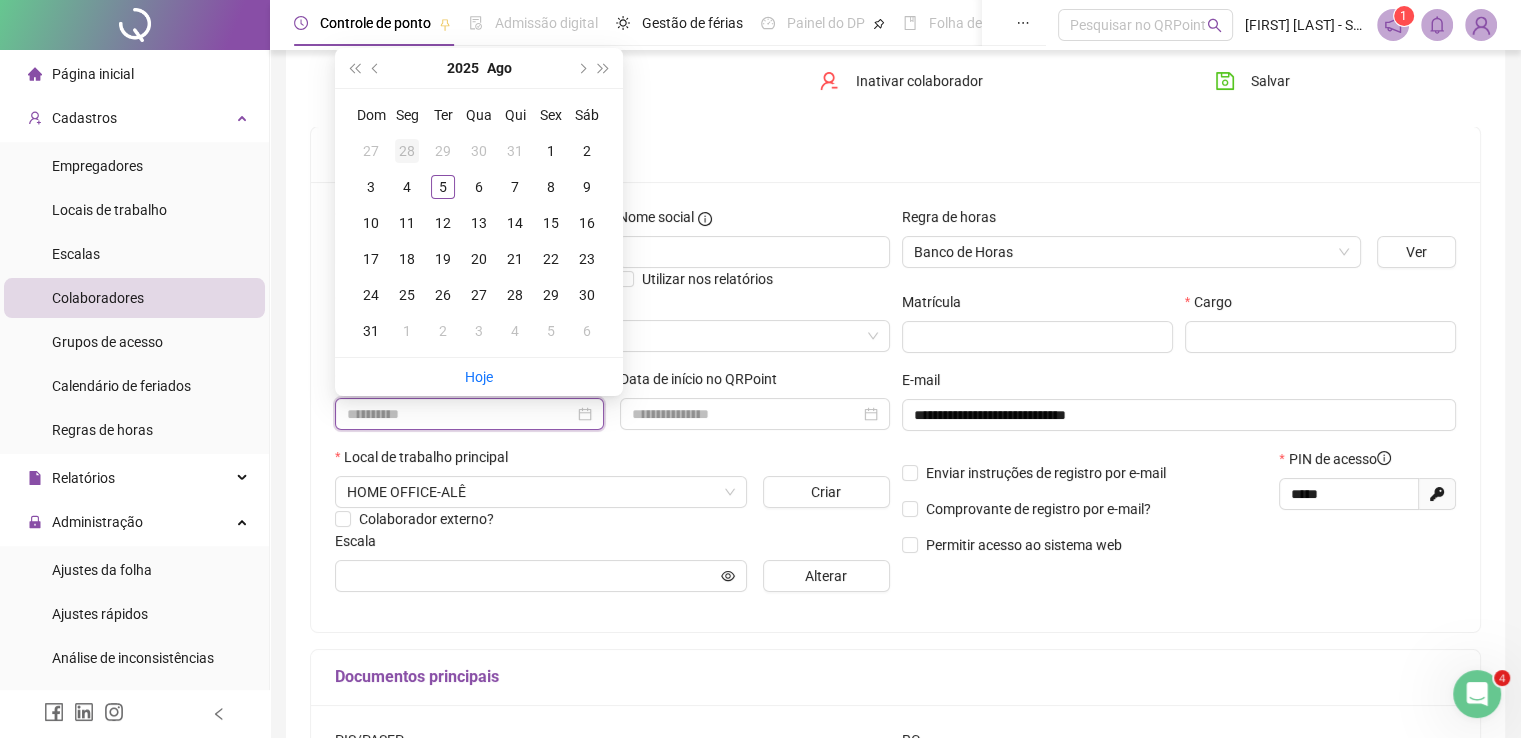 type on "**********" 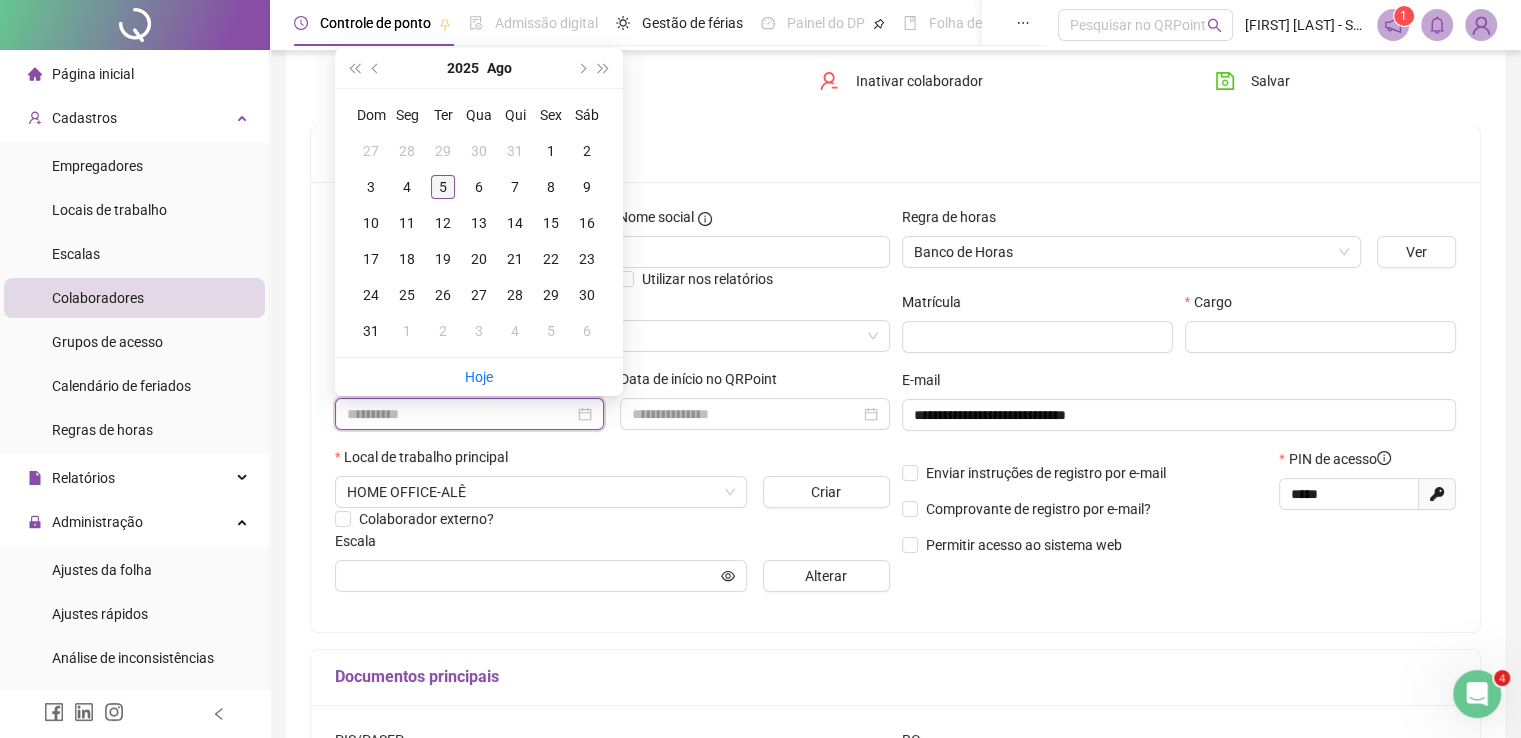 type on "**********" 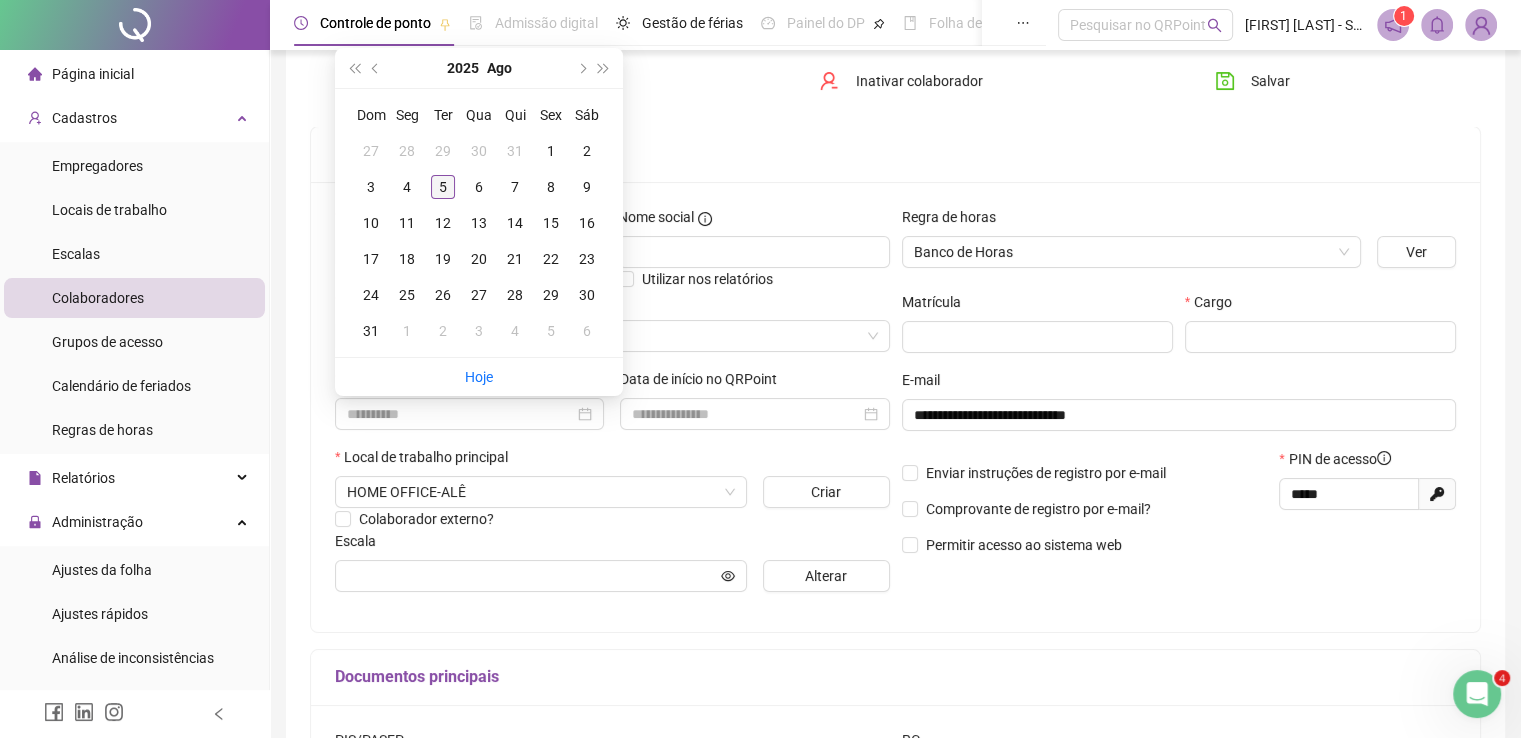 click on "5" at bounding box center [443, 187] 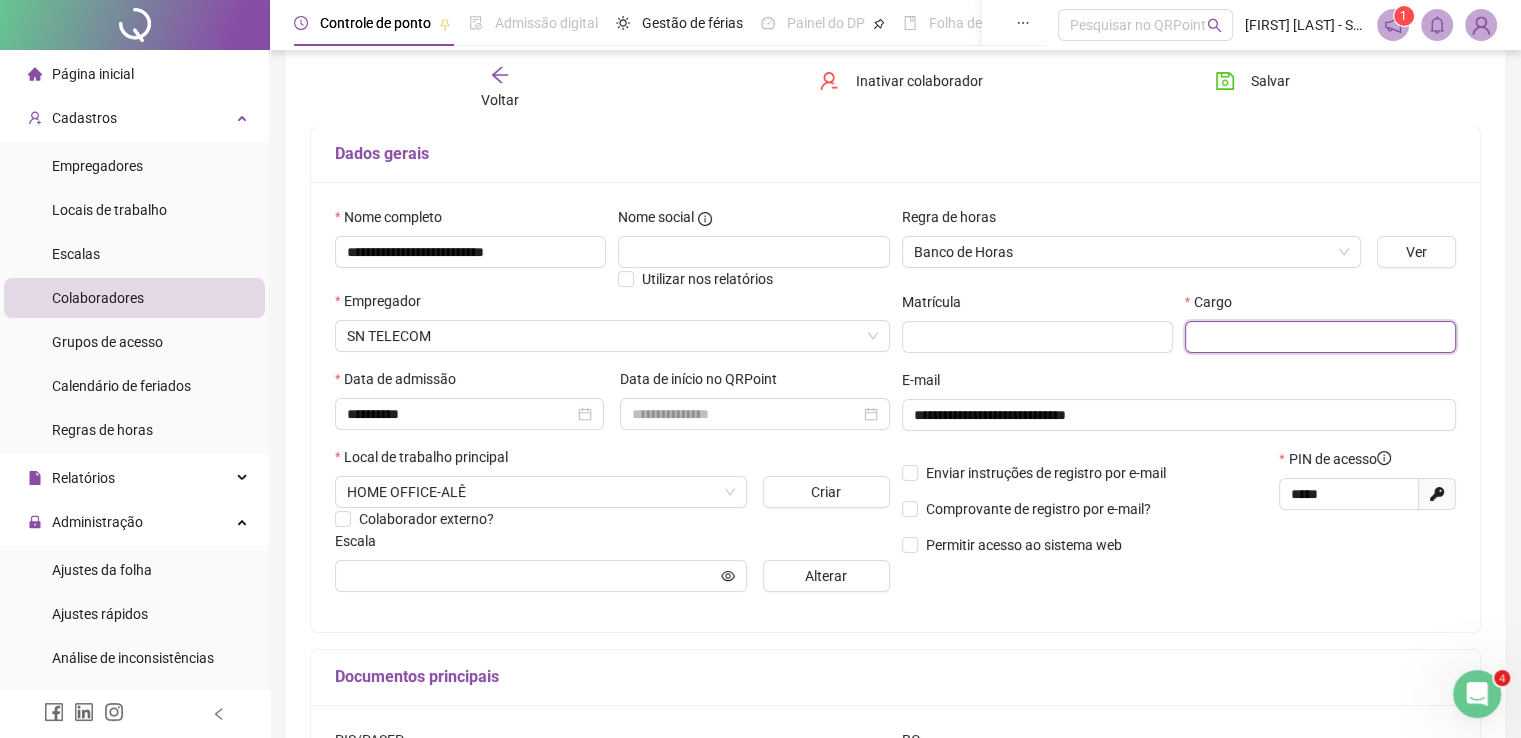 click at bounding box center [1320, 337] 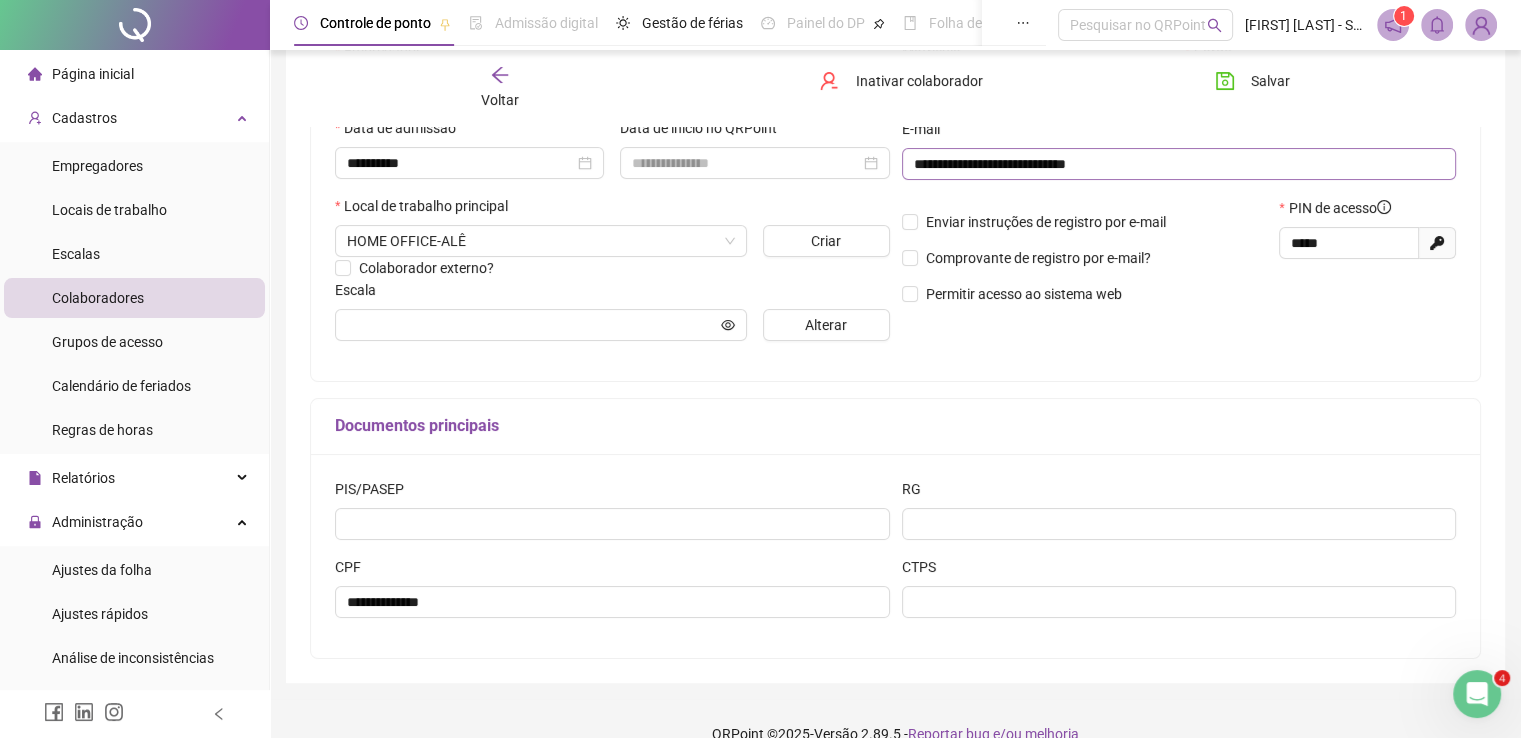 scroll, scrollTop: 372, scrollLeft: 0, axis: vertical 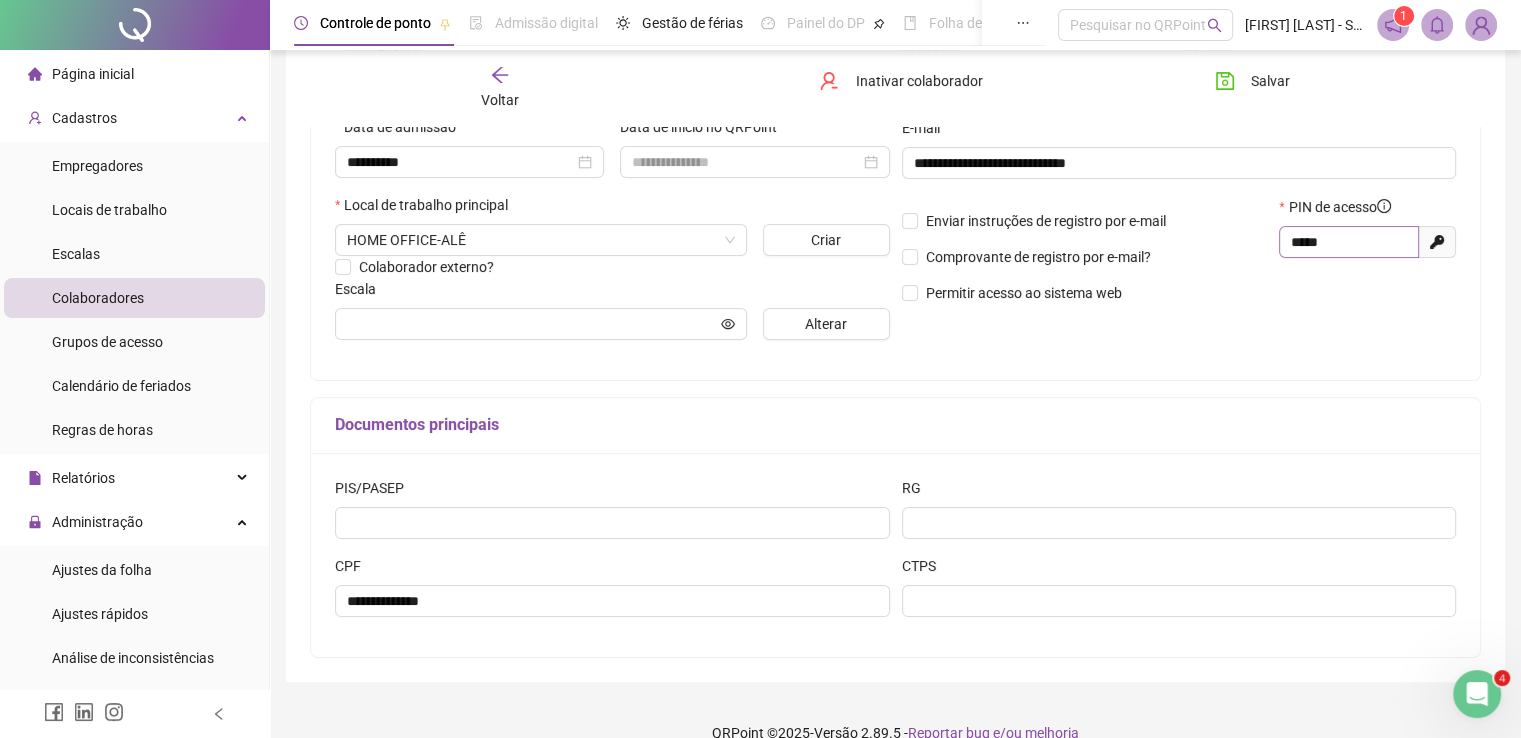 type on "**********" 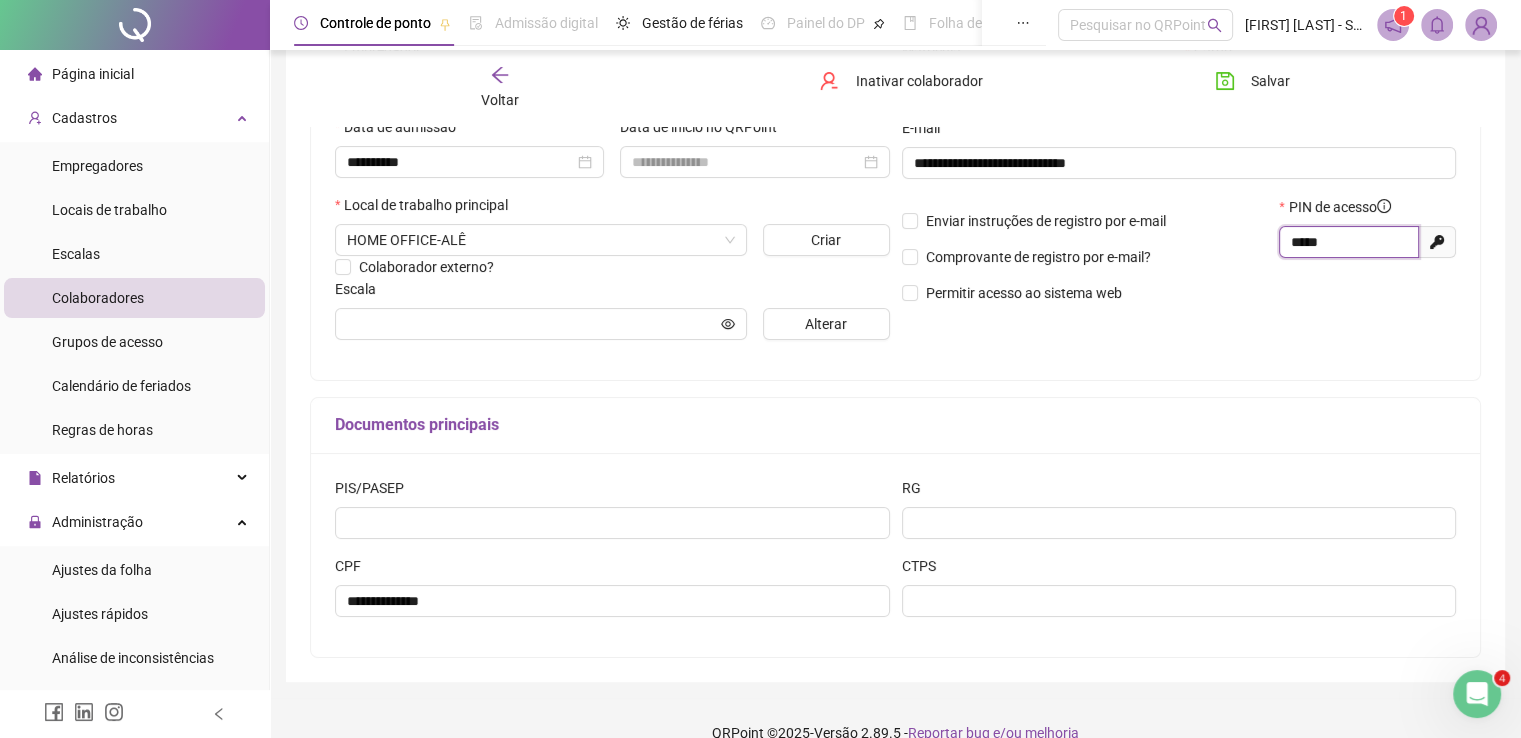 click on "*****" at bounding box center (1347, 242) 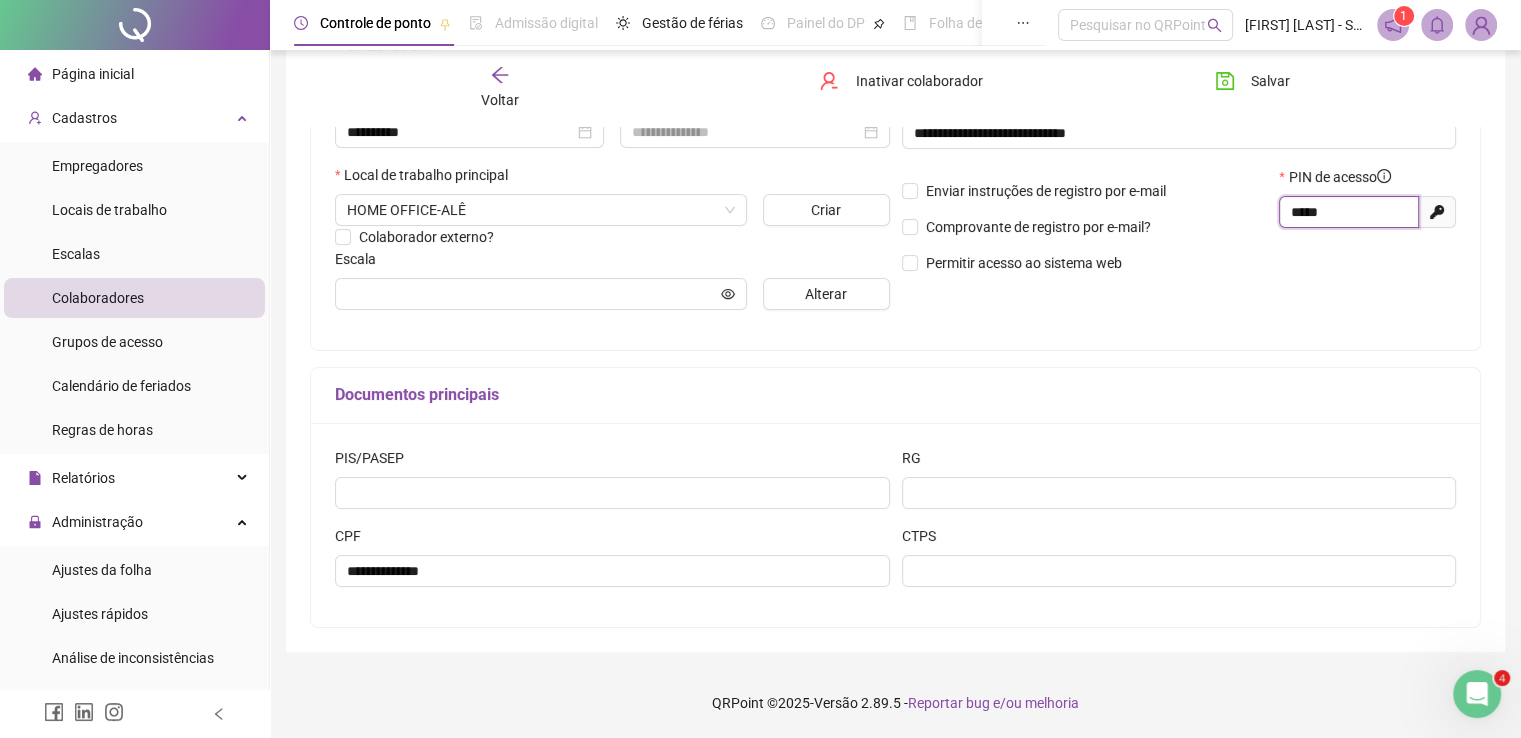 scroll, scrollTop: 0, scrollLeft: 0, axis: both 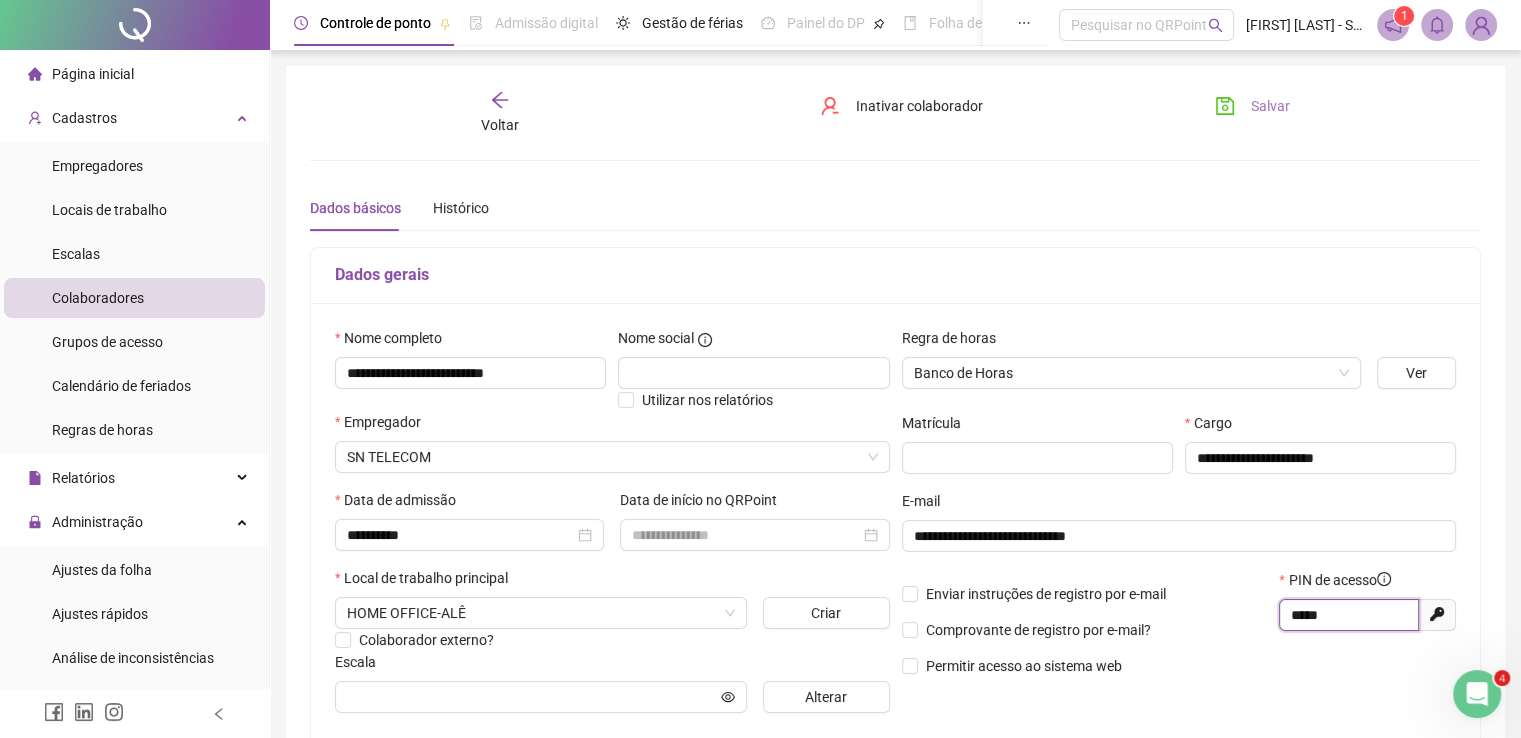 type on "*****" 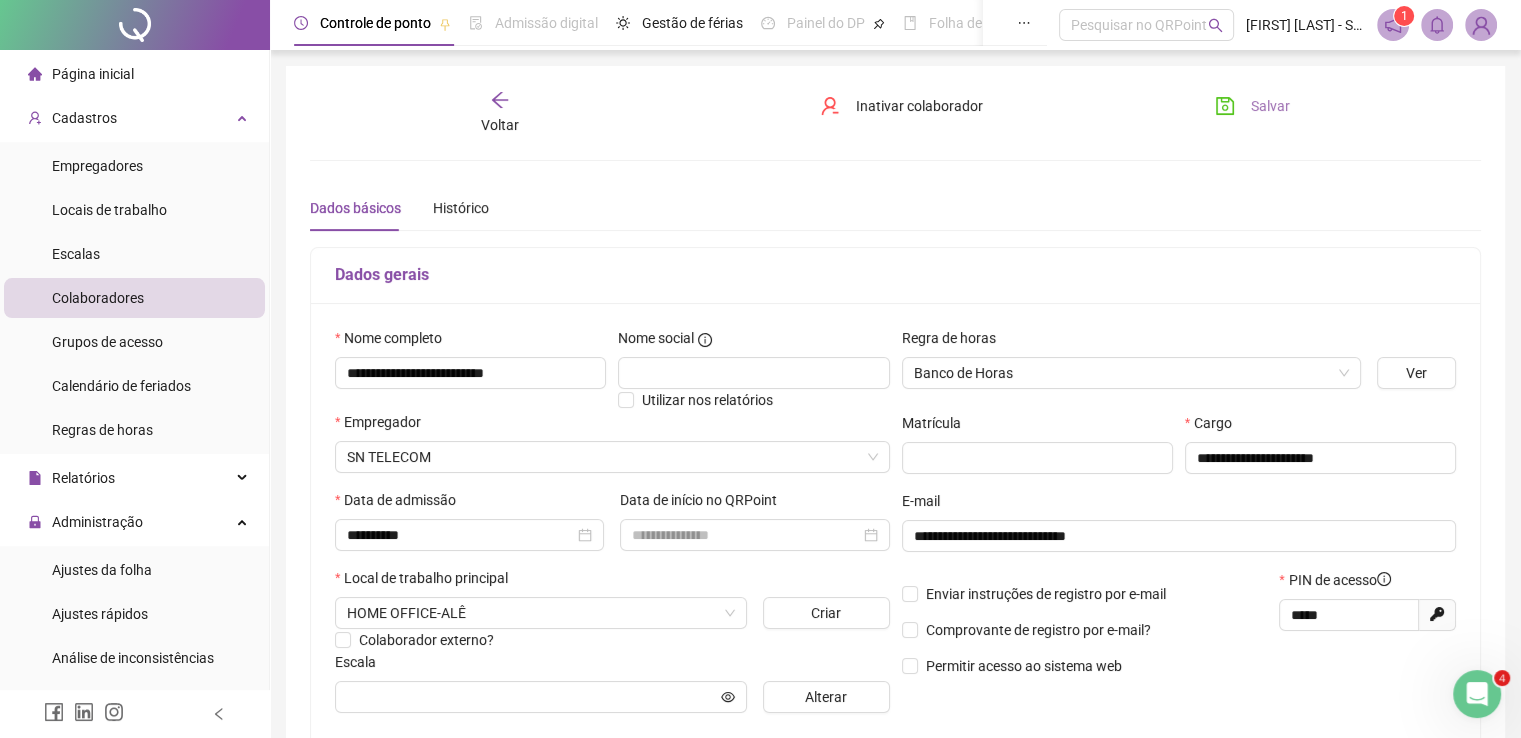click on "Salvar" at bounding box center [1270, 106] 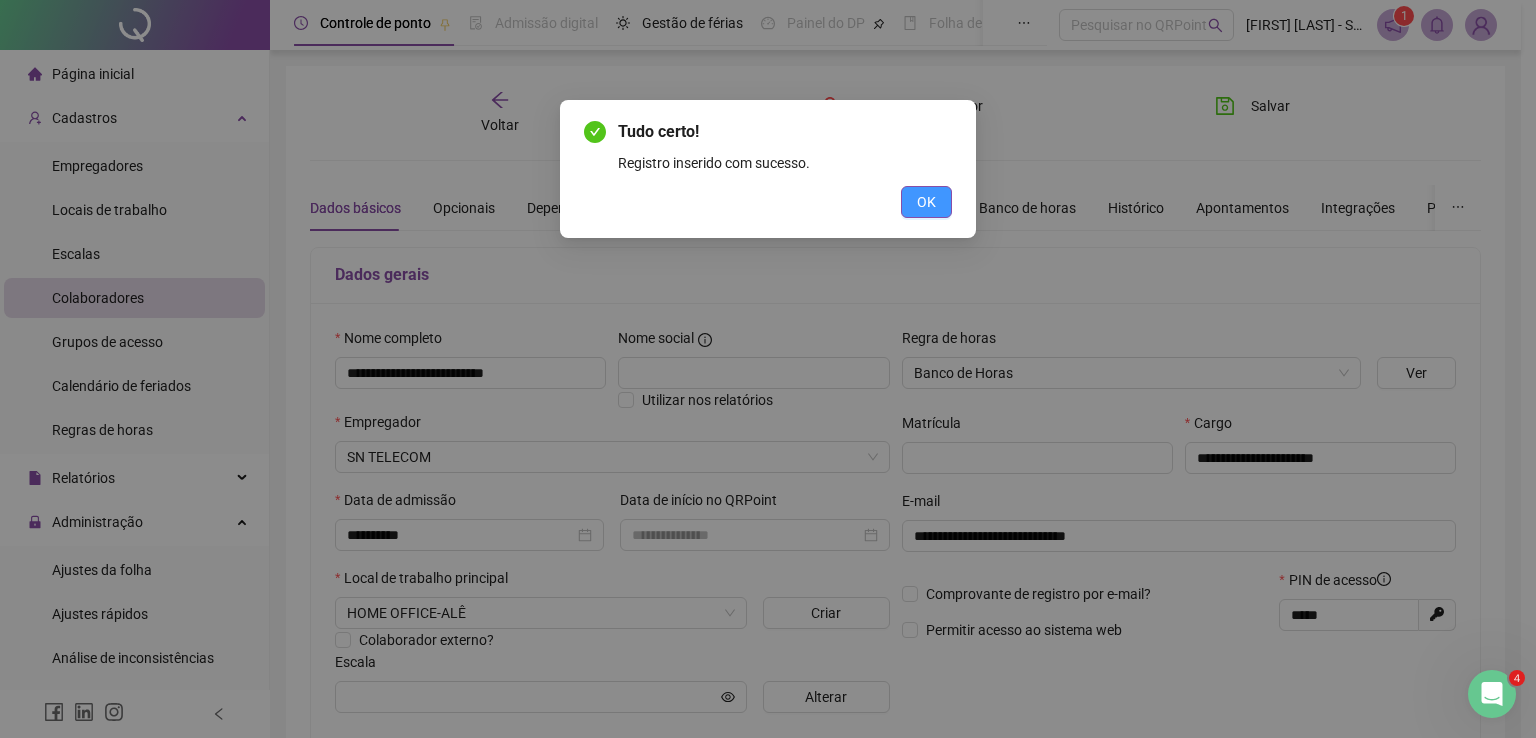 click on "OK" at bounding box center [926, 202] 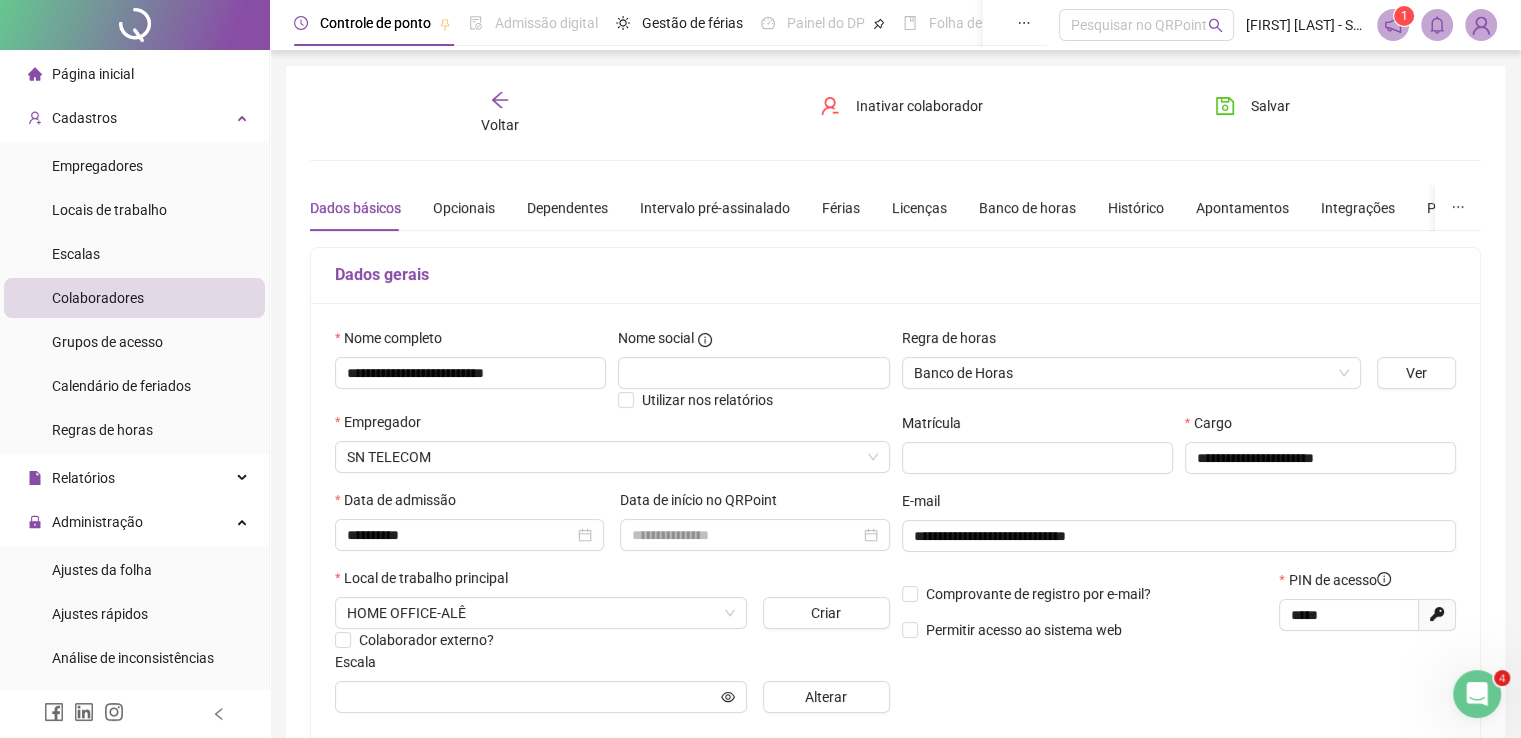 type 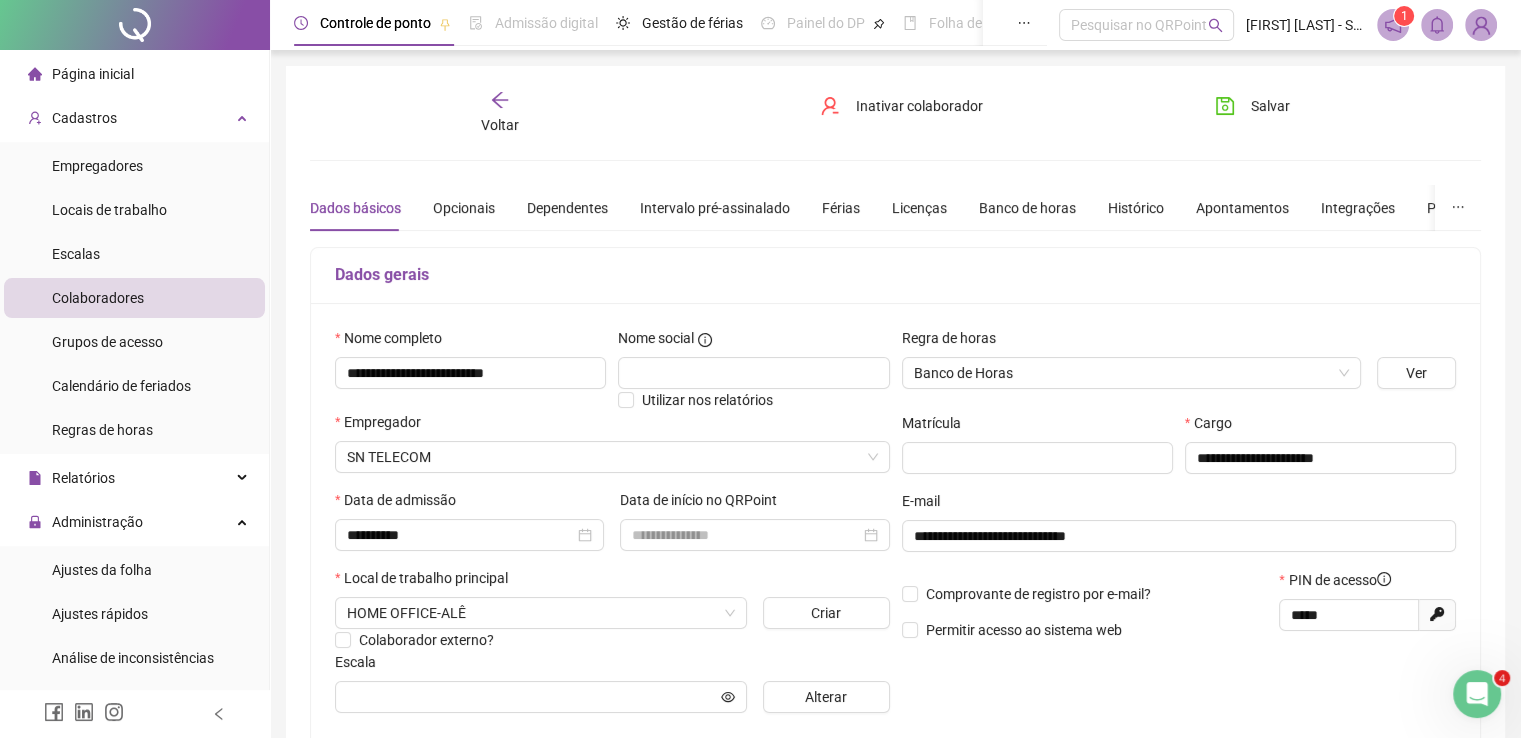 click 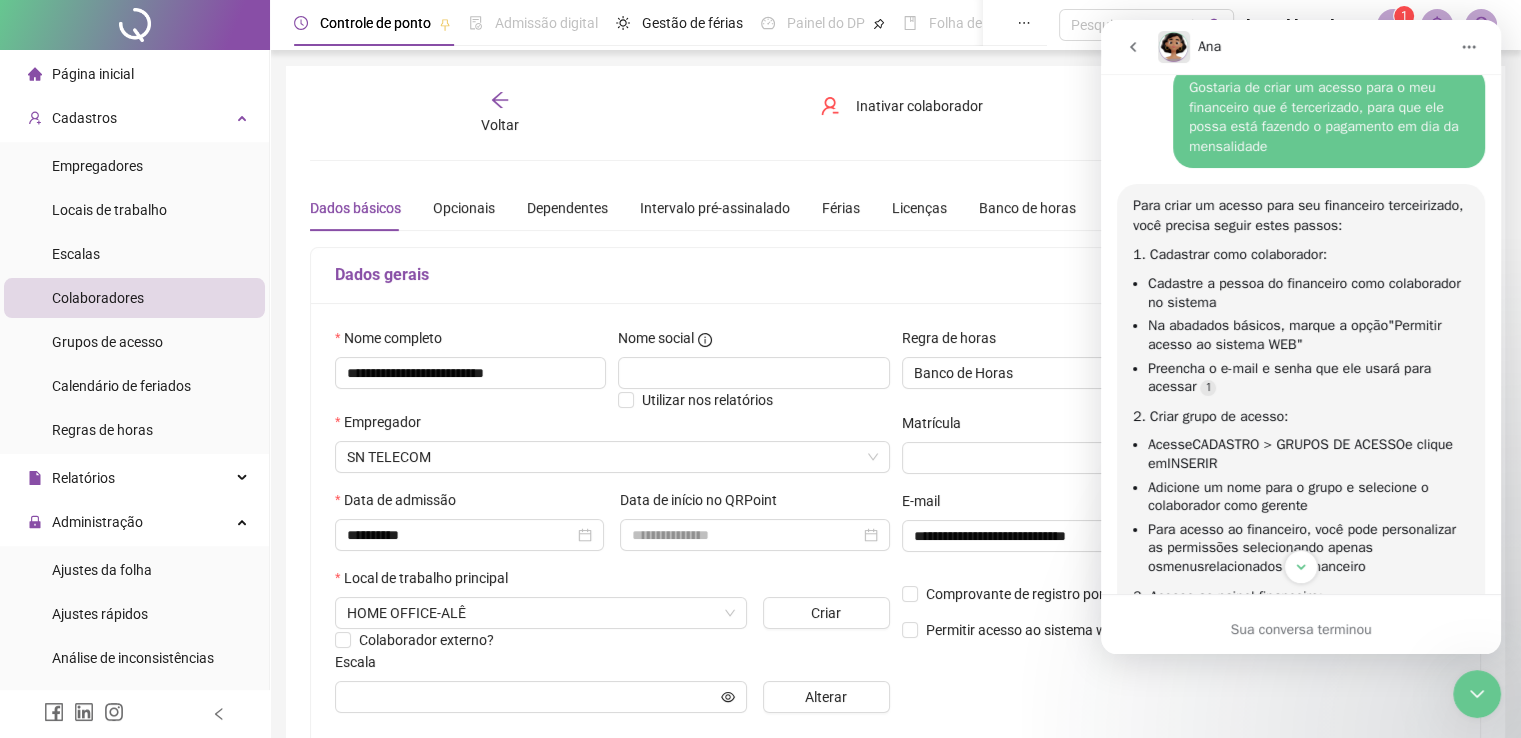 scroll, scrollTop: 721, scrollLeft: 0, axis: vertical 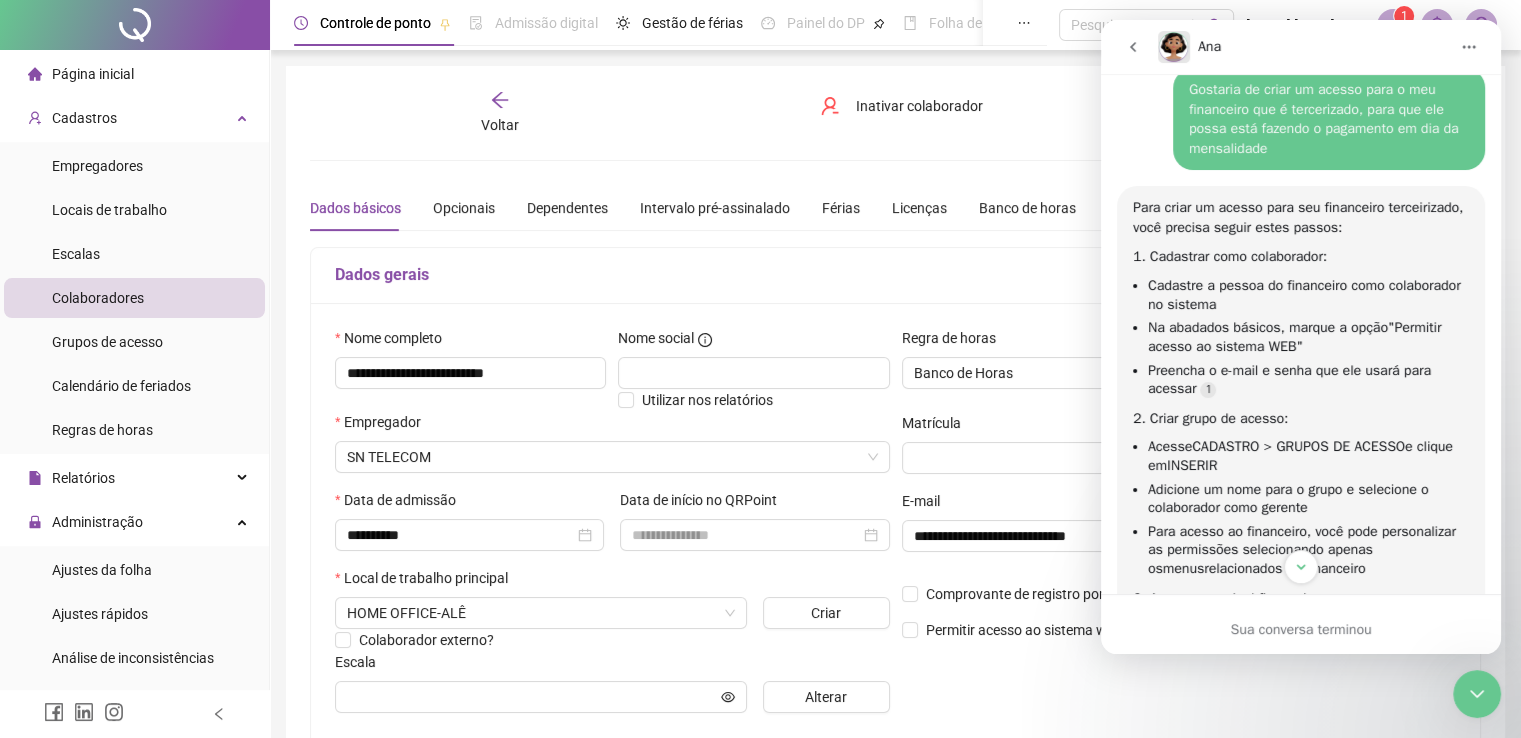 click on "**********" at bounding box center [895, 608] 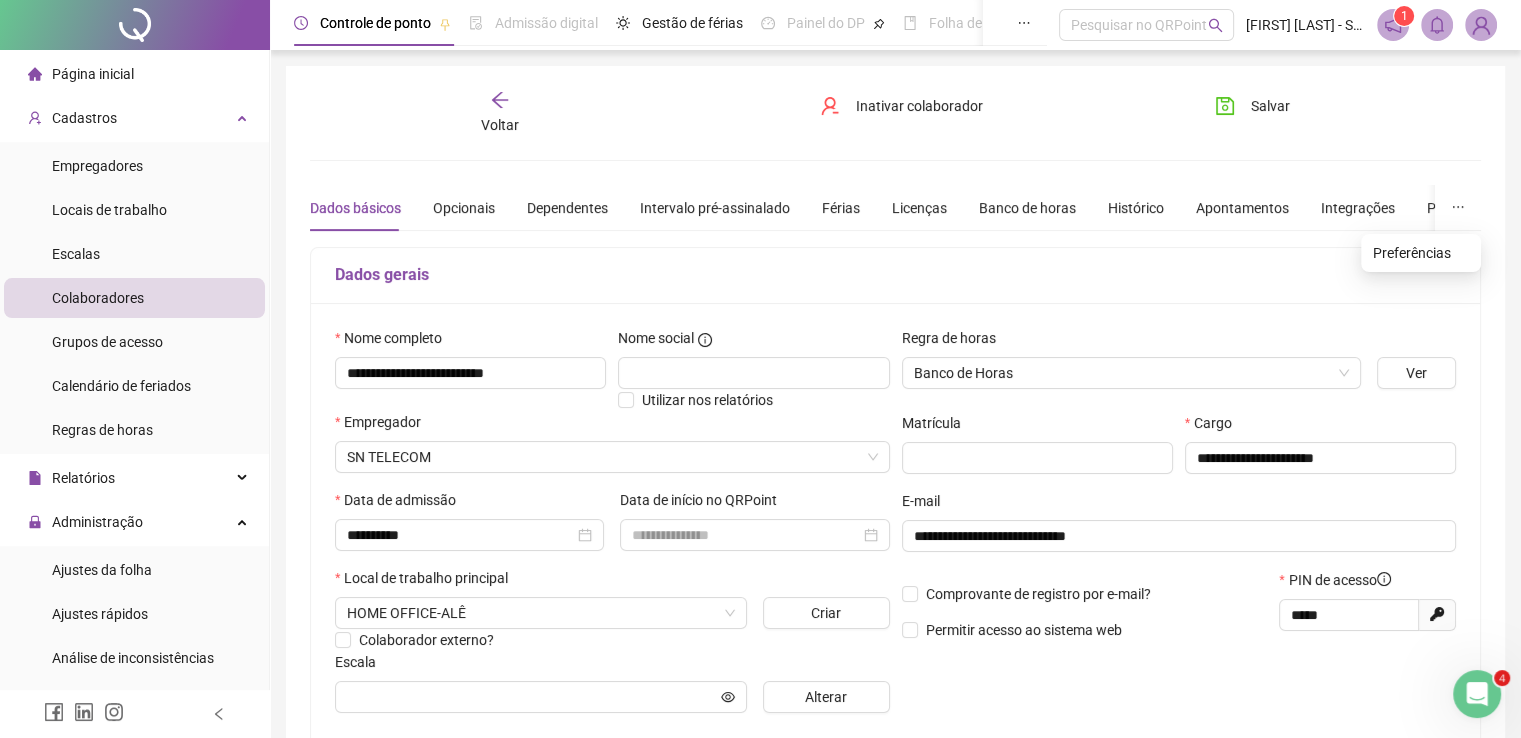 click 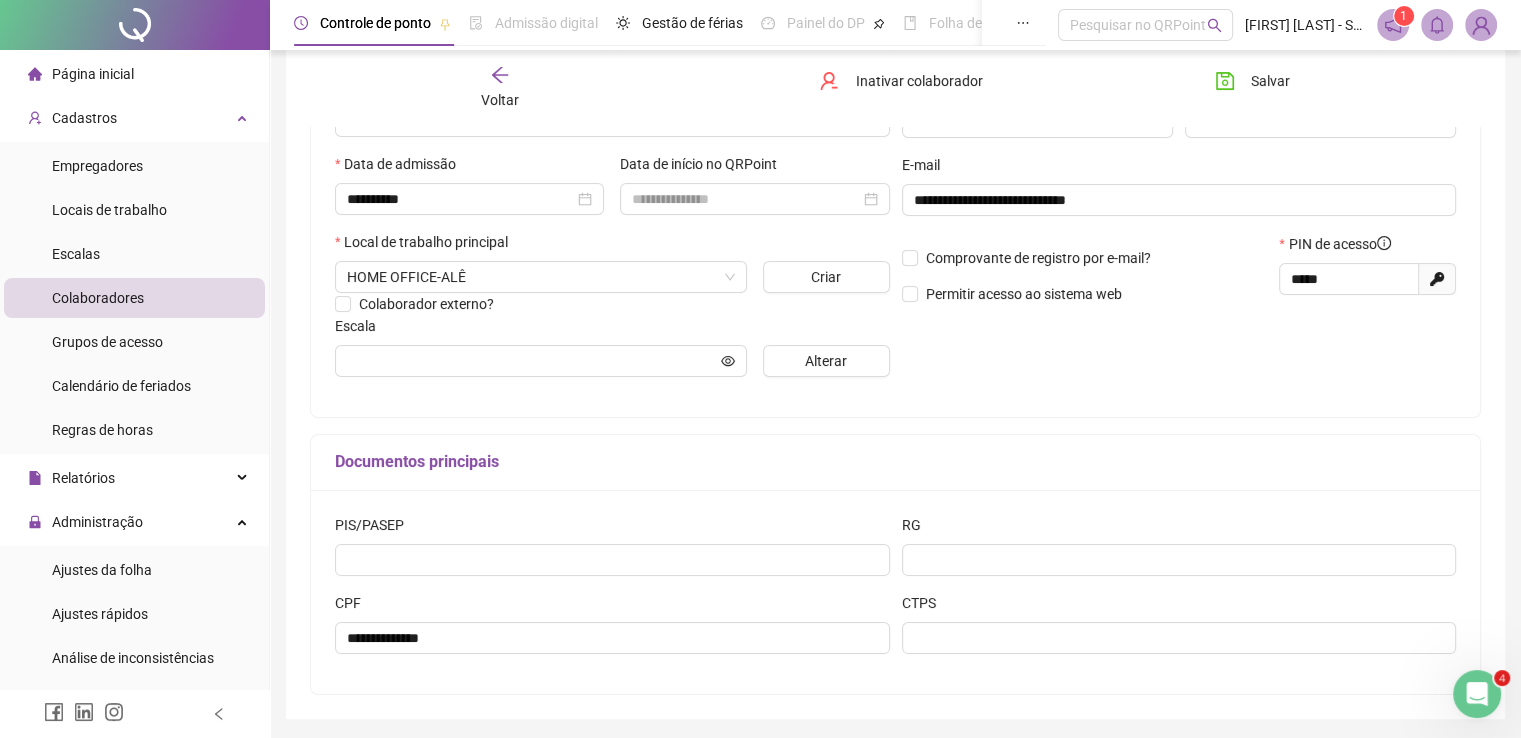 scroll, scrollTop: 329, scrollLeft: 0, axis: vertical 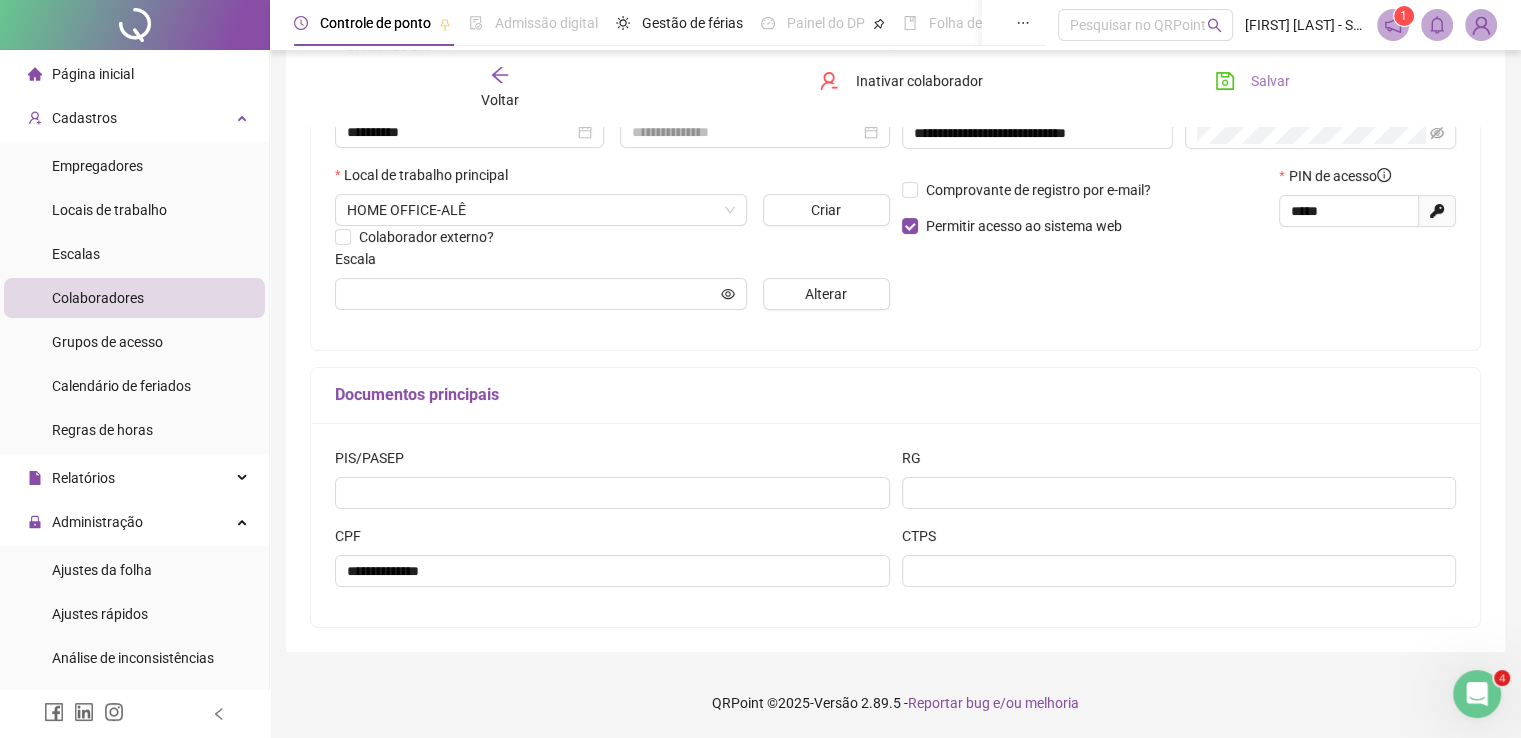 click on "Salvar" at bounding box center [1270, 81] 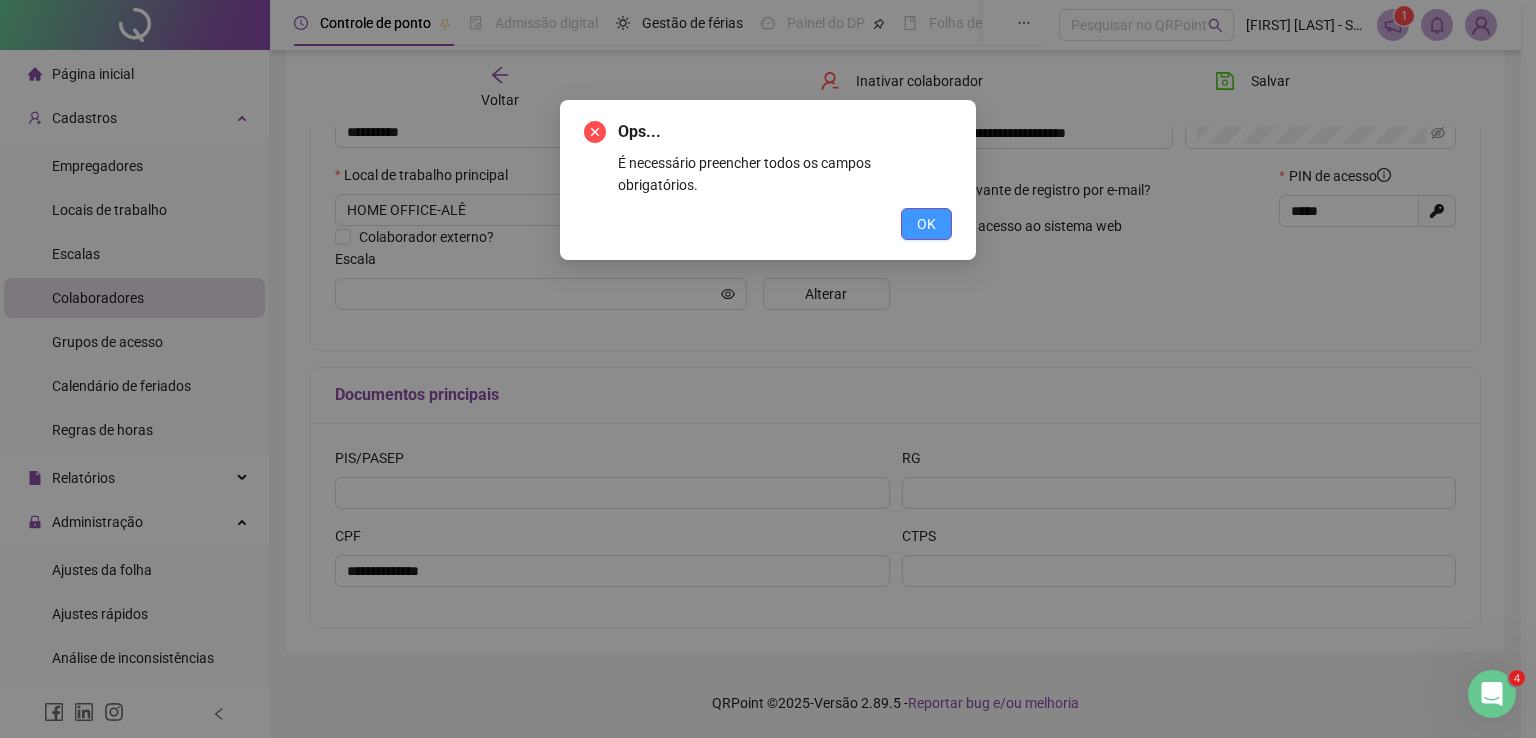 click on "OK" at bounding box center (926, 224) 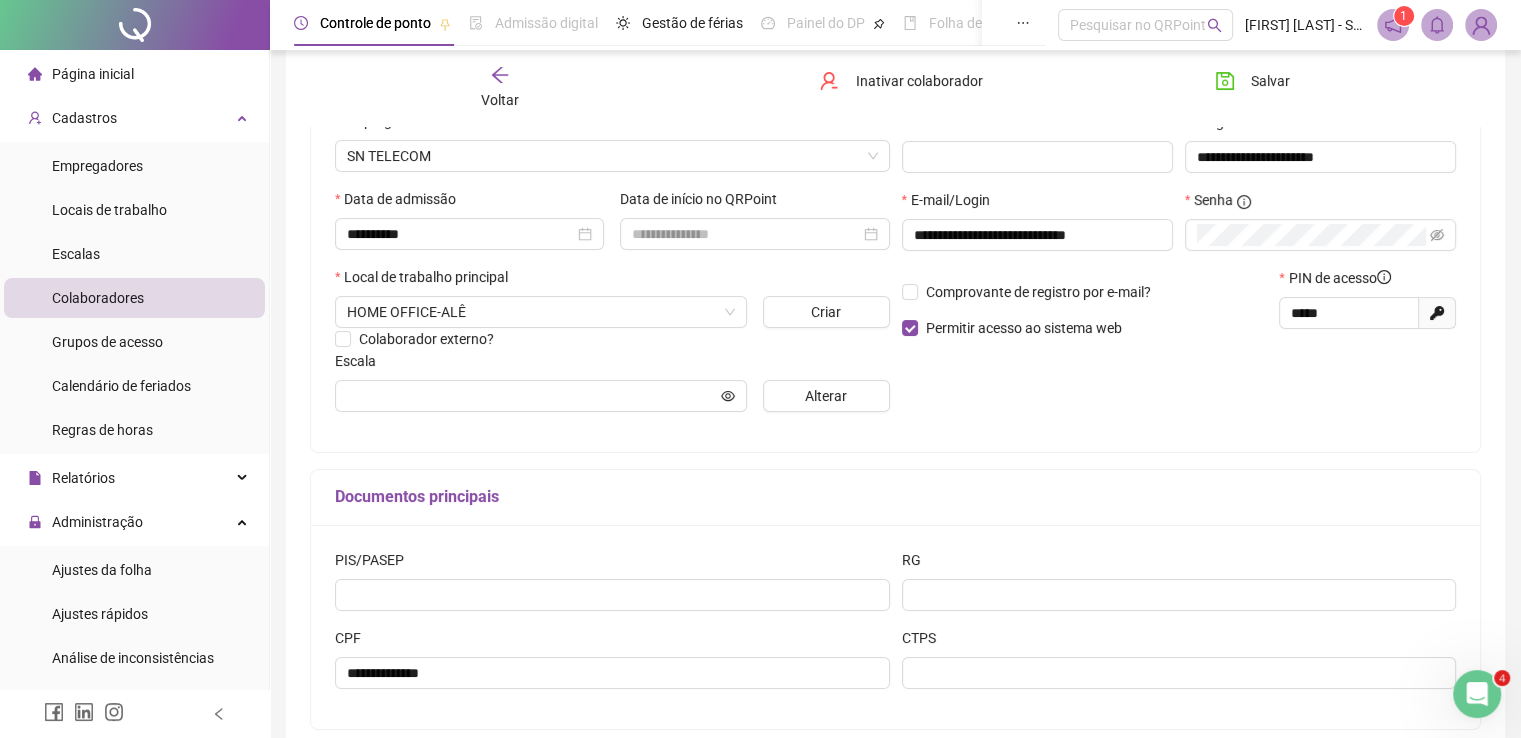 scroll, scrollTop: 288, scrollLeft: 0, axis: vertical 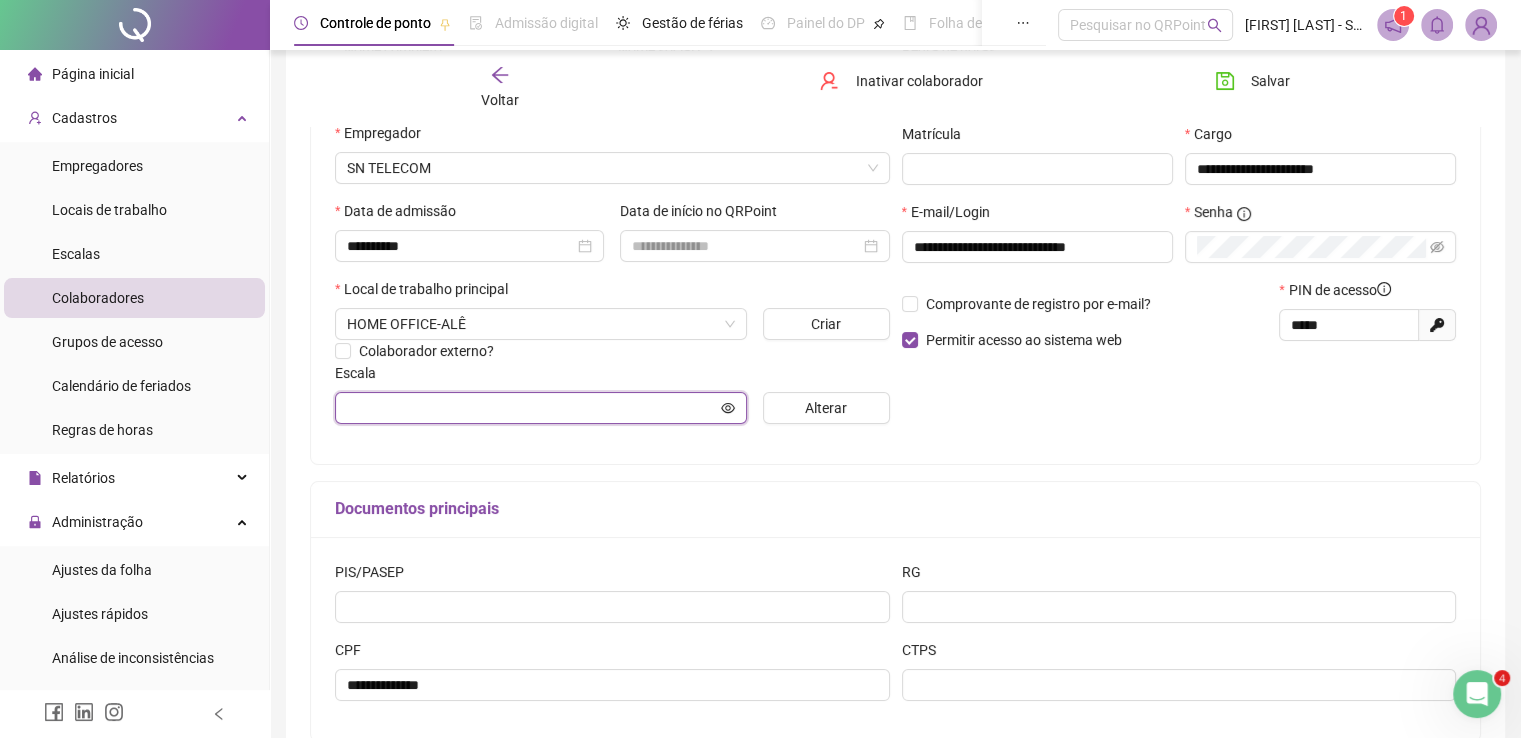click at bounding box center (532, 408) 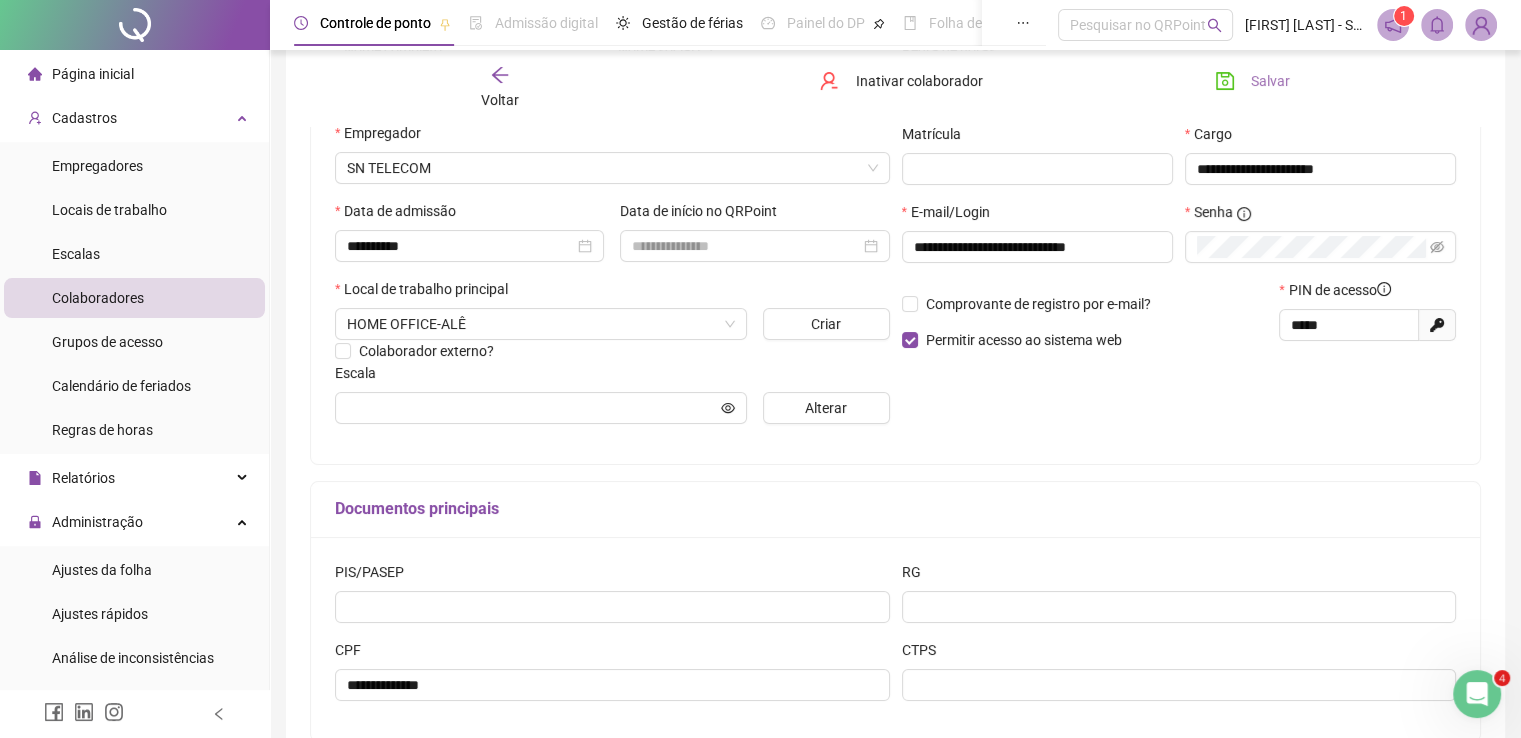 click on "Salvar" at bounding box center (1270, 81) 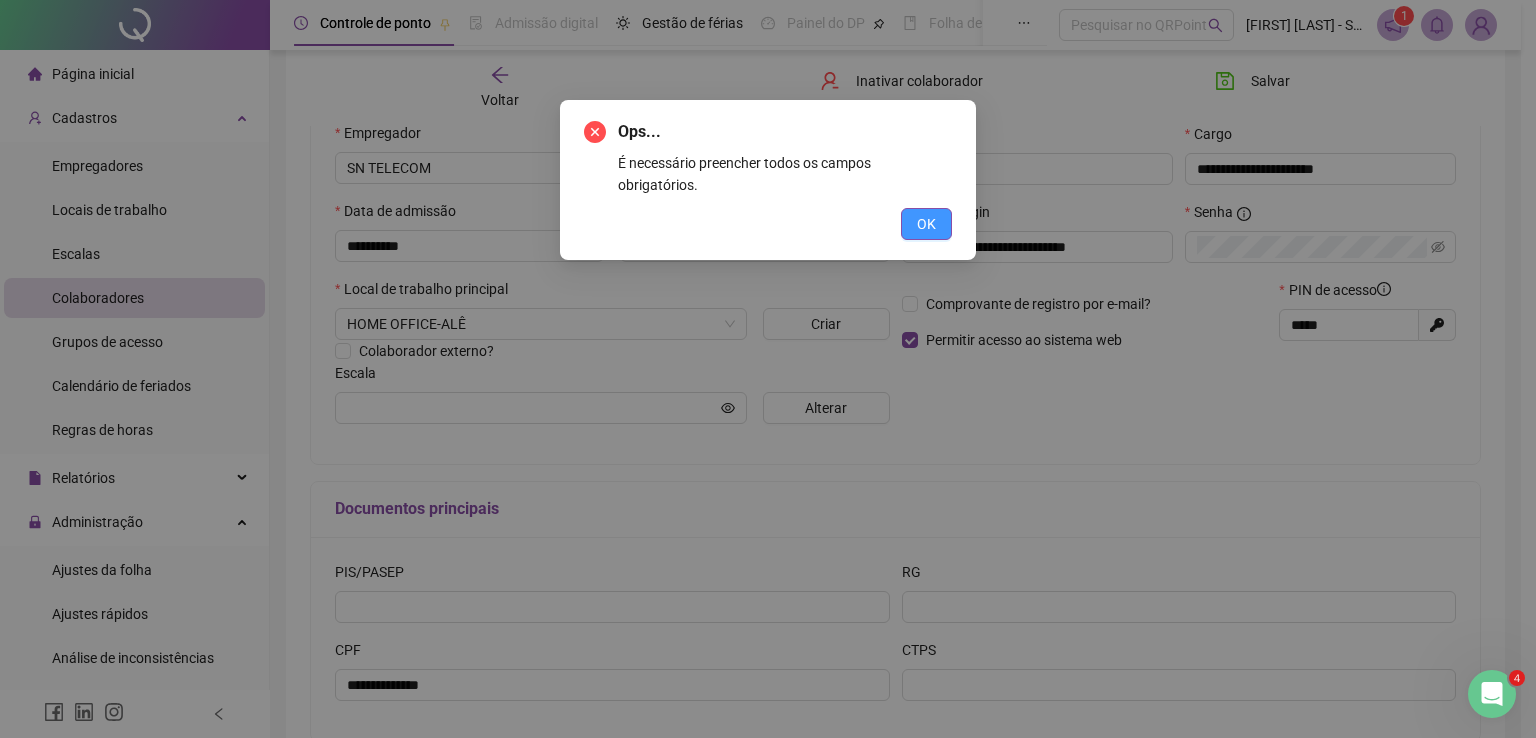 click on "OK" at bounding box center (926, 224) 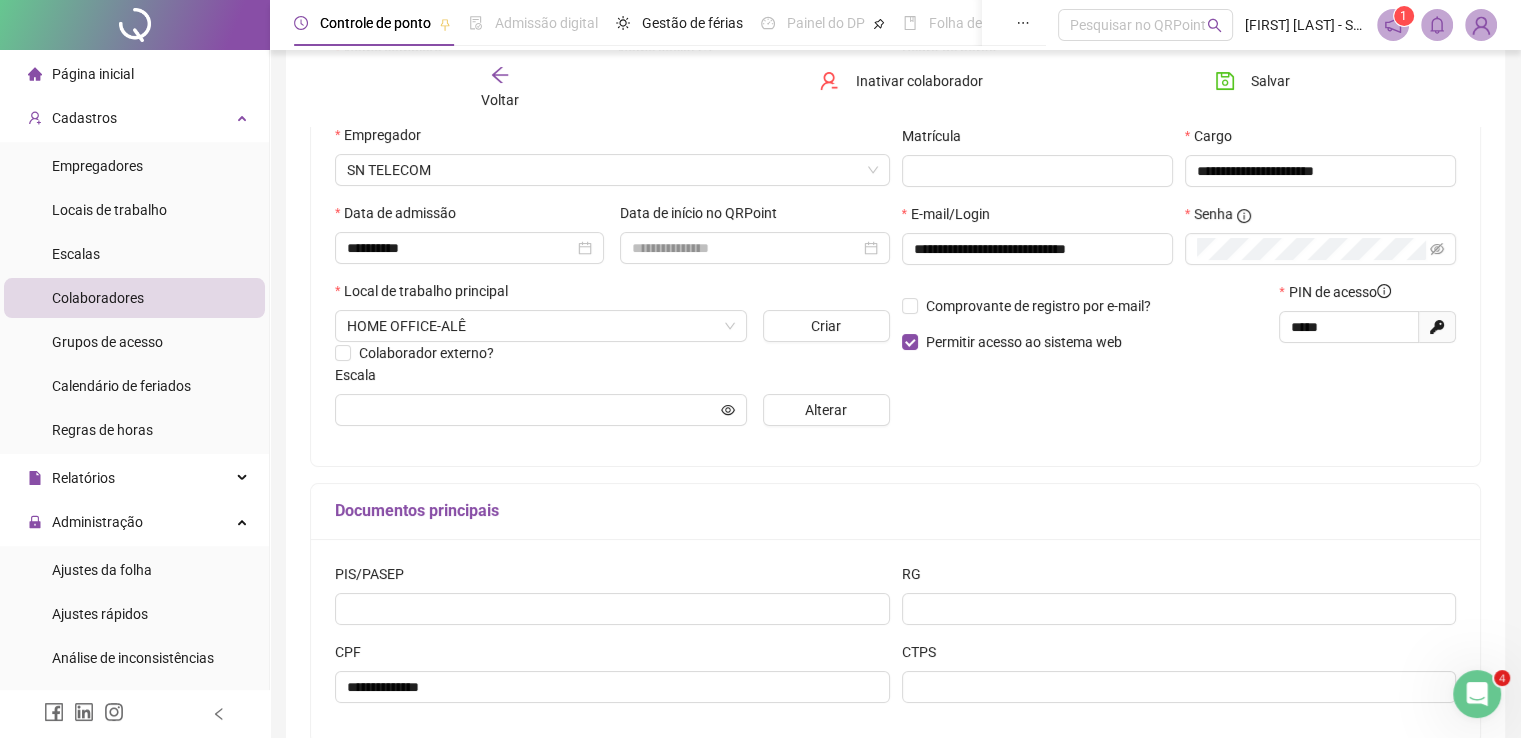 scroll, scrollTop: 0, scrollLeft: 0, axis: both 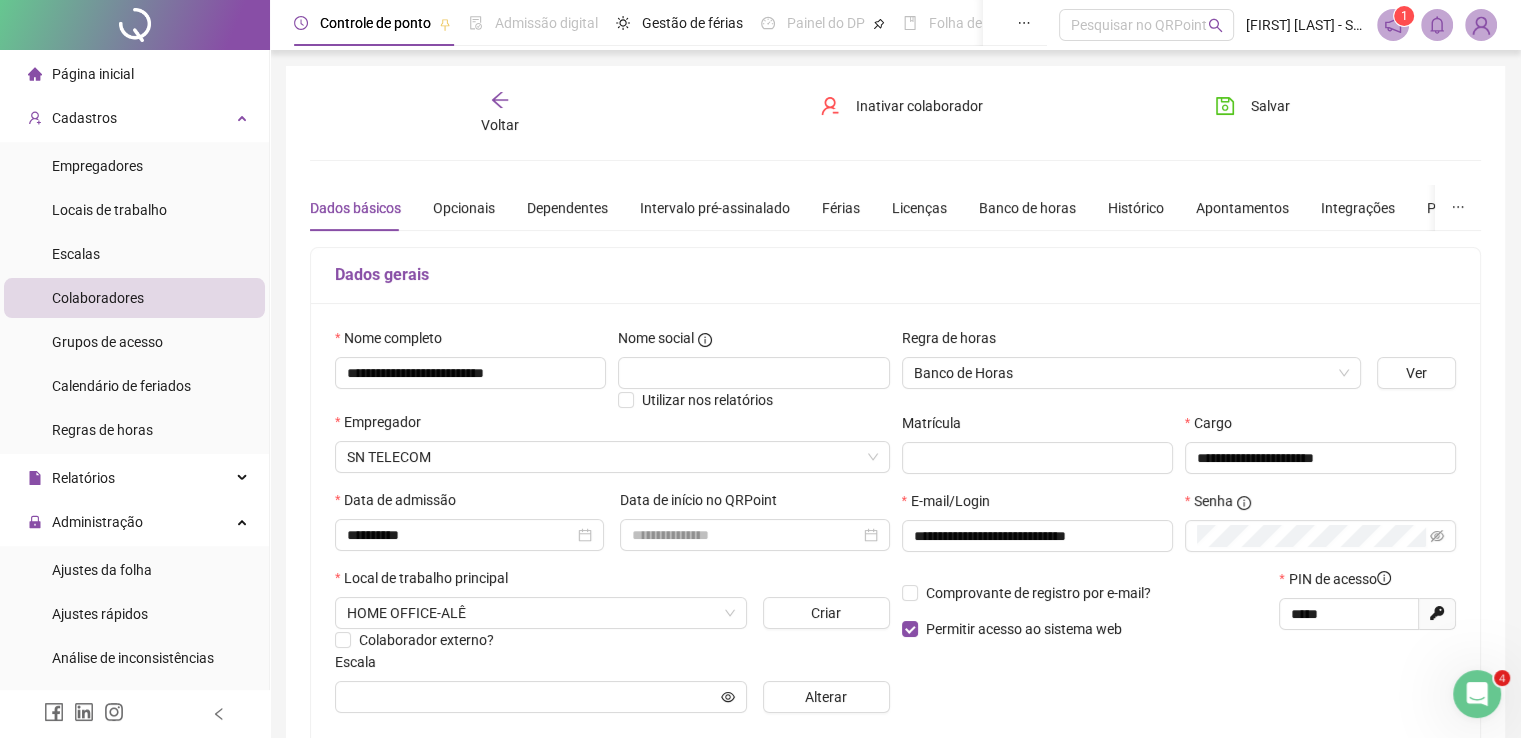 click on "Voltar" at bounding box center [500, 125] 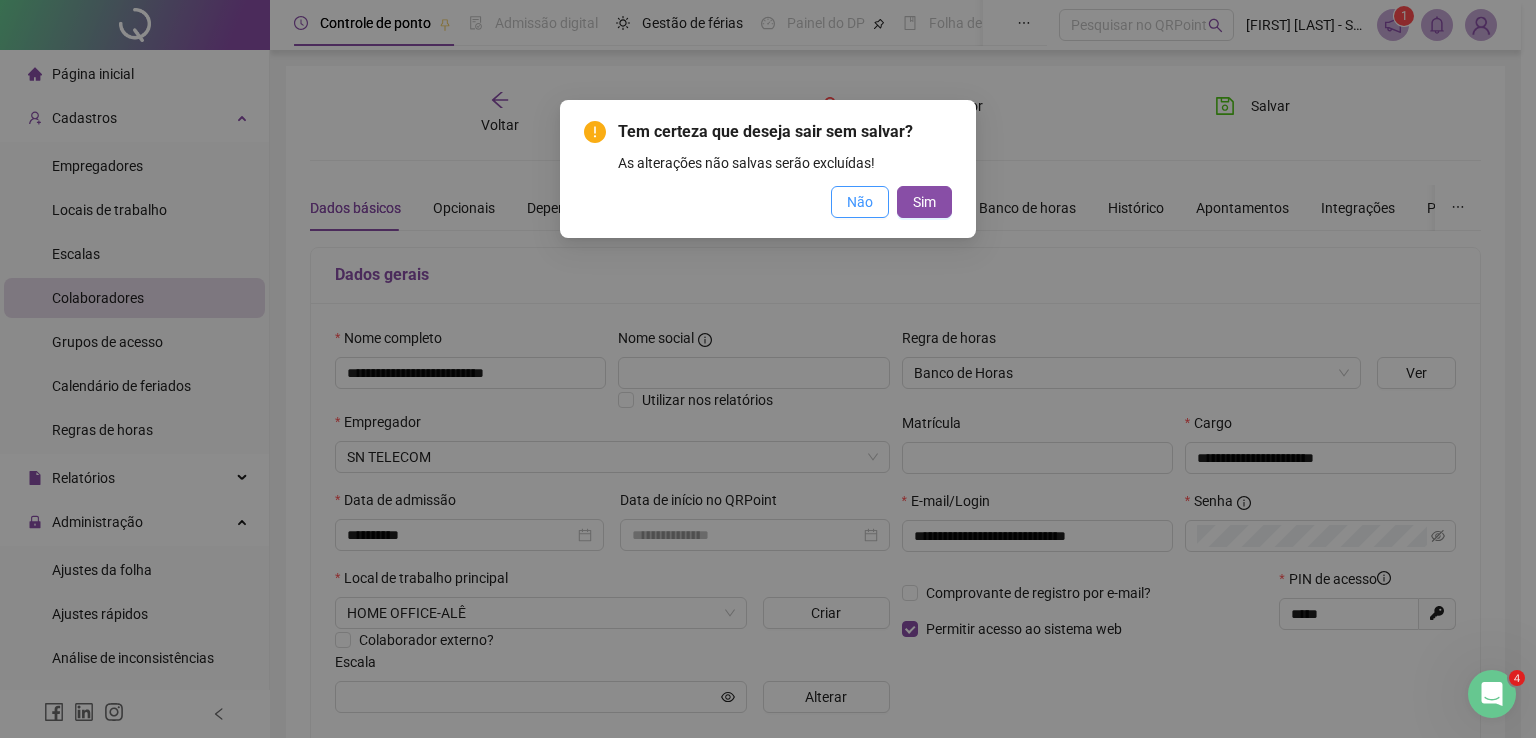 click on "Não" at bounding box center [860, 202] 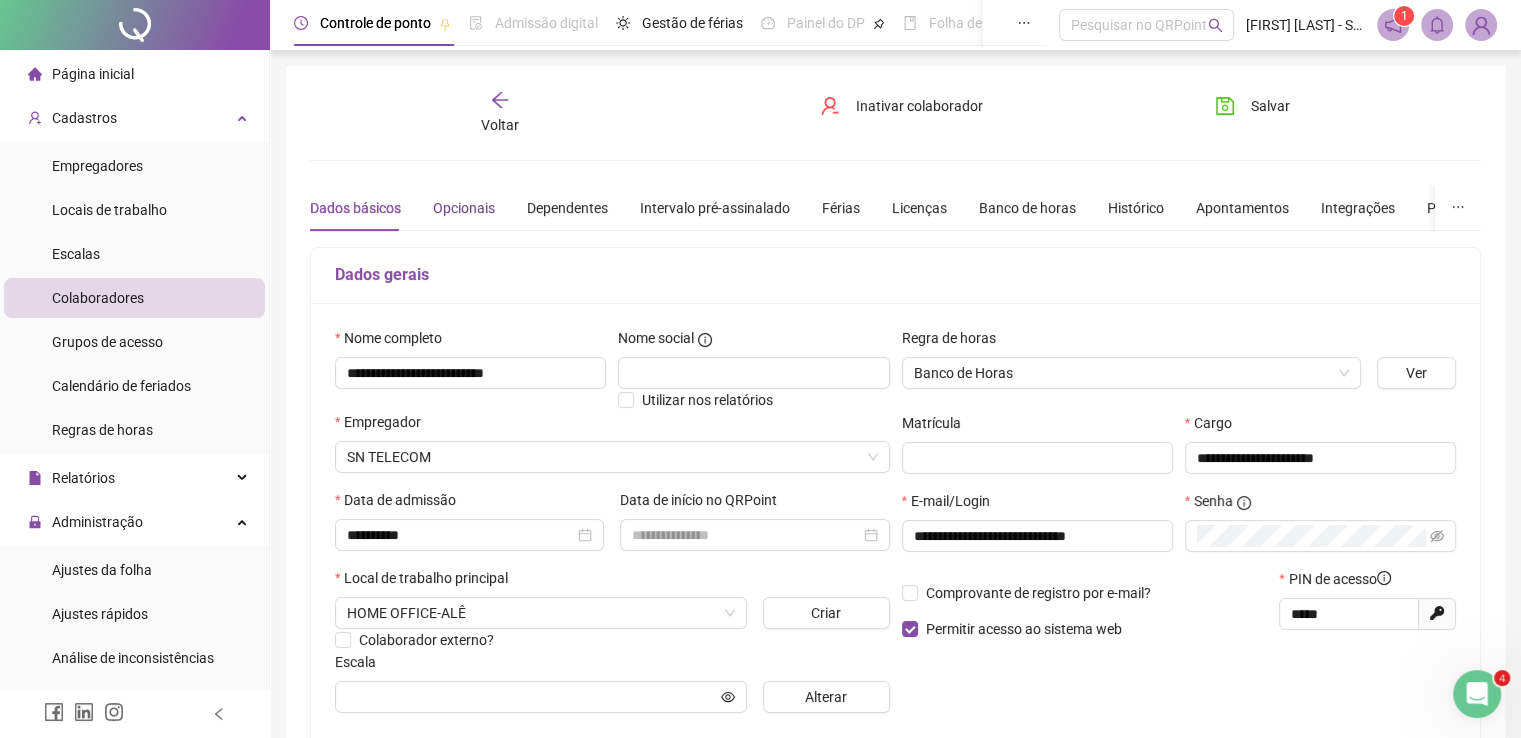click on "Opcionais" at bounding box center [464, 208] 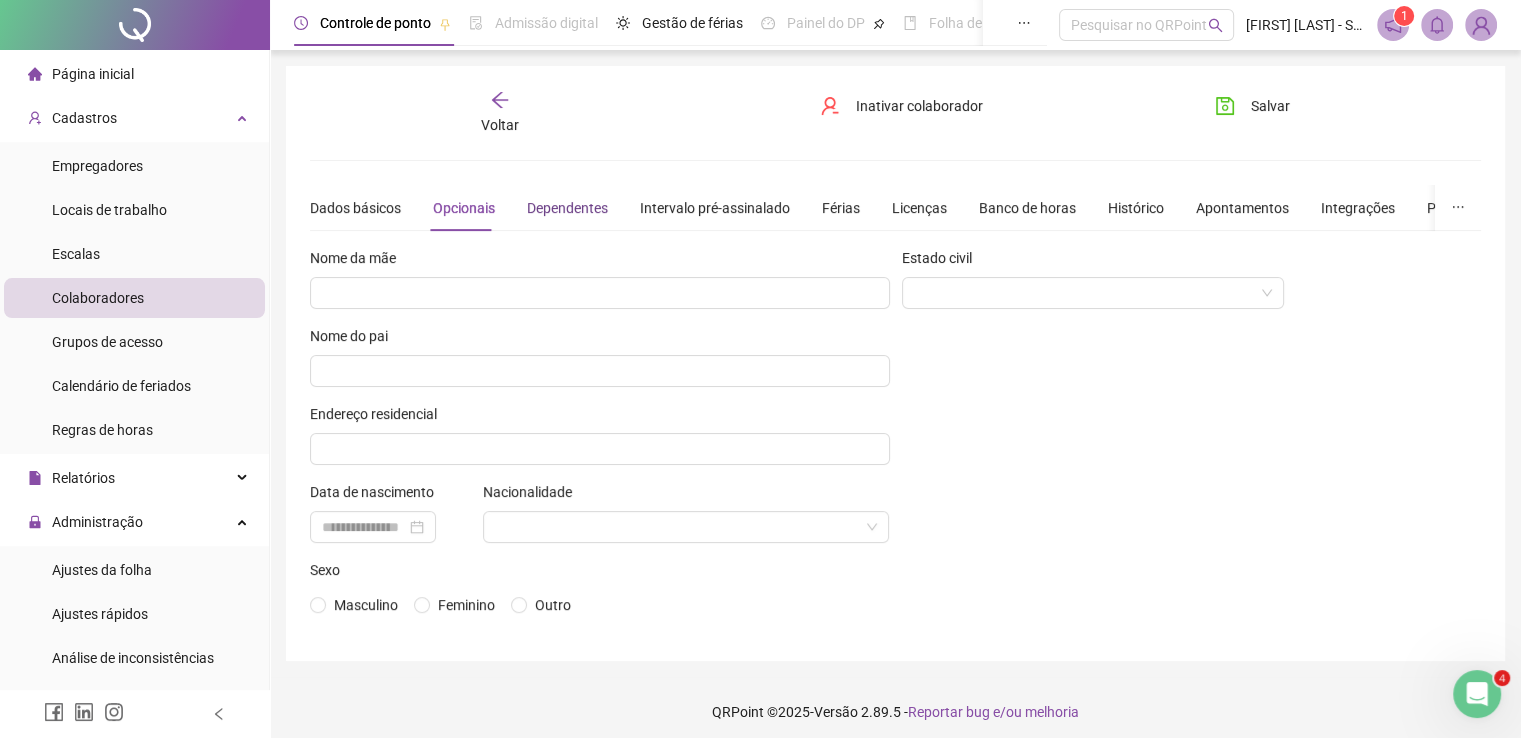 click on "Dependentes" at bounding box center (567, 208) 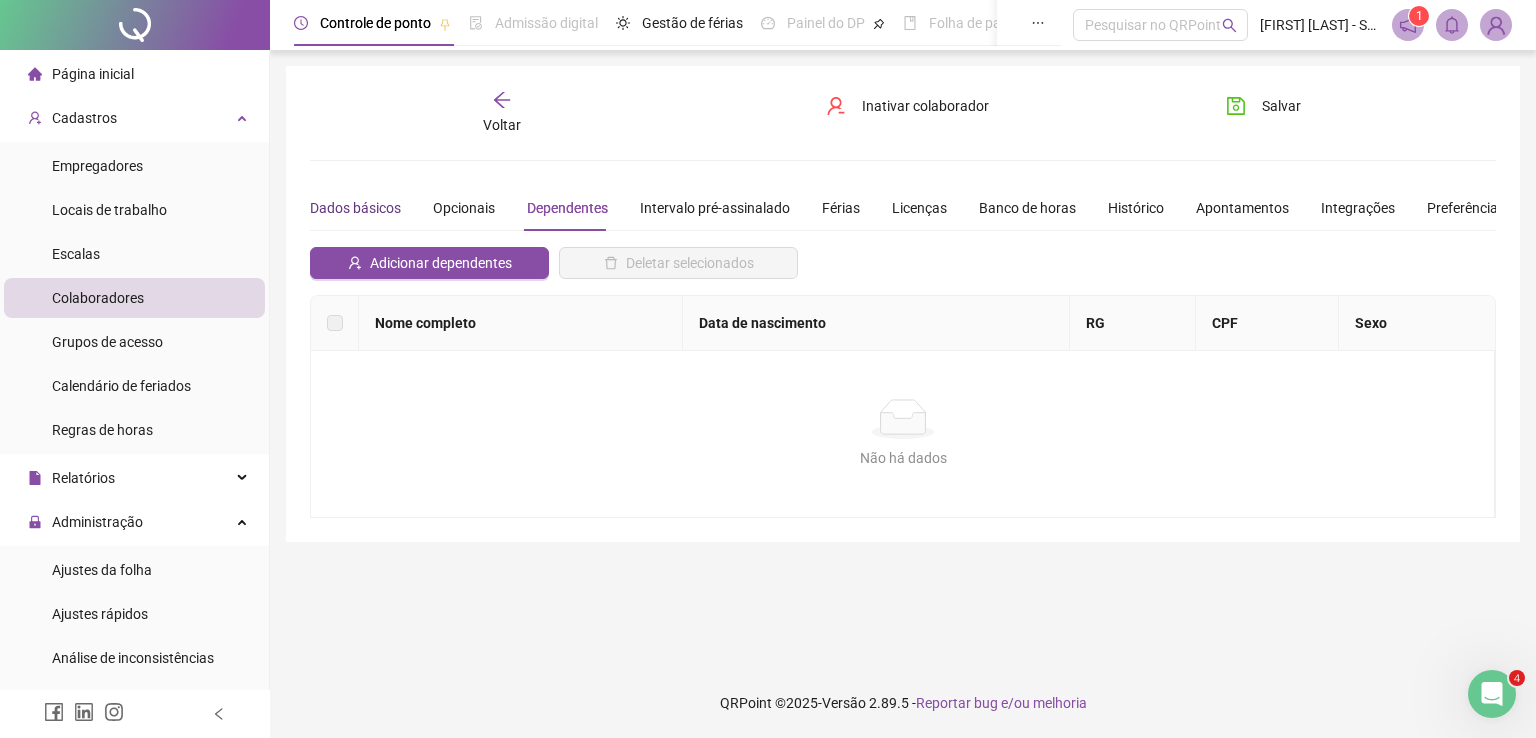 click on "Dados básicos" at bounding box center (355, 208) 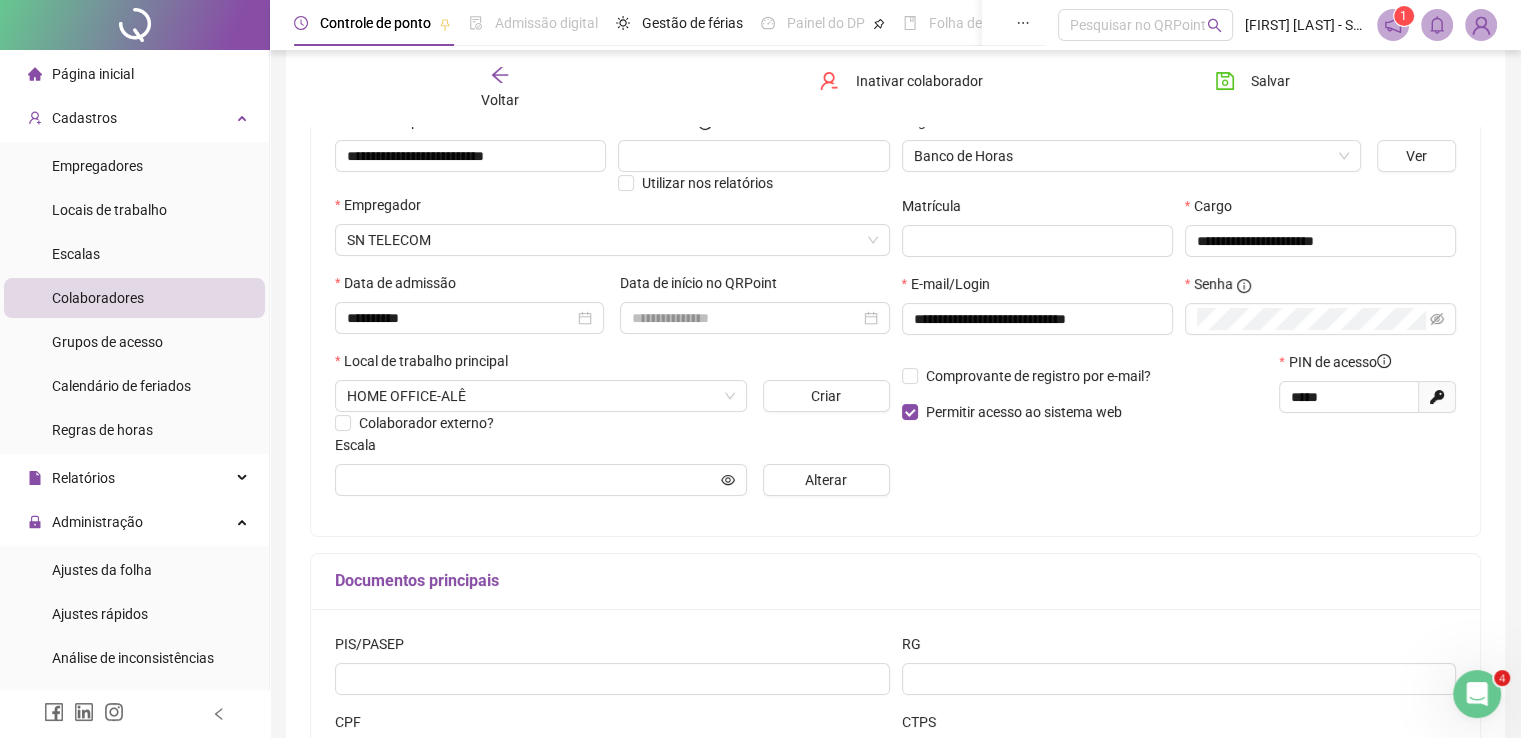 scroll, scrollTop: 224, scrollLeft: 0, axis: vertical 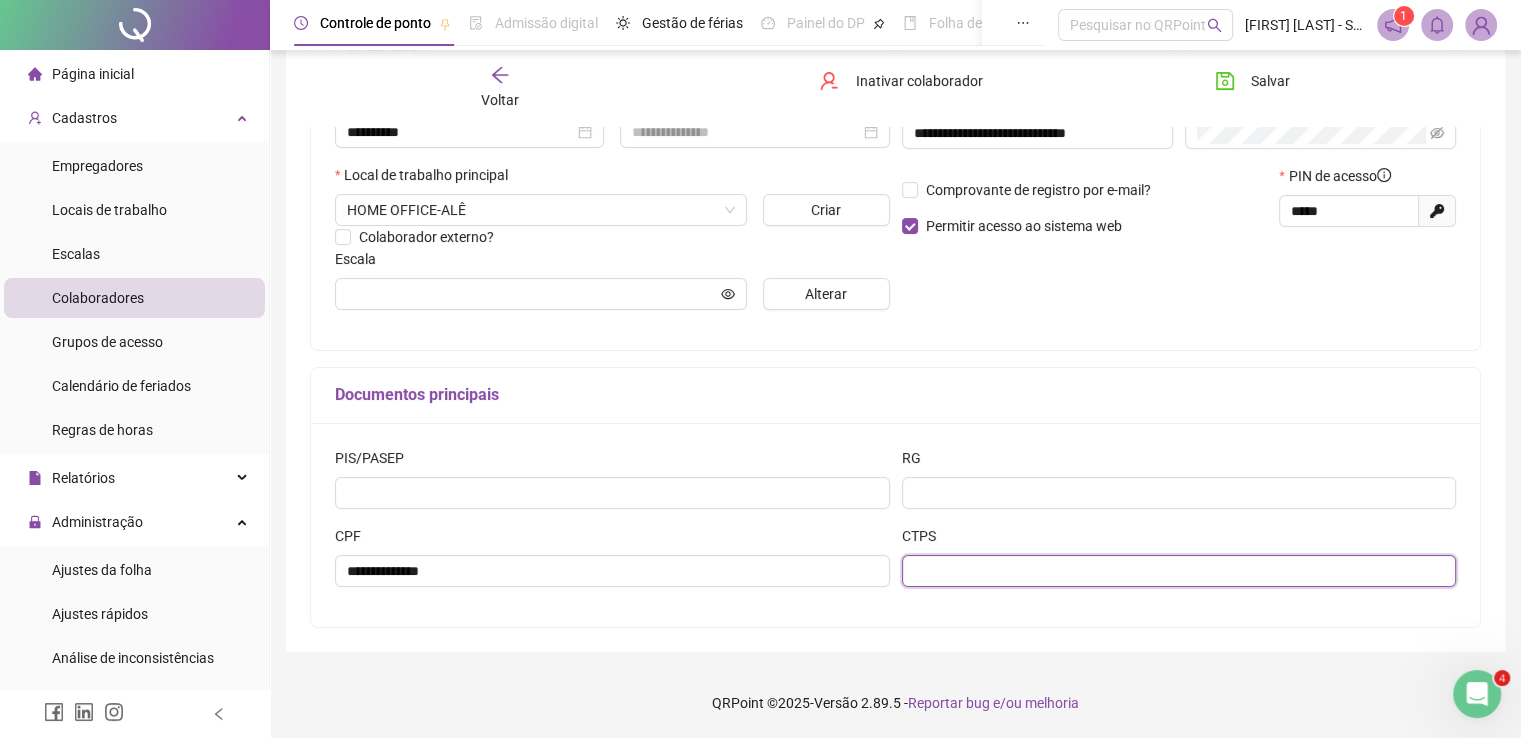 click at bounding box center [1179, 571] 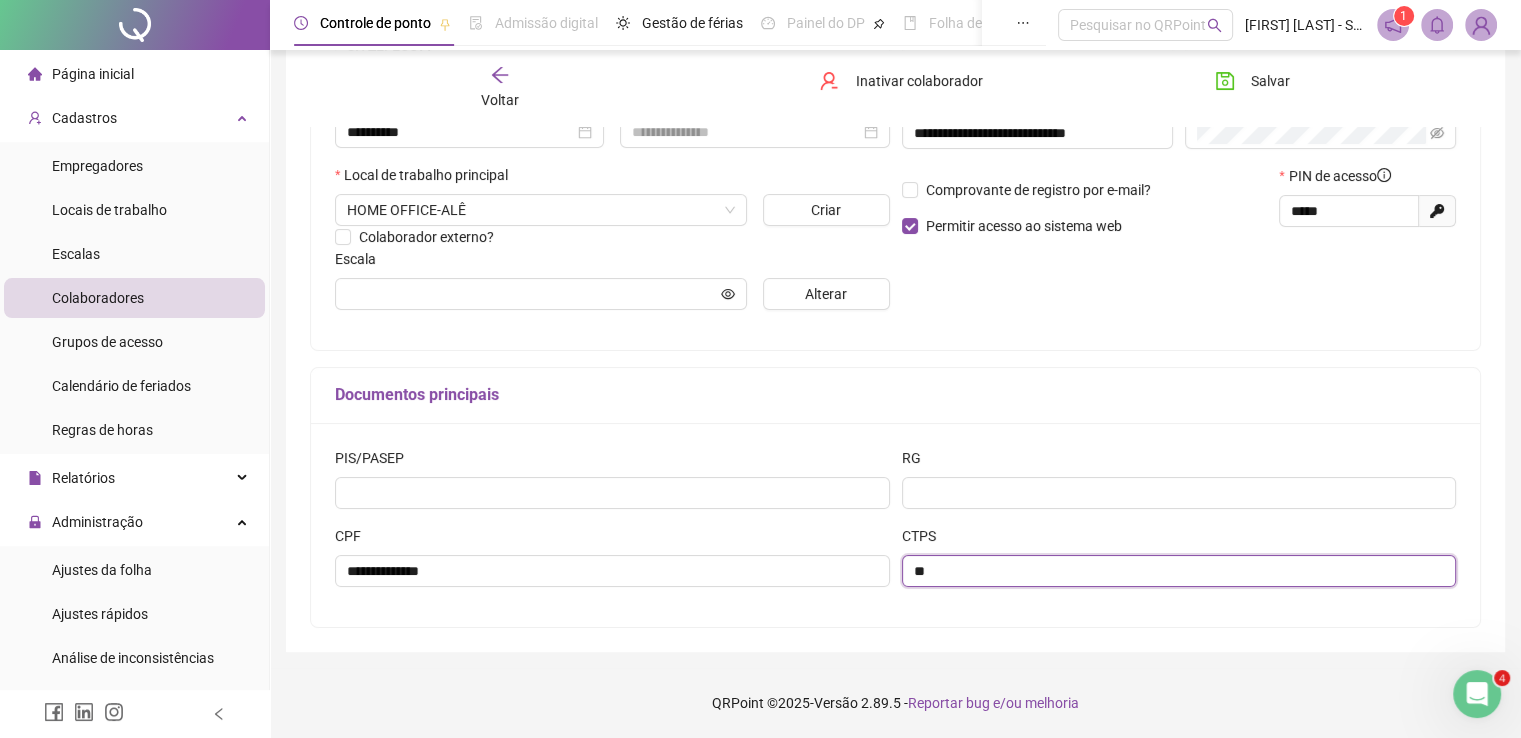 type on "*" 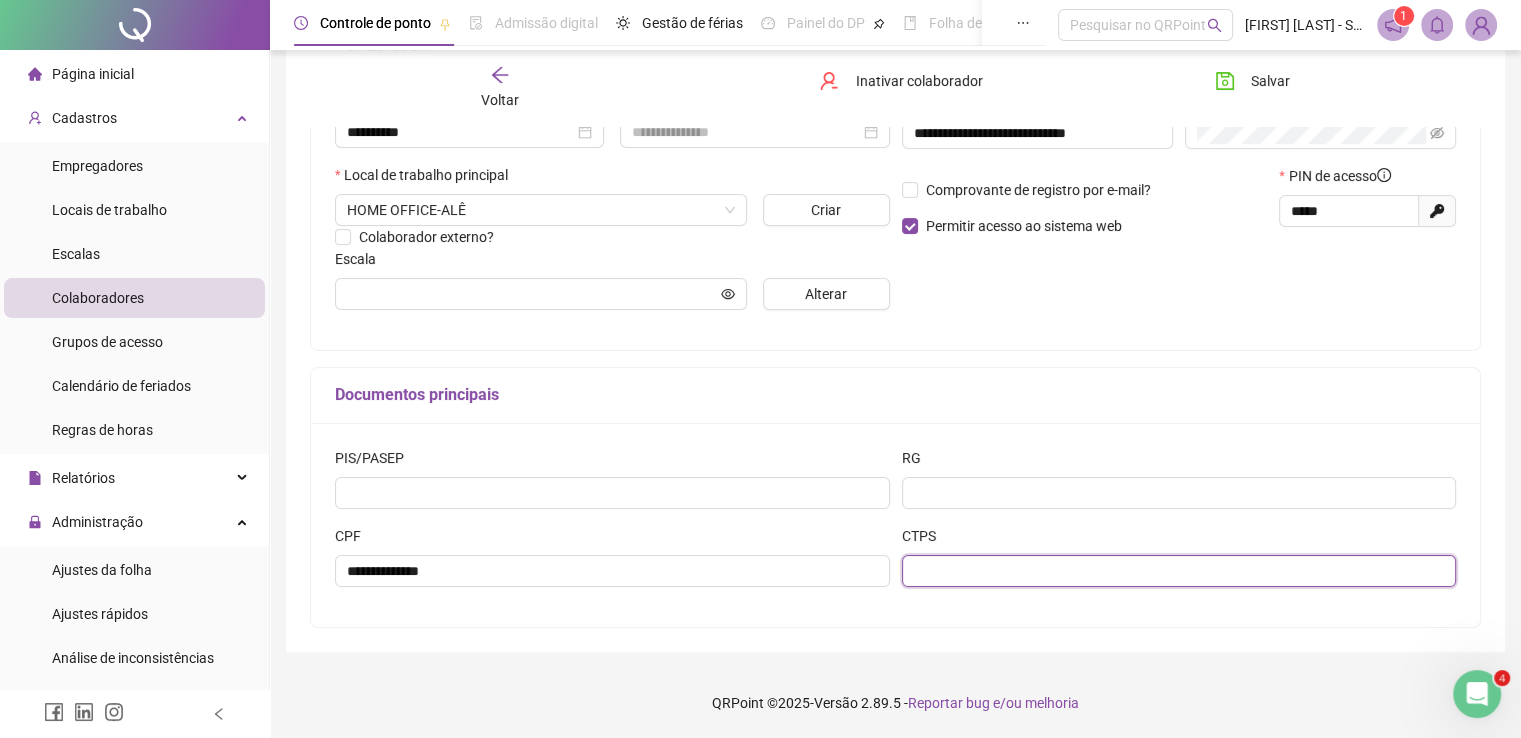 paste on "**********" 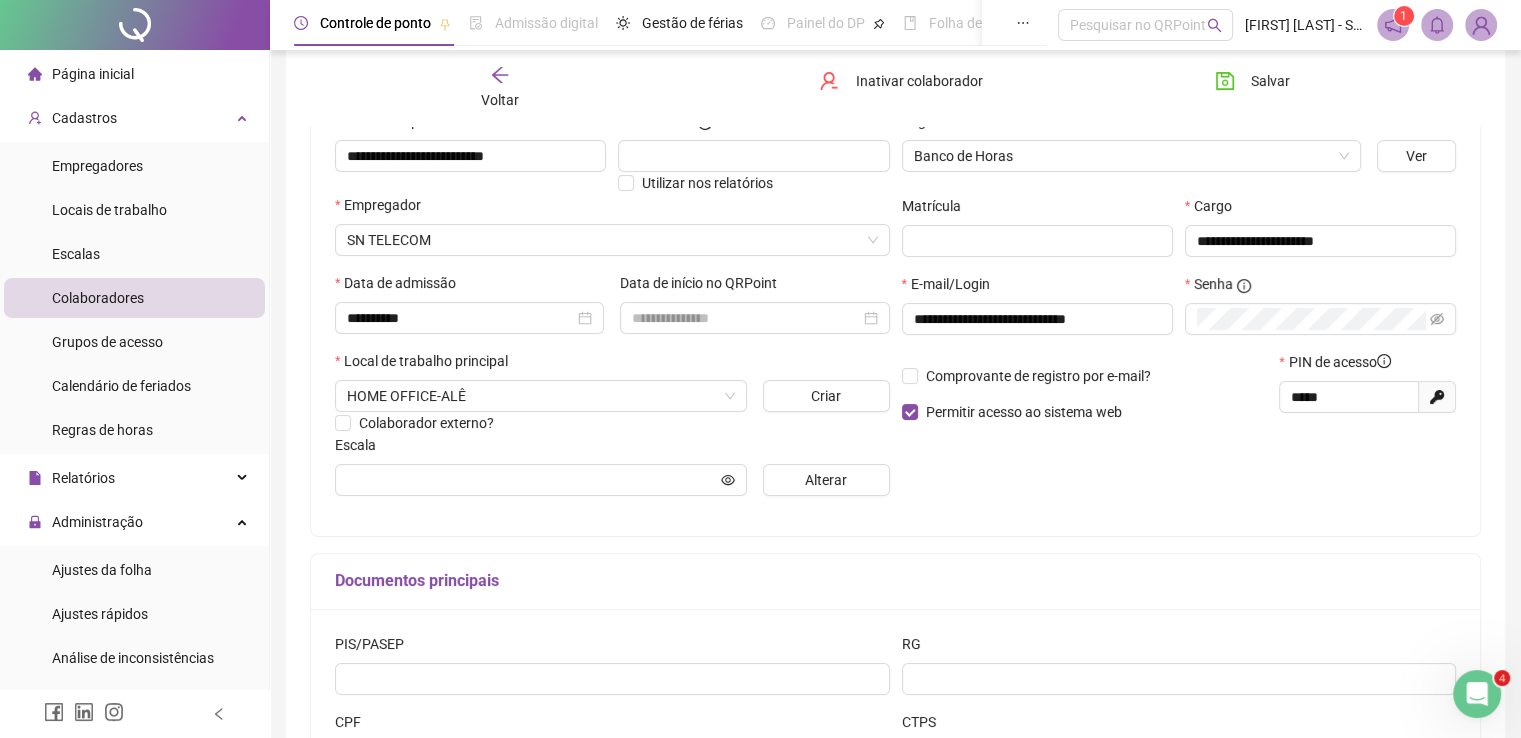 scroll, scrollTop: 207, scrollLeft: 0, axis: vertical 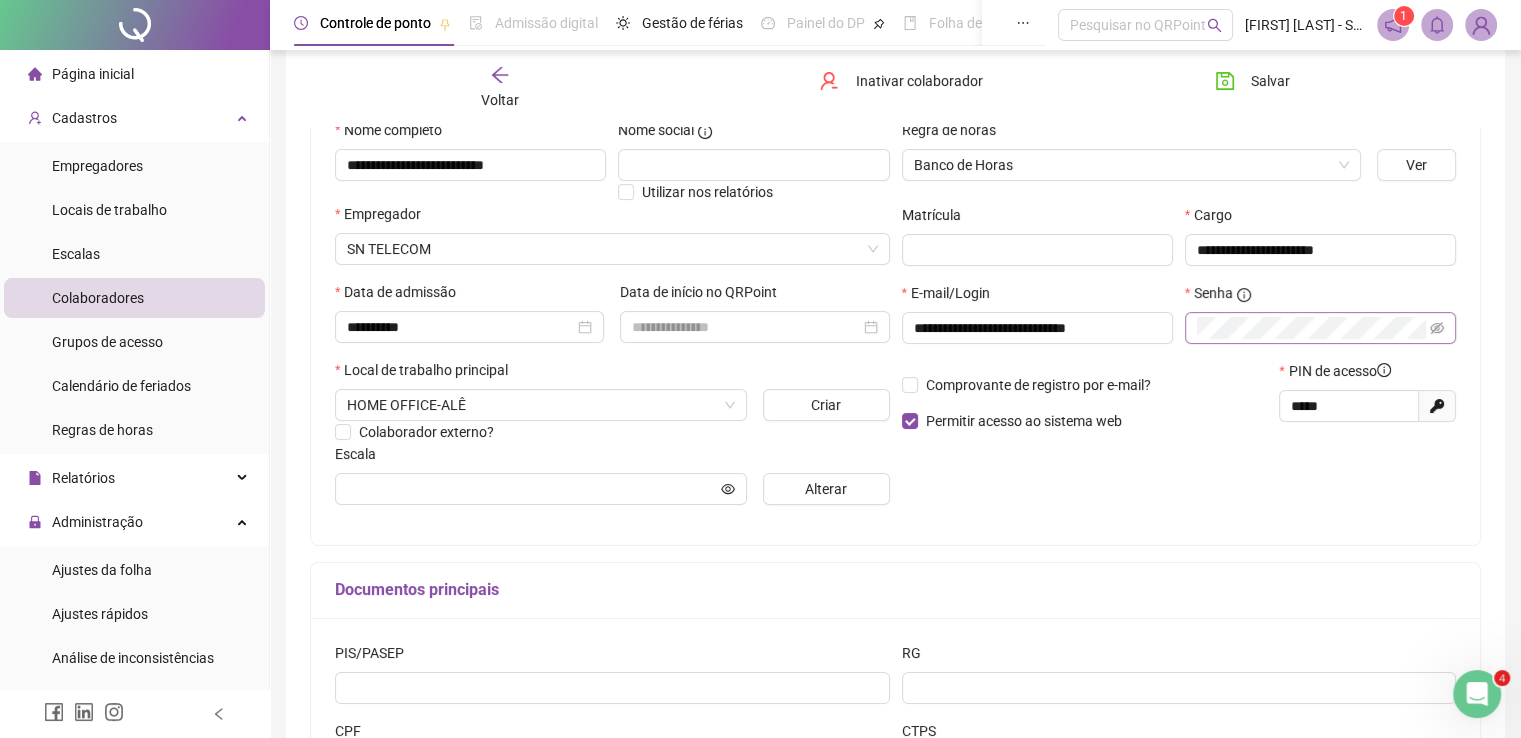 type on "**********" 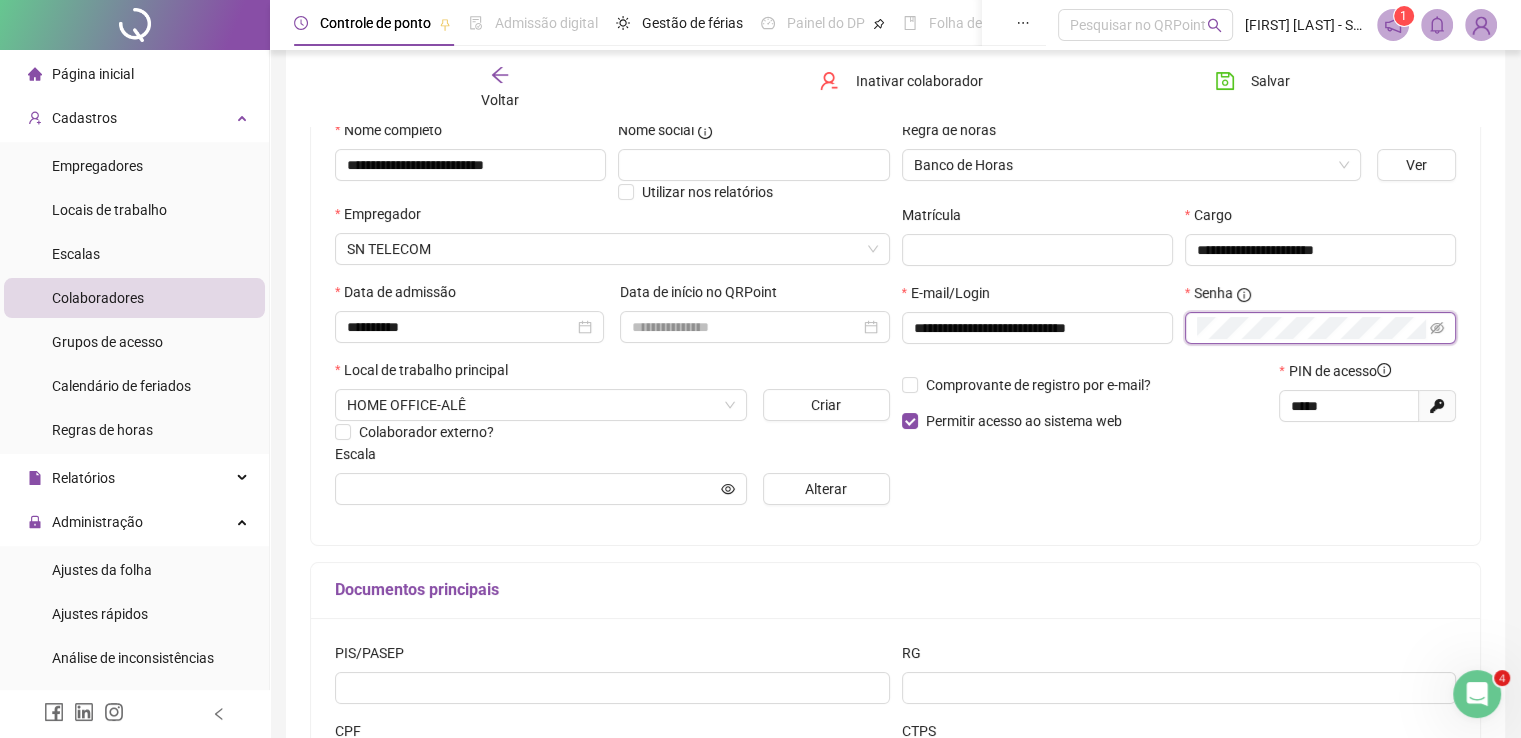 scroll, scrollTop: 403, scrollLeft: 0, axis: vertical 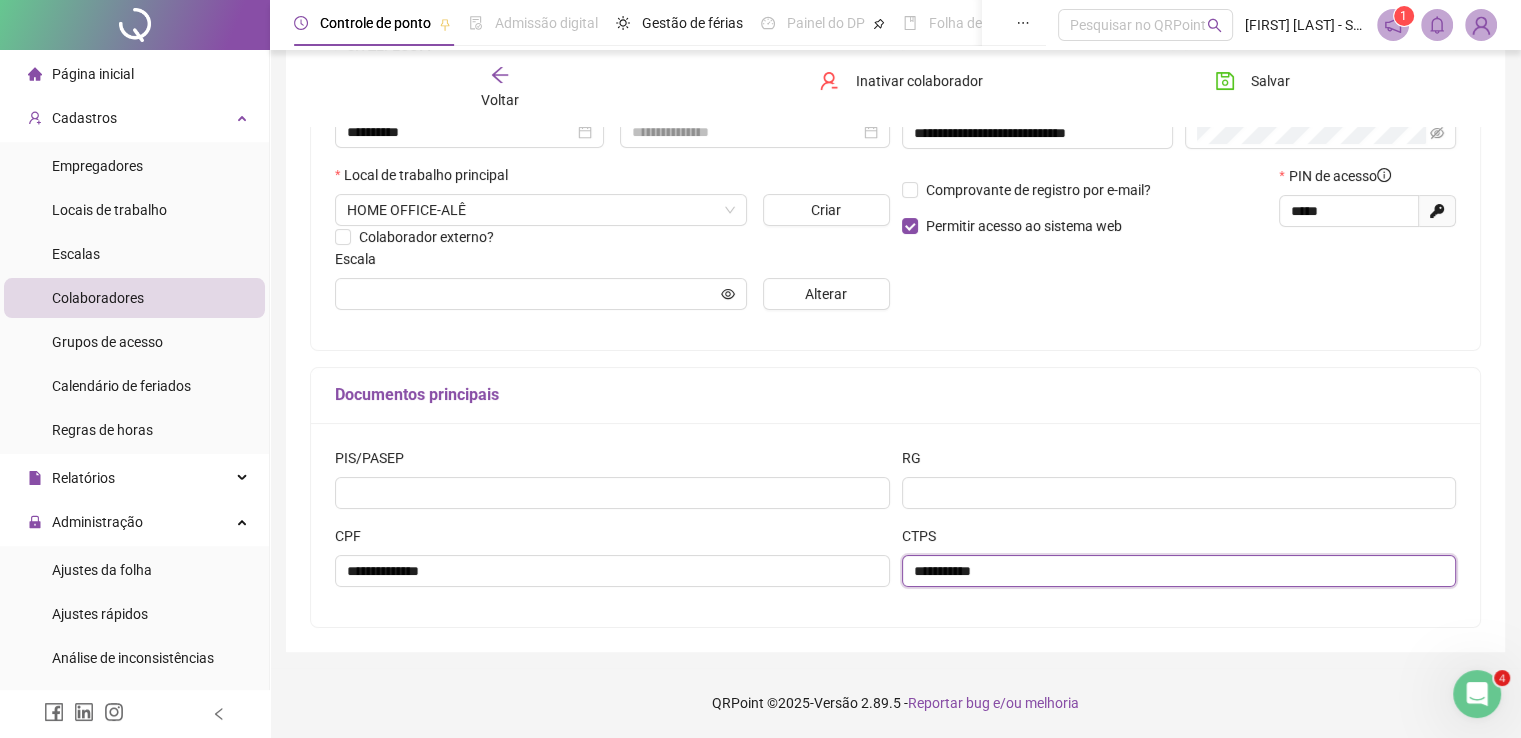 click on "**********" at bounding box center (1179, 571) 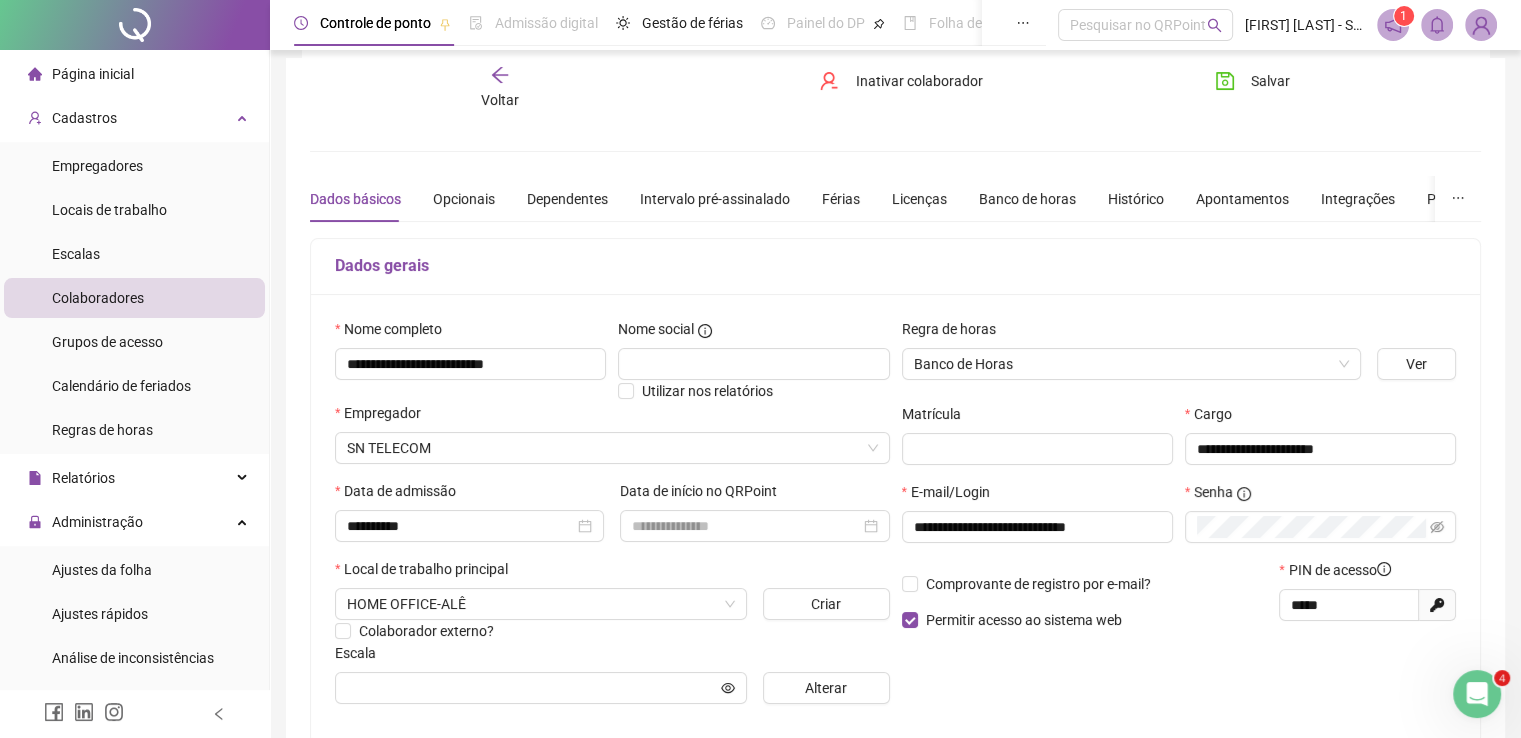 scroll, scrollTop: 0, scrollLeft: 0, axis: both 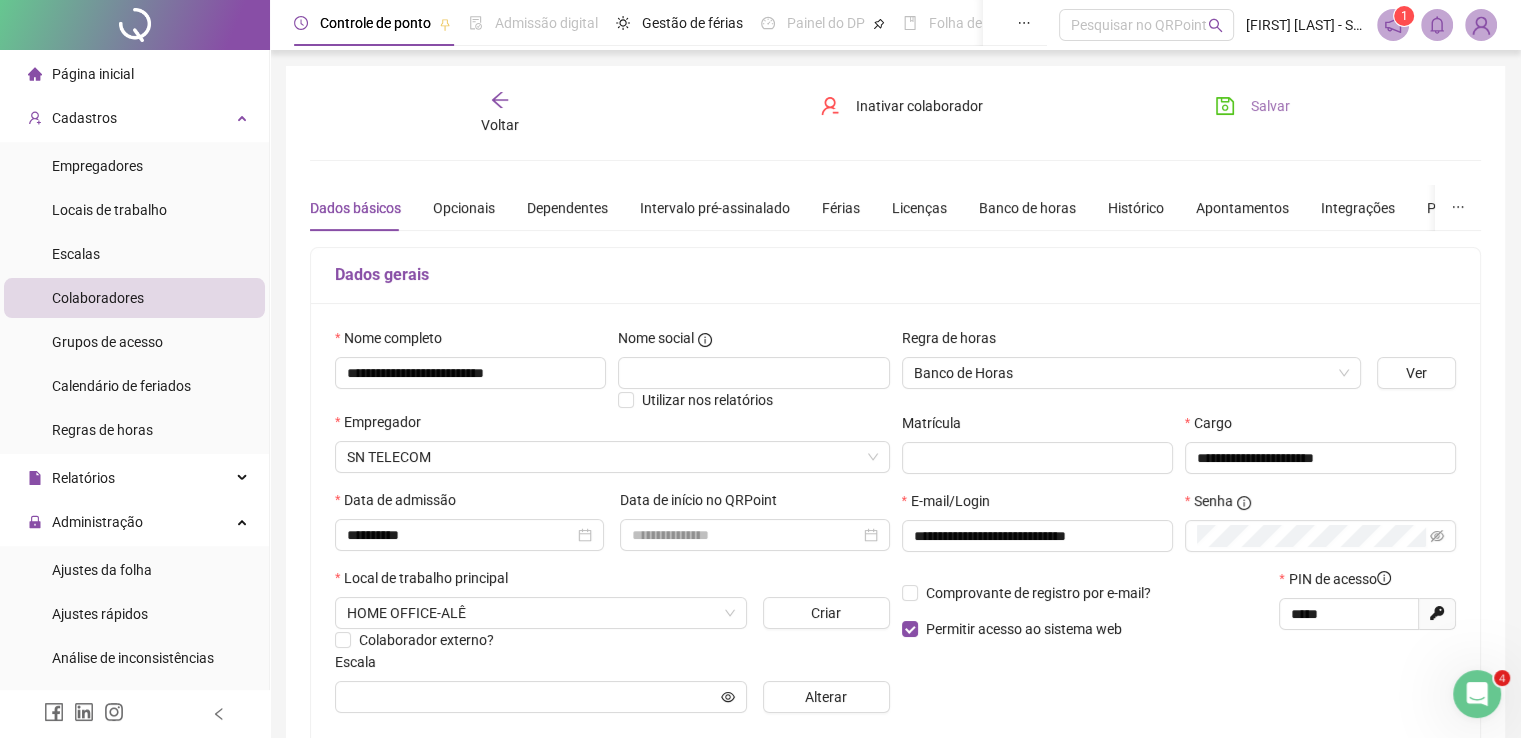 type 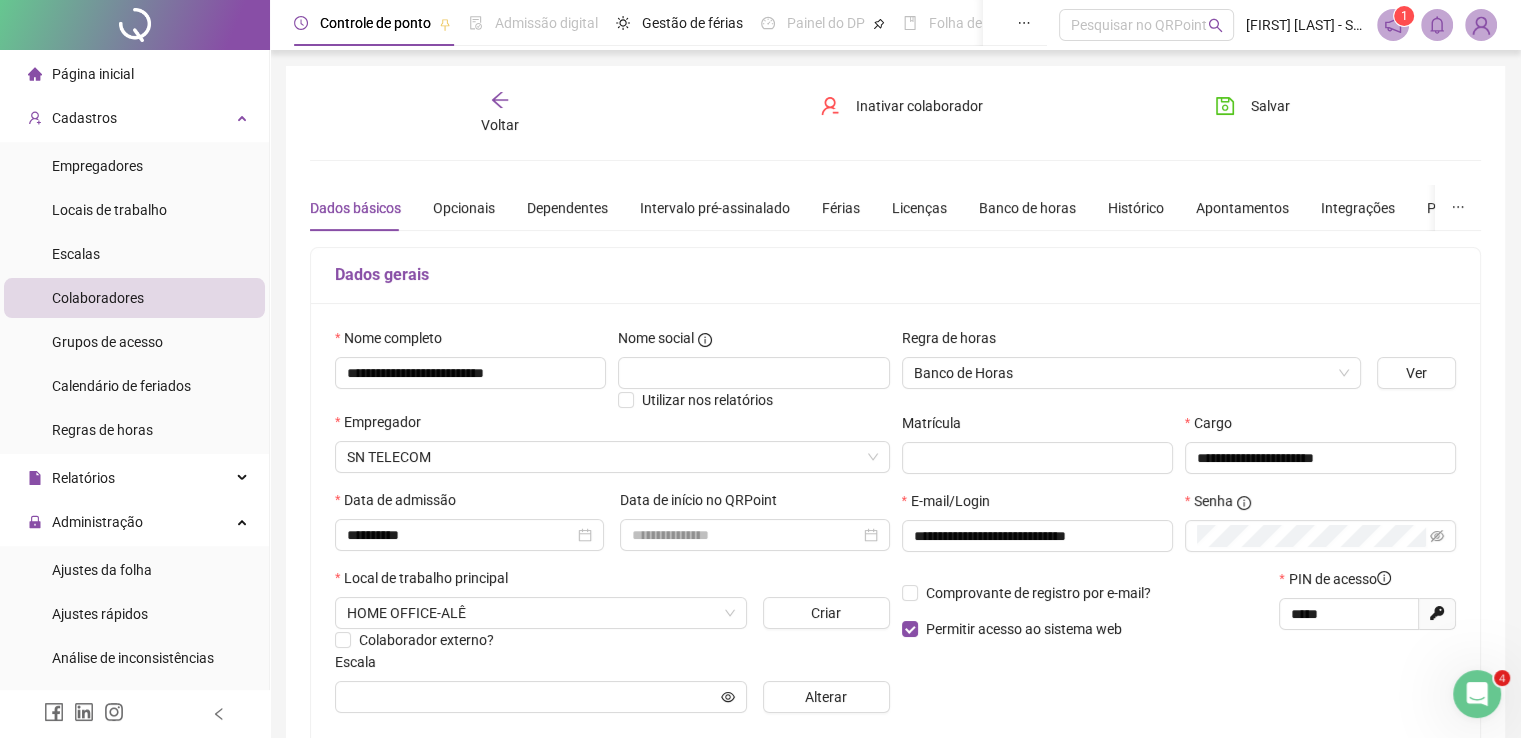 click on "**********" at bounding box center (895, 570) 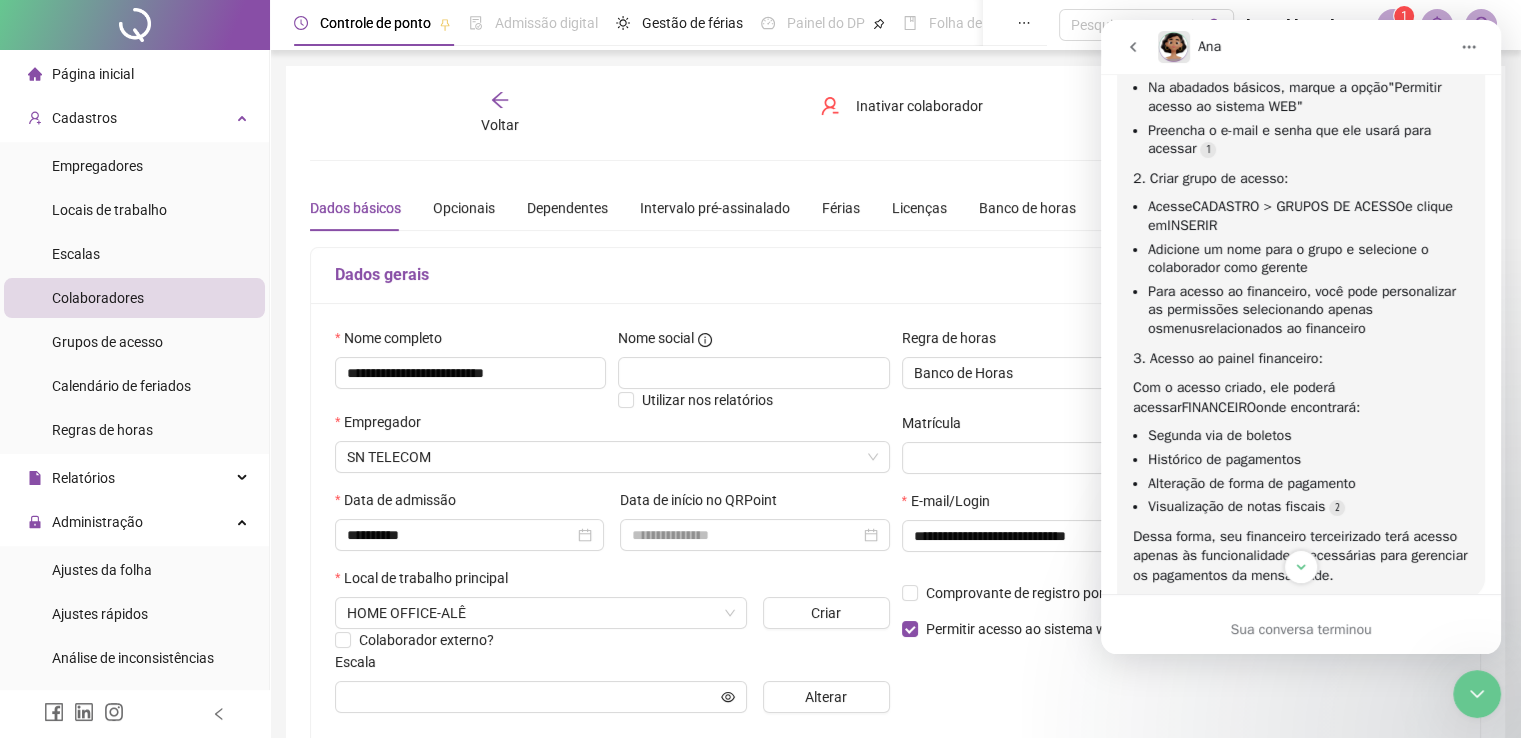 scroll, scrollTop: 1071, scrollLeft: 0, axis: vertical 